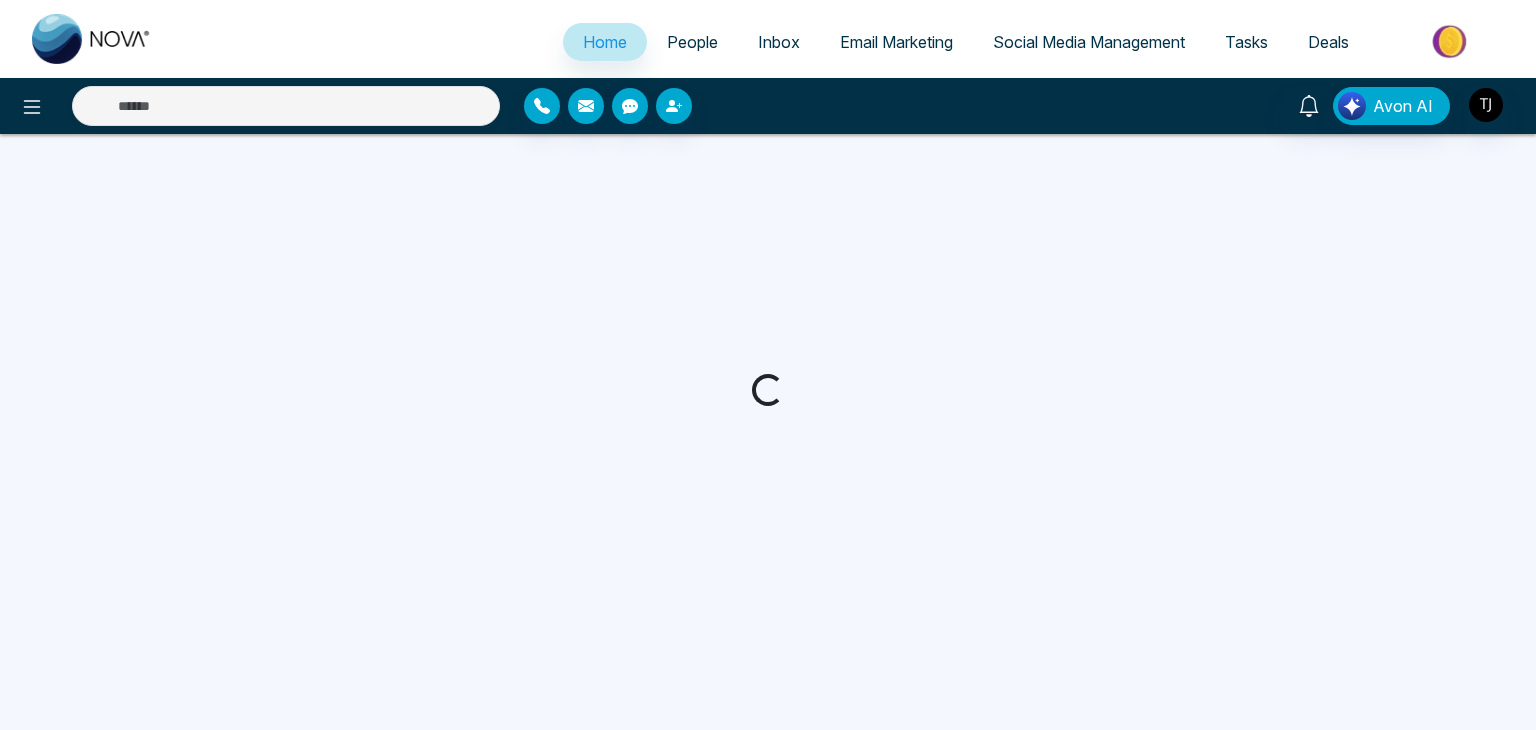 scroll, scrollTop: 0, scrollLeft: 0, axis: both 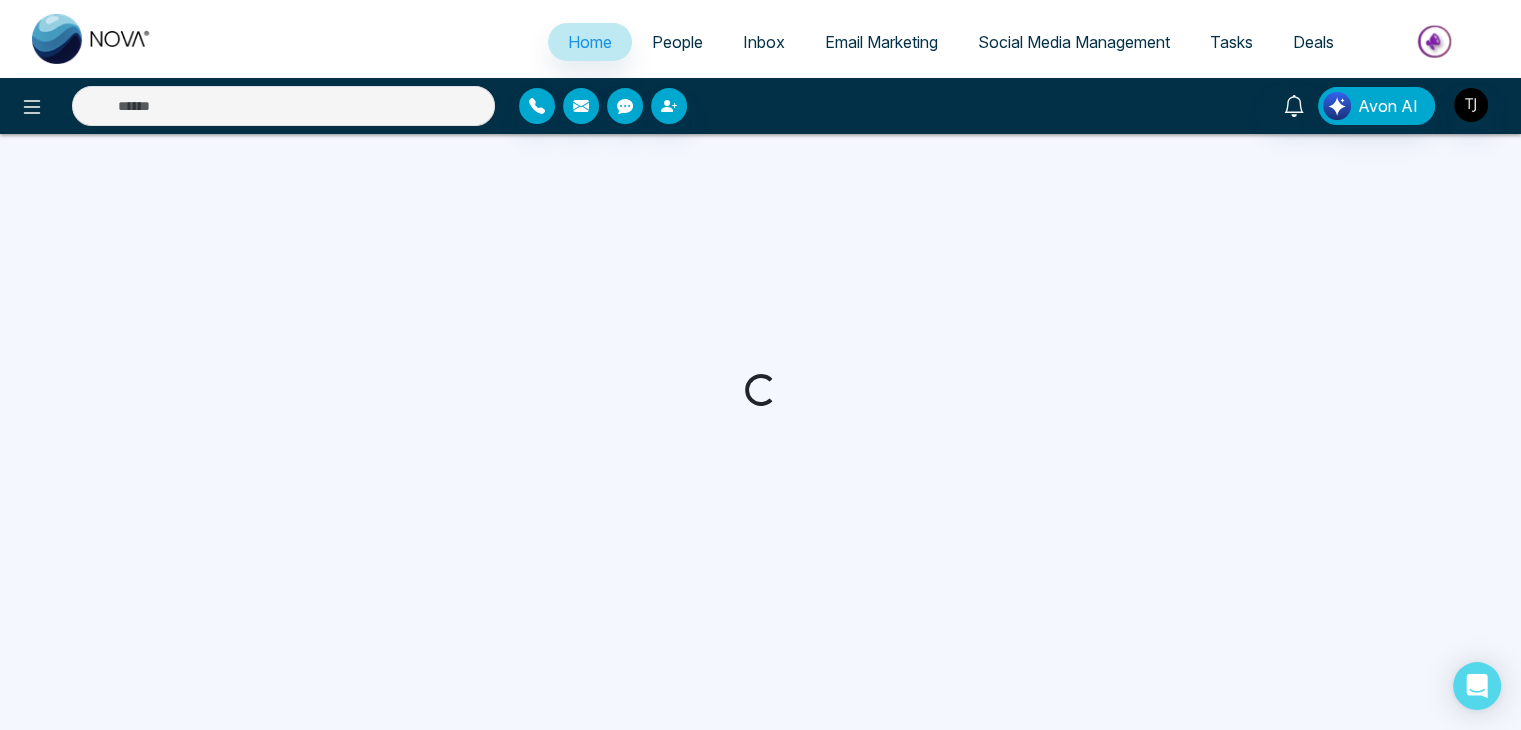 select on "*" 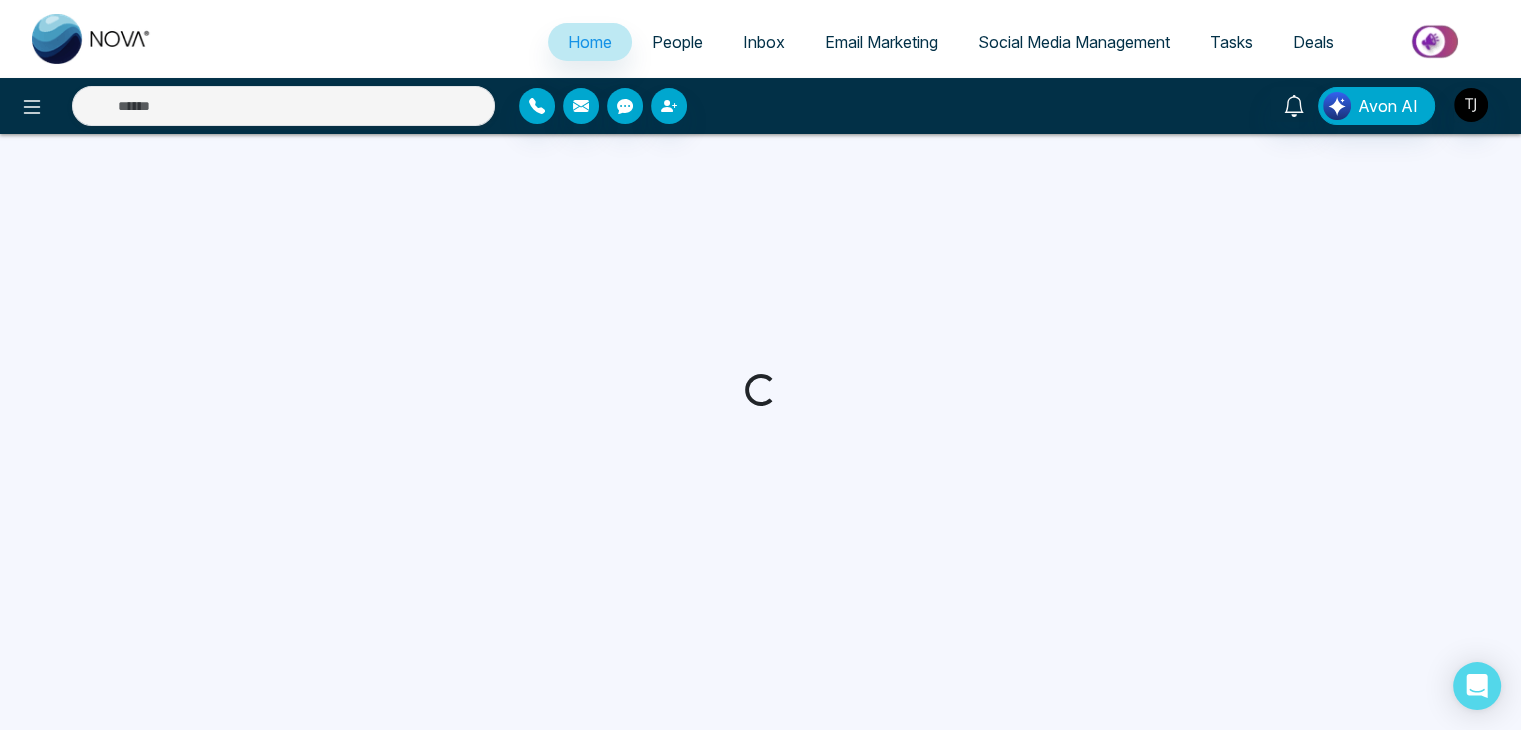 select on "*" 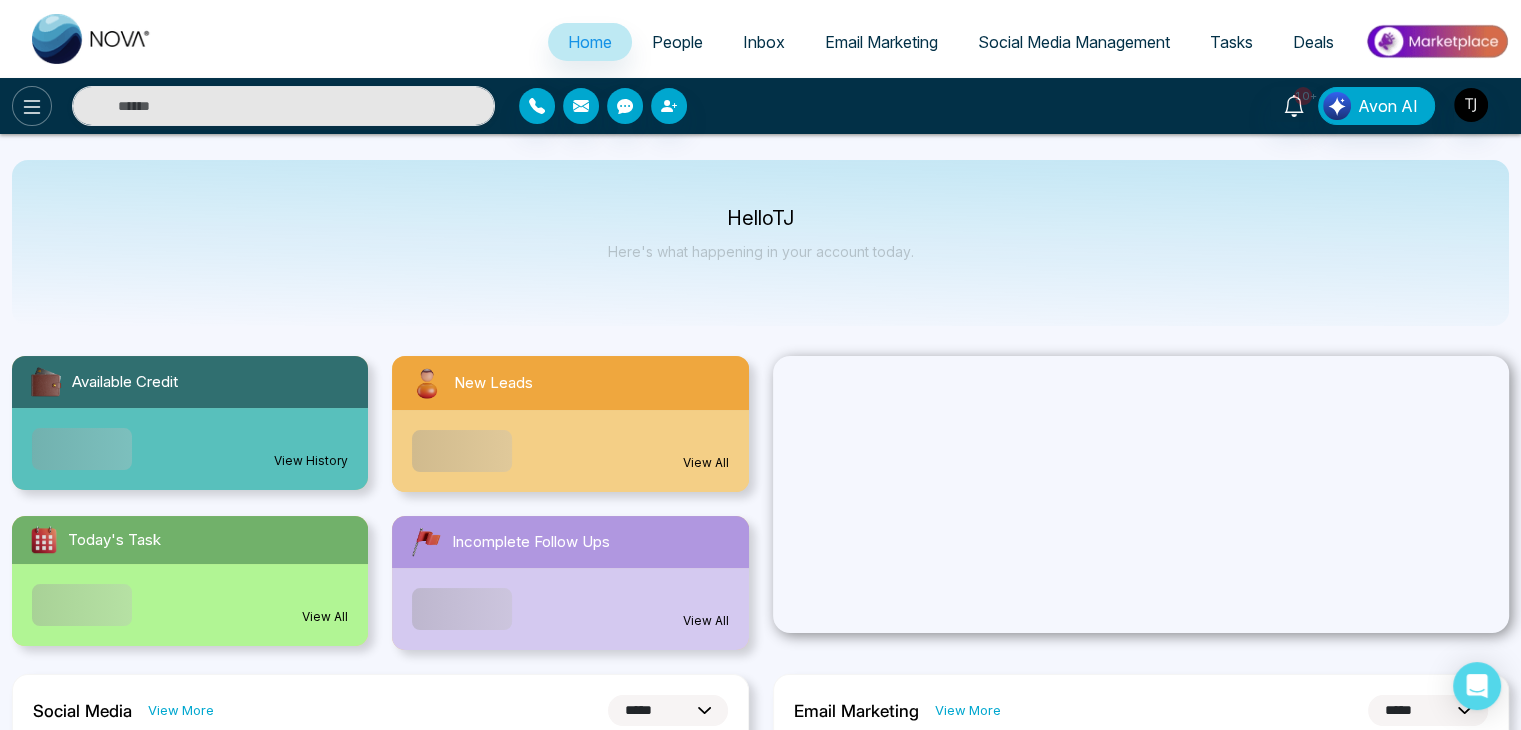 click at bounding box center [32, 106] 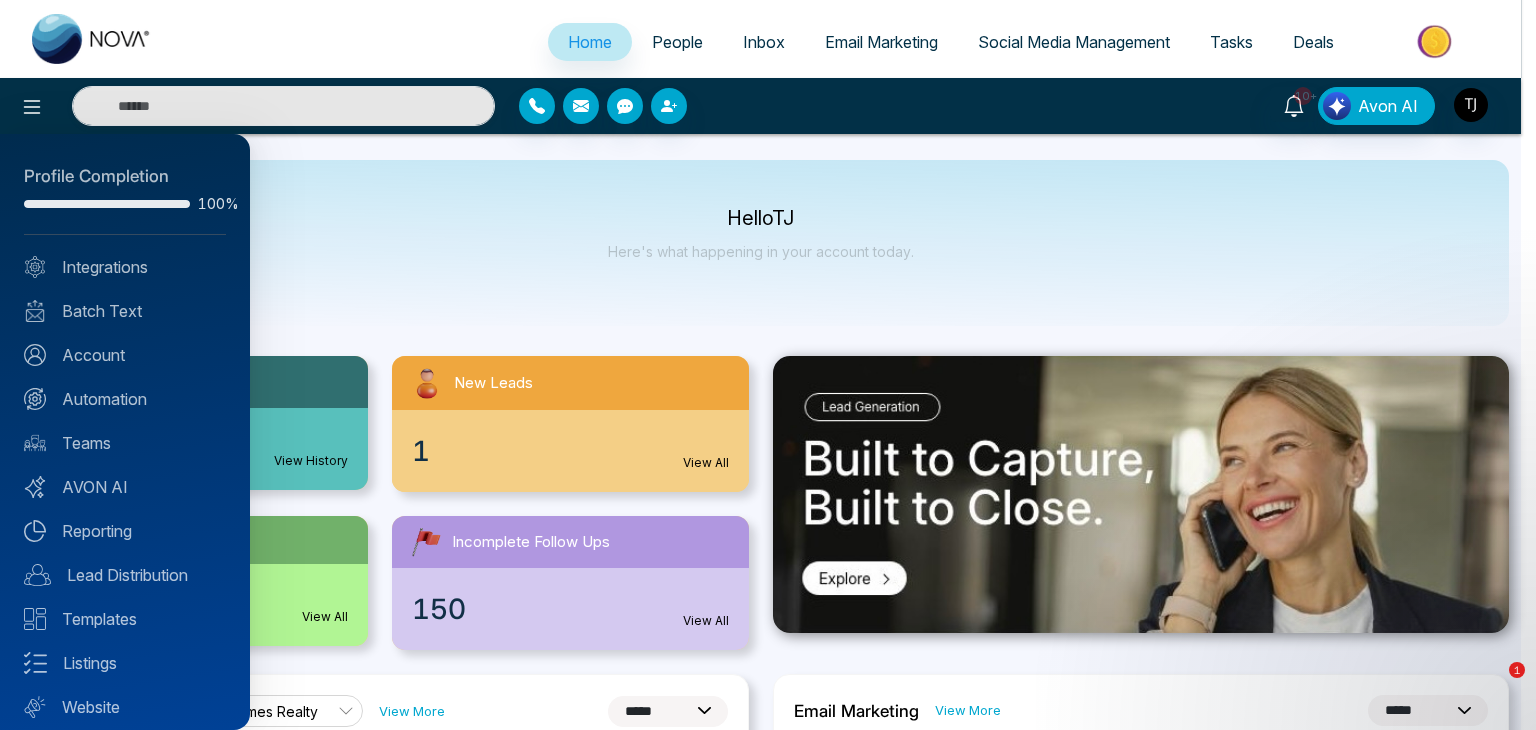 scroll, scrollTop: 56, scrollLeft: 0, axis: vertical 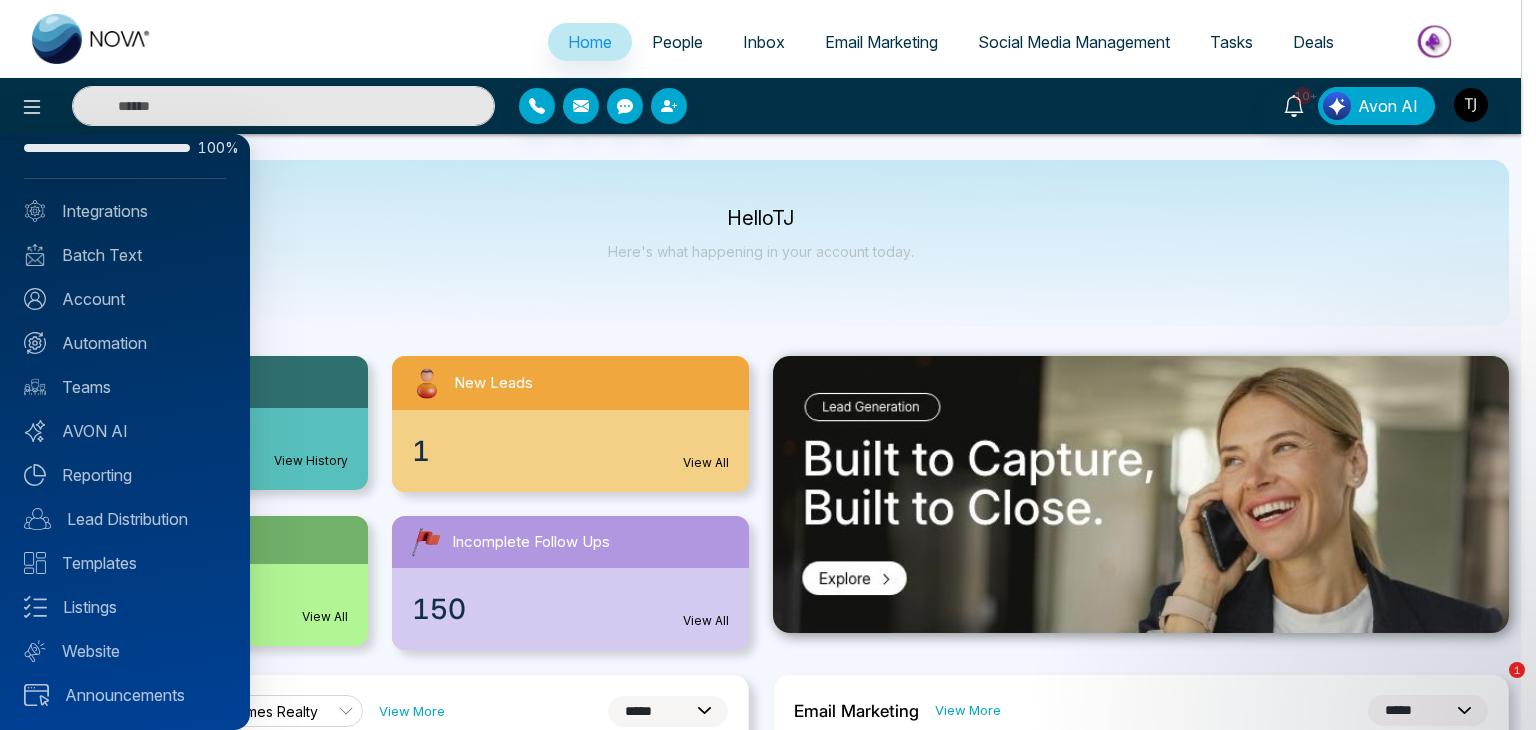 click at bounding box center (768, 365) 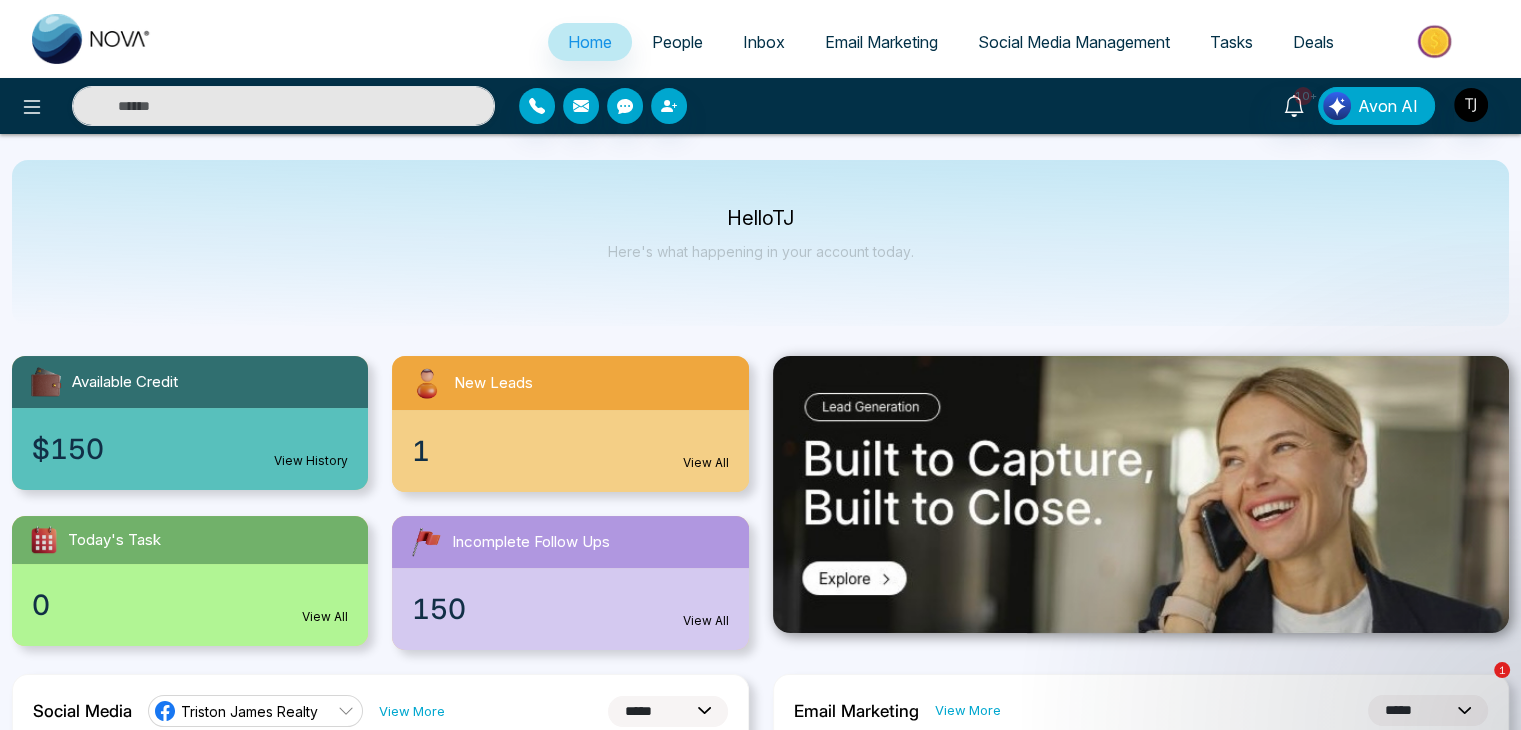 click on "People" at bounding box center [677, 42] 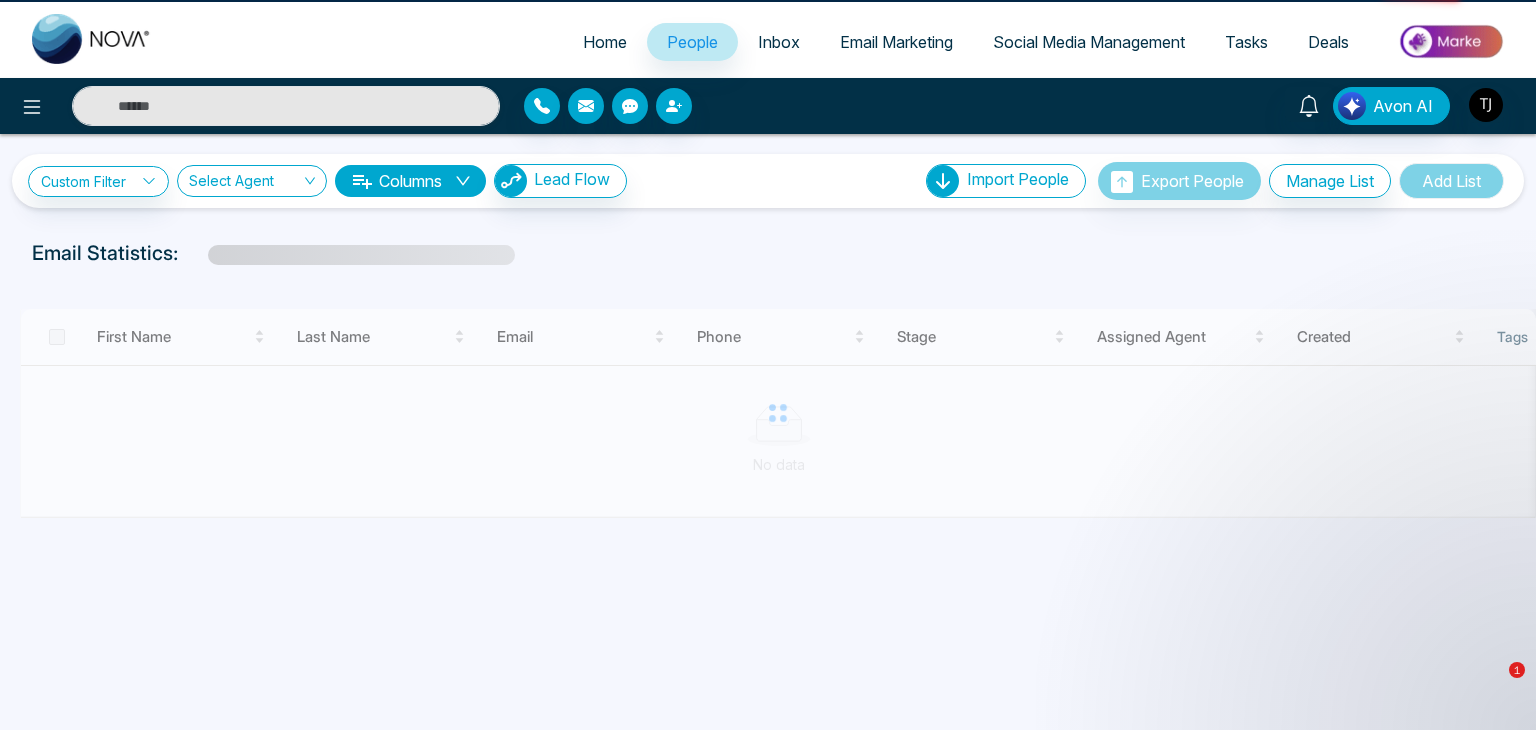 click on "Home" at bounding box center (605, 42) 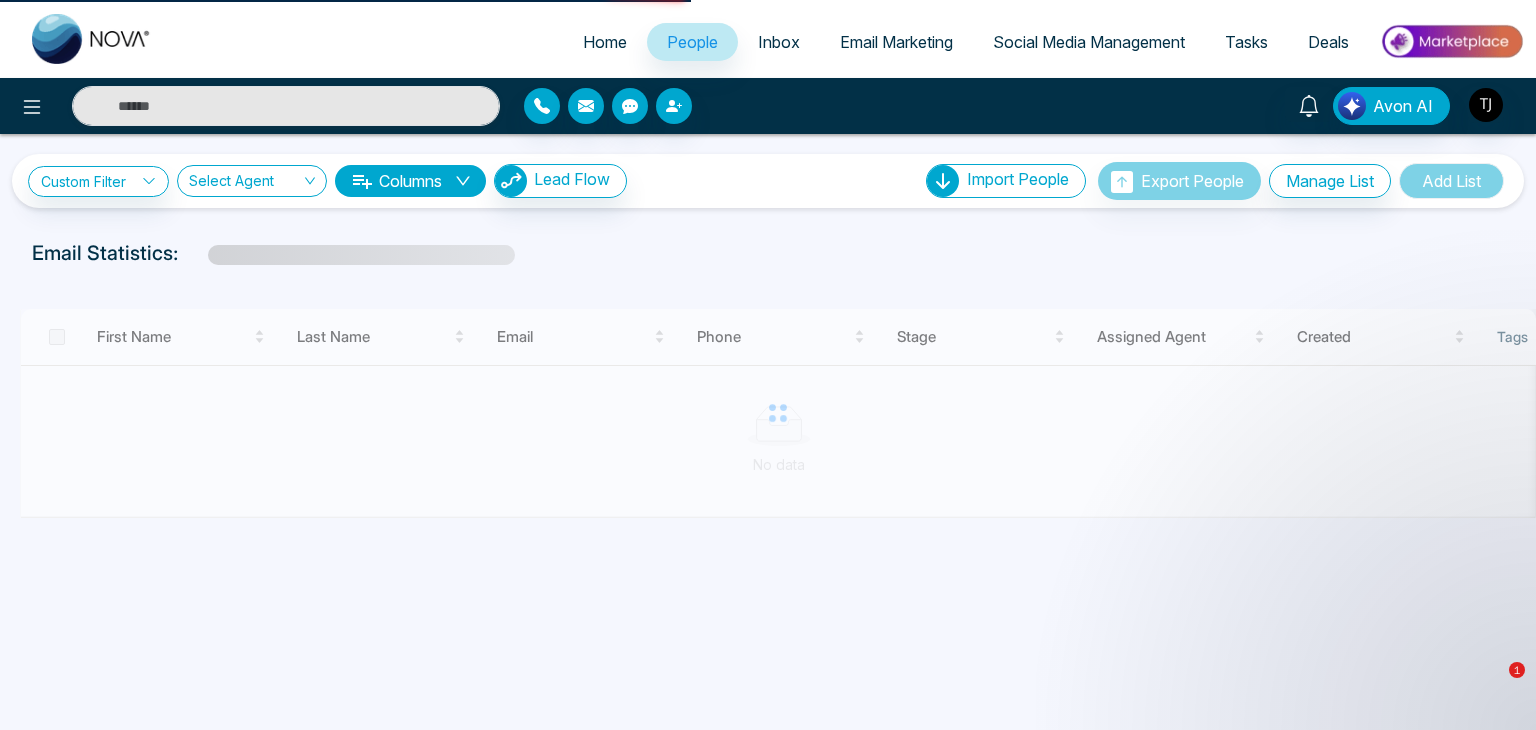 select on "*" 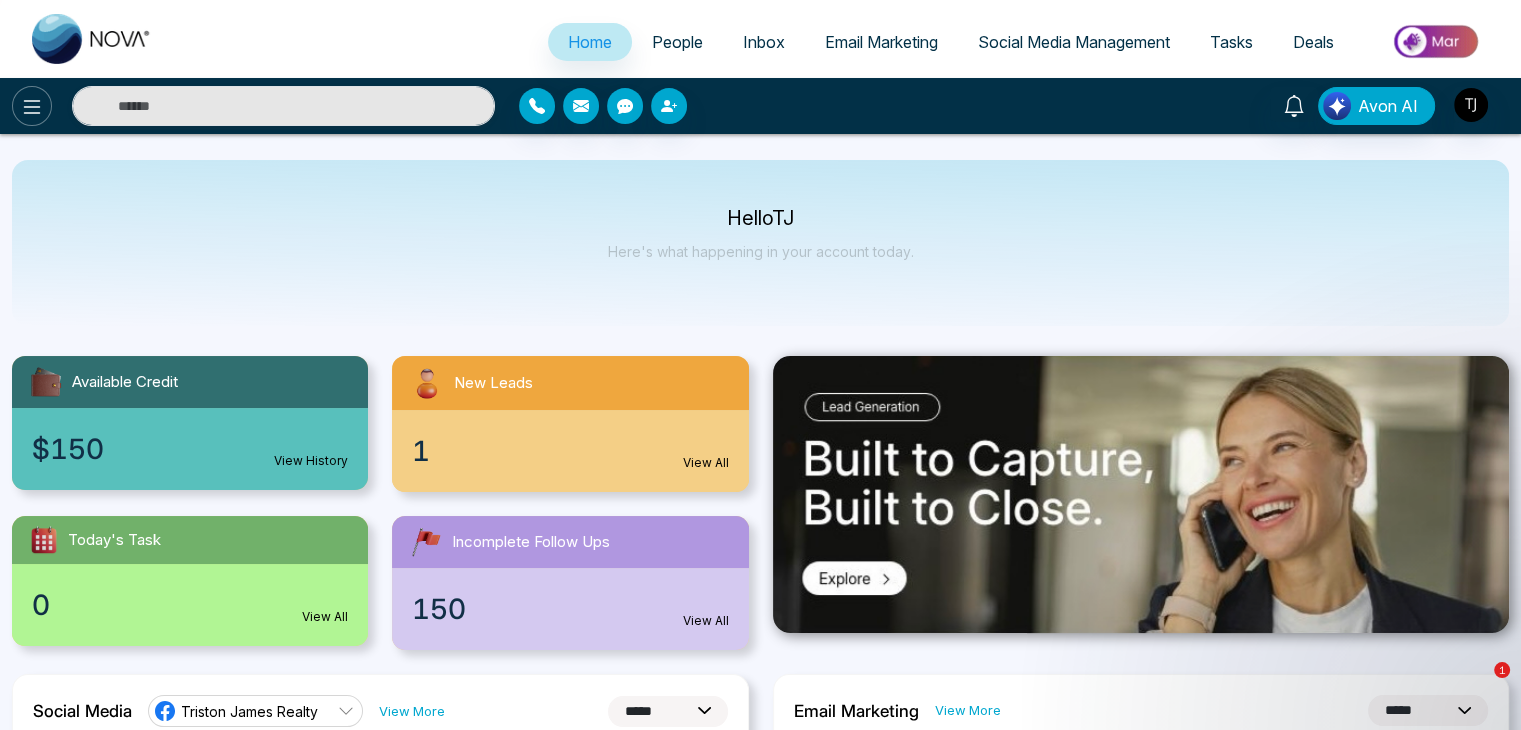 click 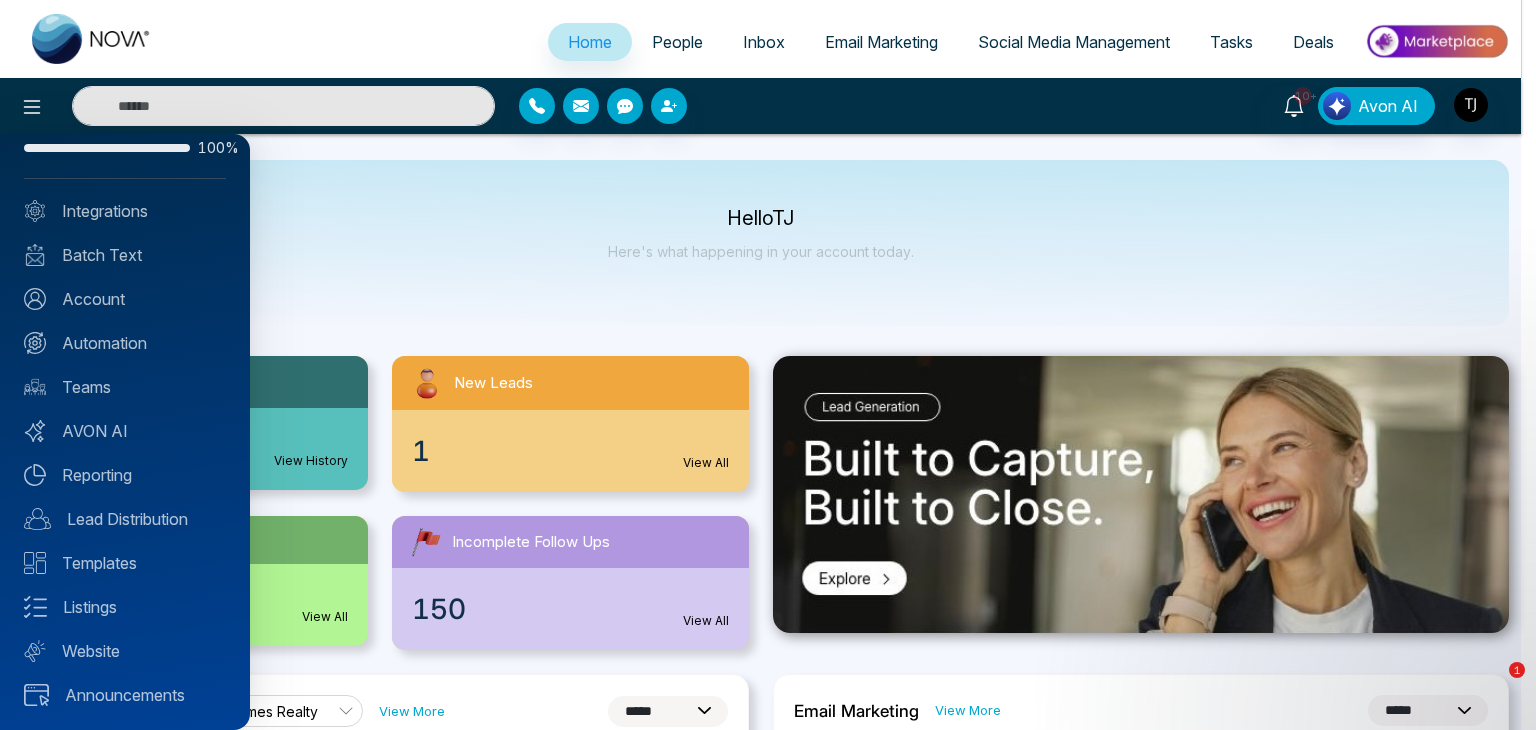 scroll, scrollTop: 0, scrollLeft: 0, axis: both 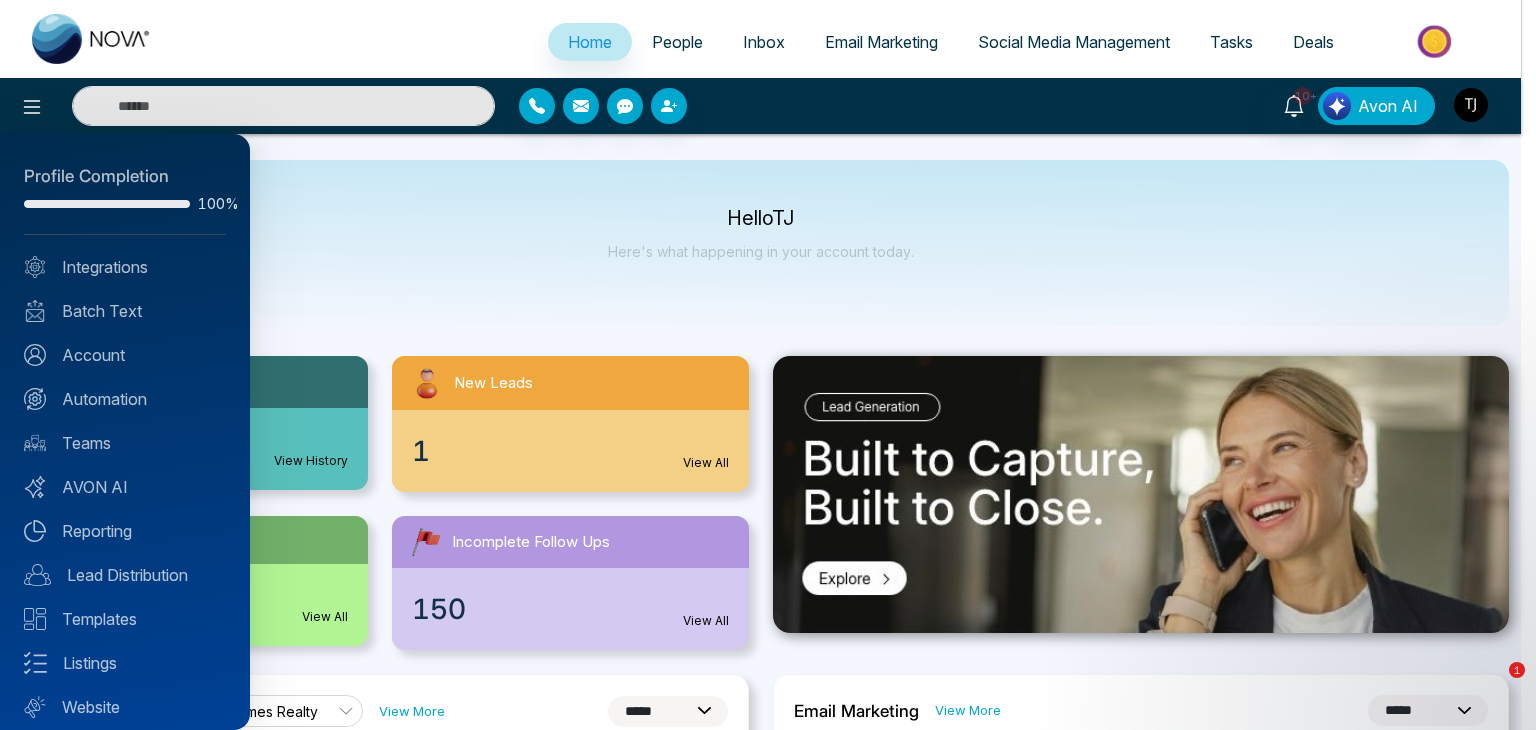 click at bounding box center (768, 365) 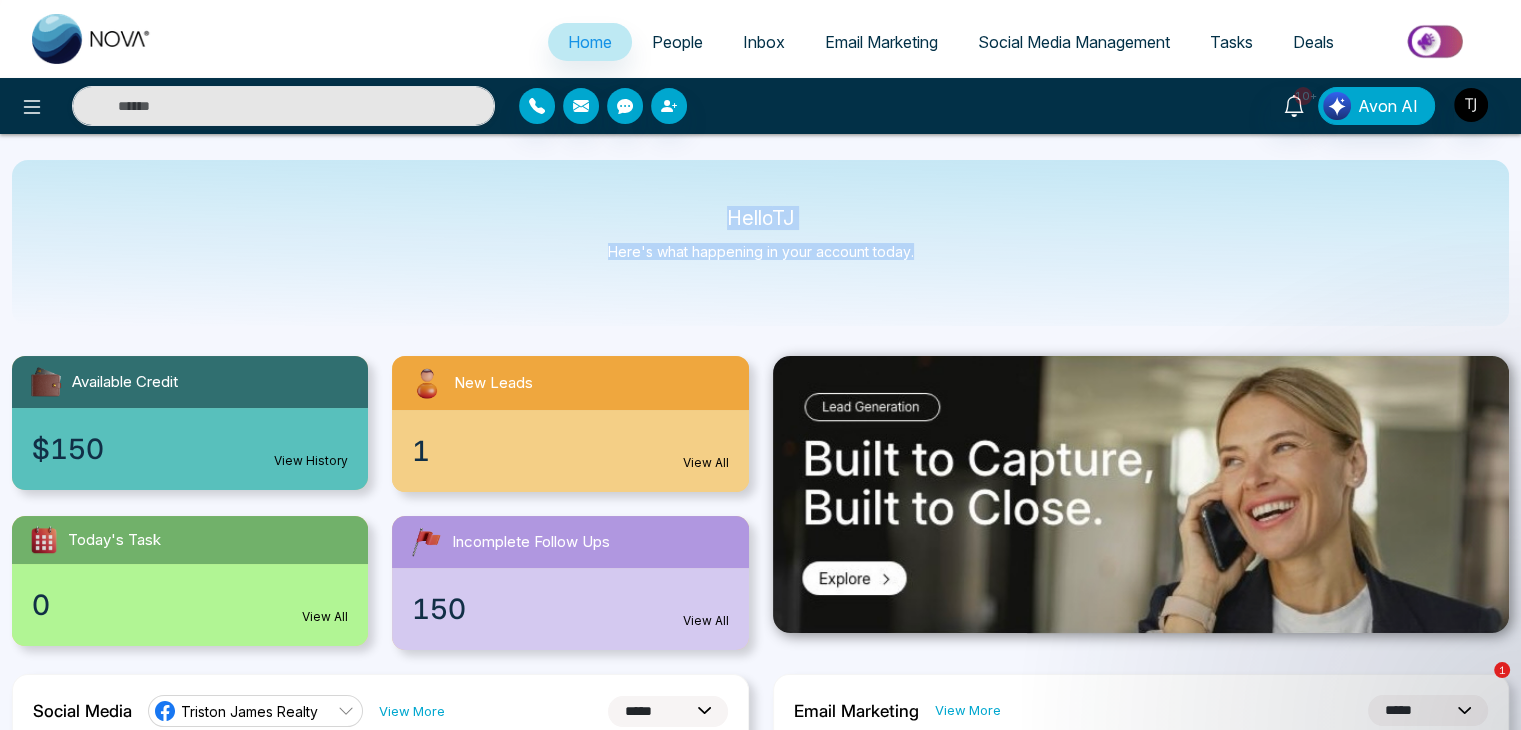 drag, startPoint x: 928, startPoint y: 245, endPoint x: 695, endPoint y: 217, distance: 234.67638 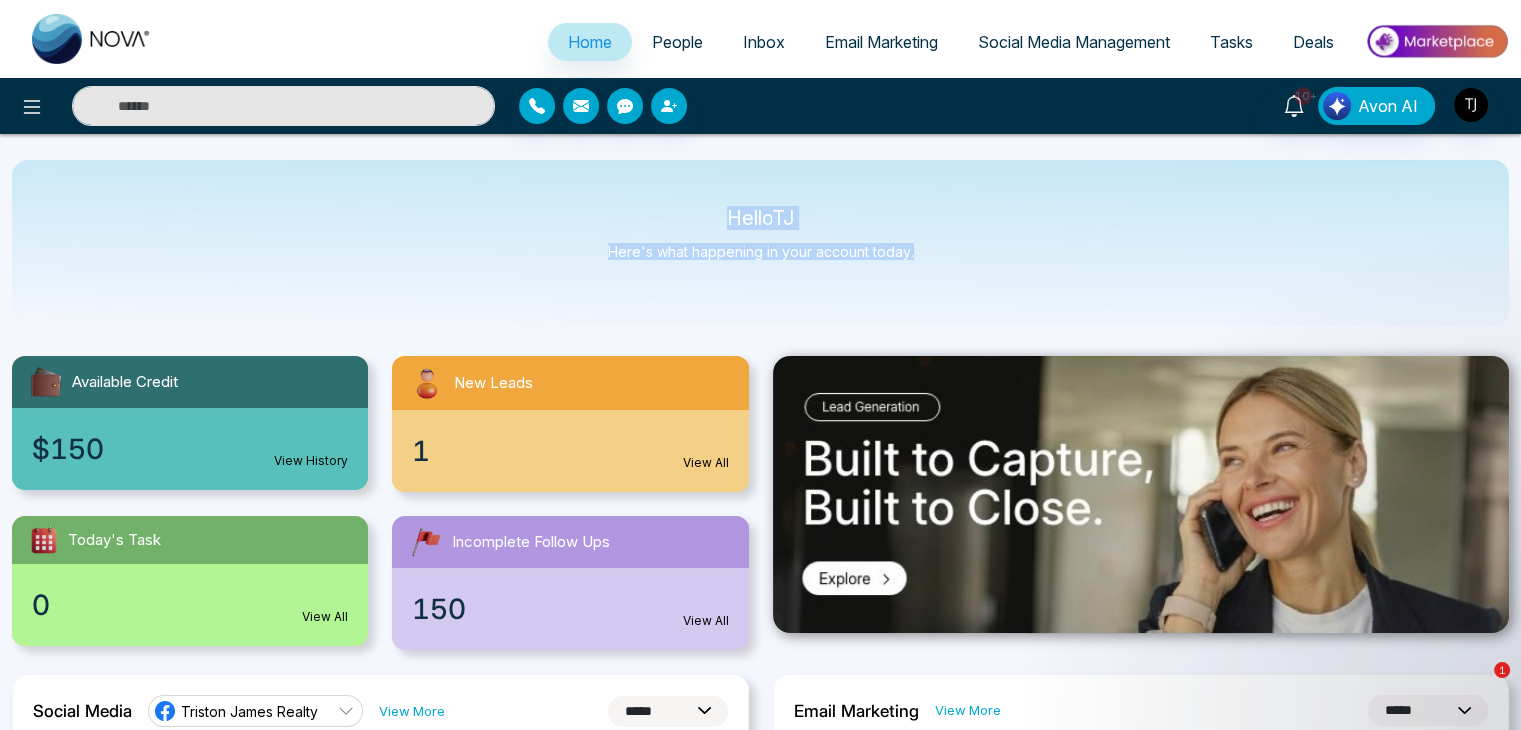 click on "Hello [NICKNAME] Here's what happening in your account today." at bounding box center (760, 243) 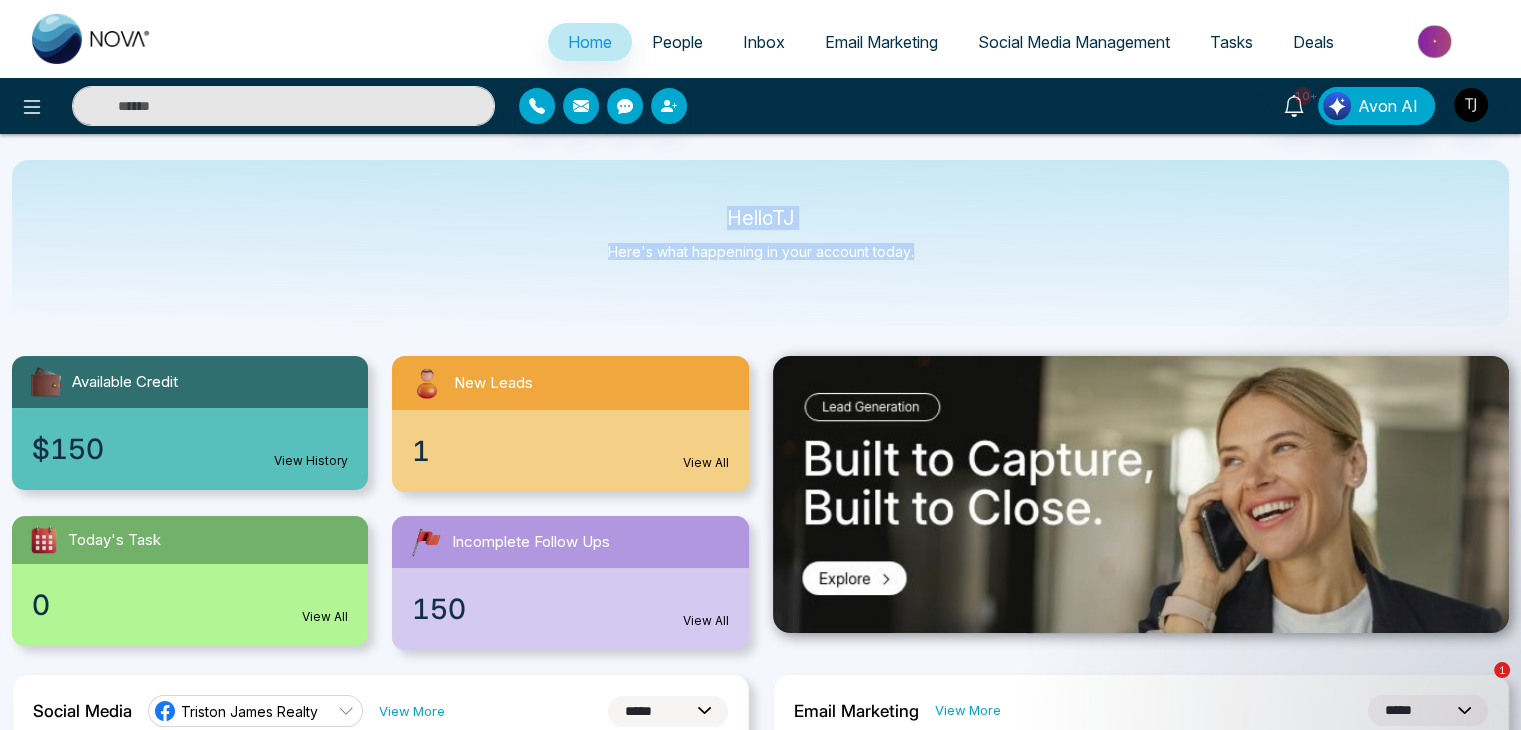 click on "Hello [FIRST]" at bounding box center [761, 218] 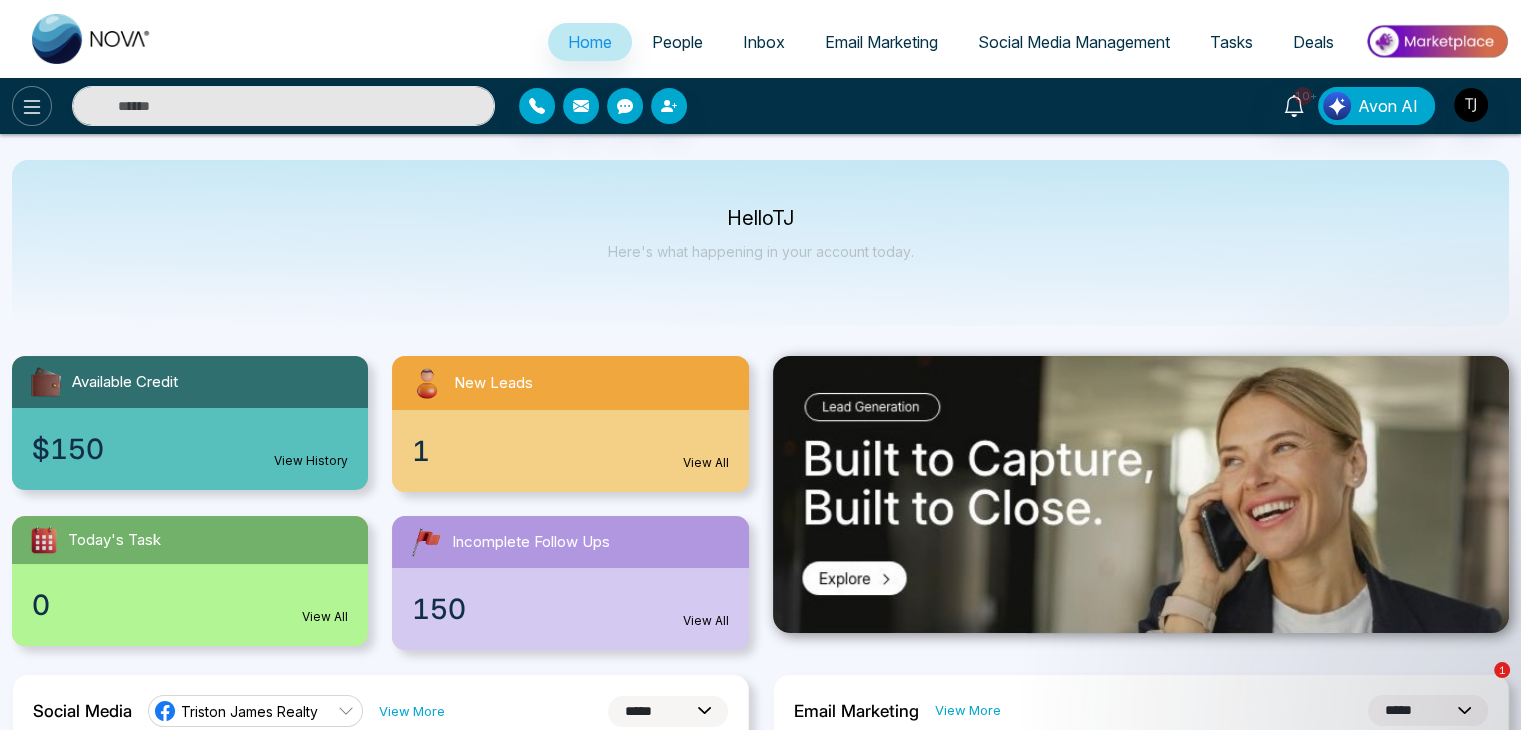 click 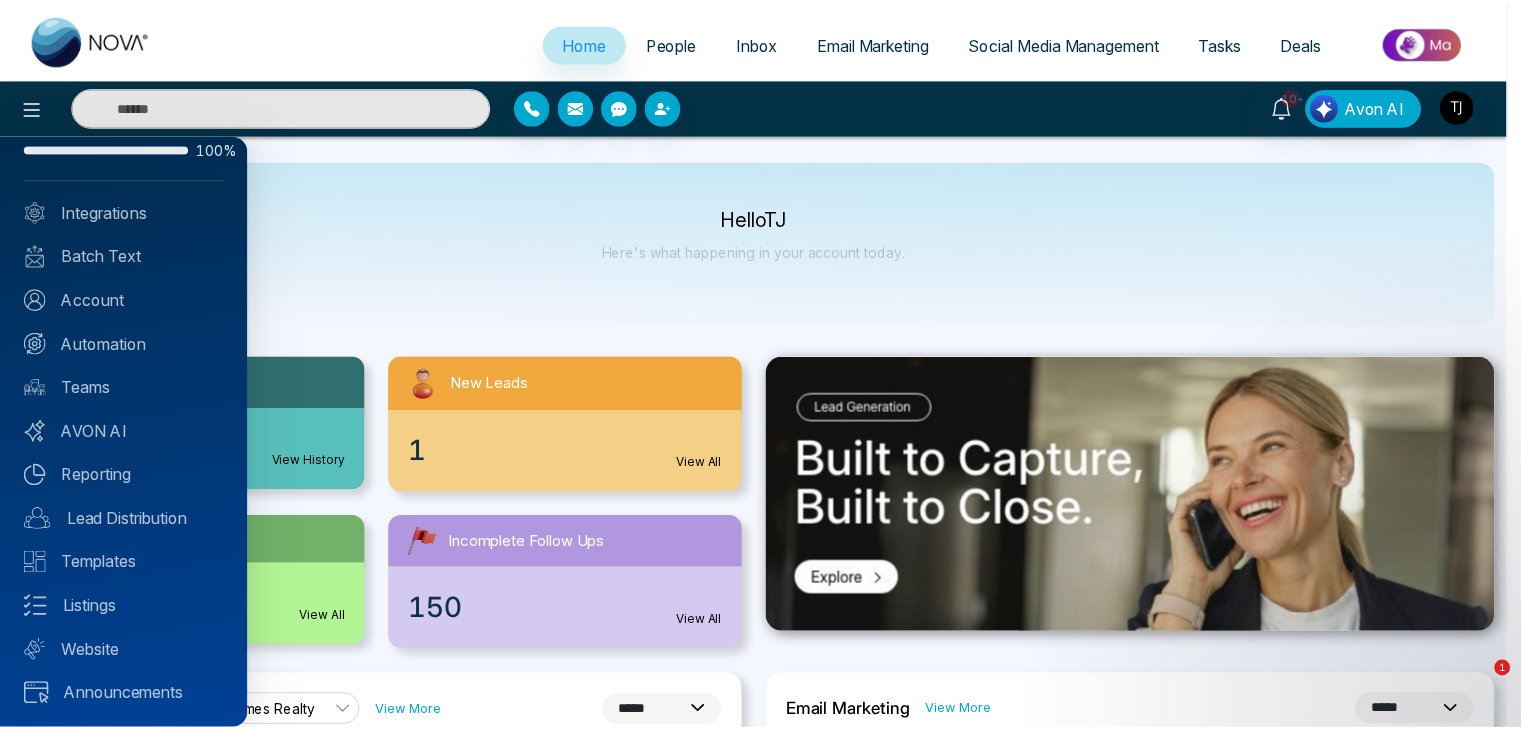 scroll, scrollTop: 0, scrollLeft: 0, axis: both 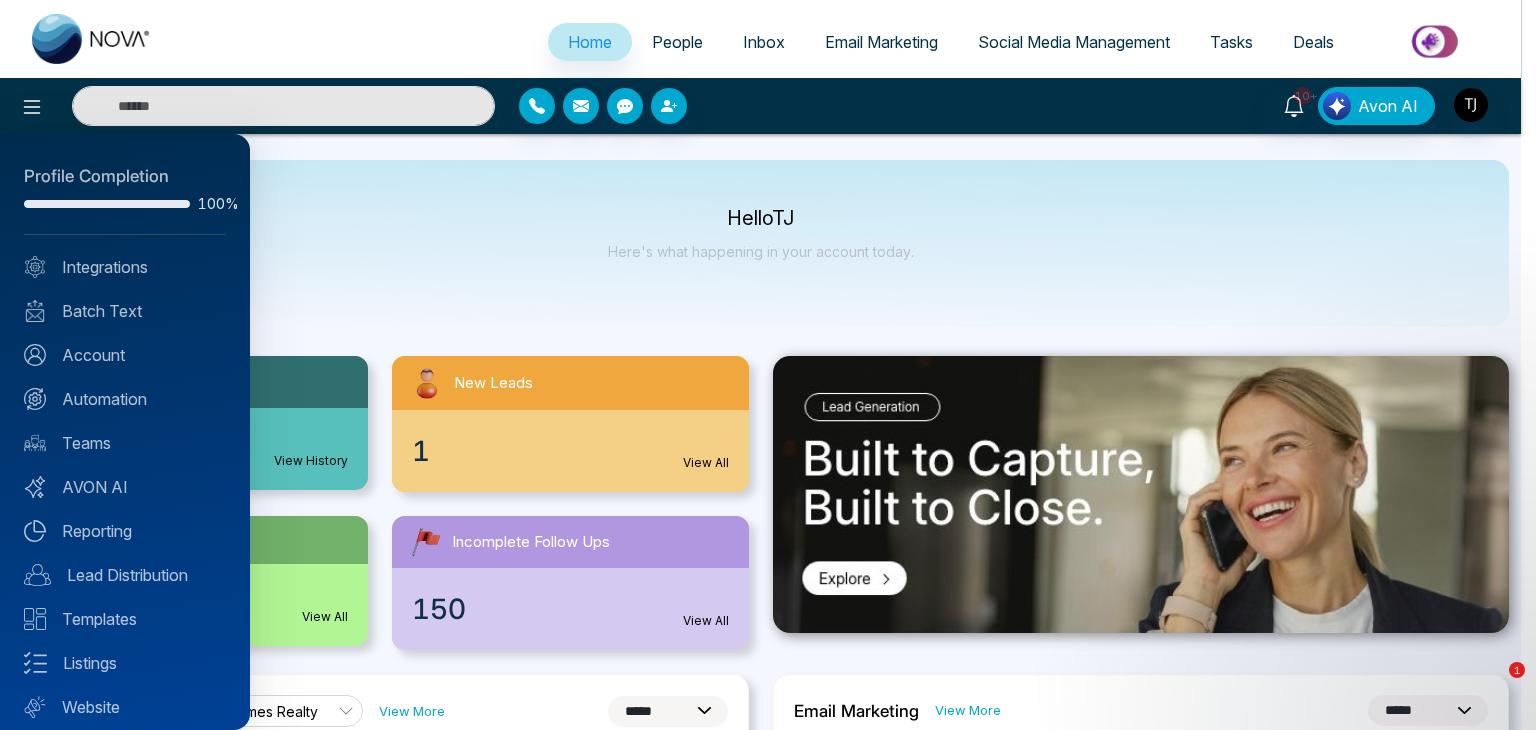 click at bounding box center (768, 365) 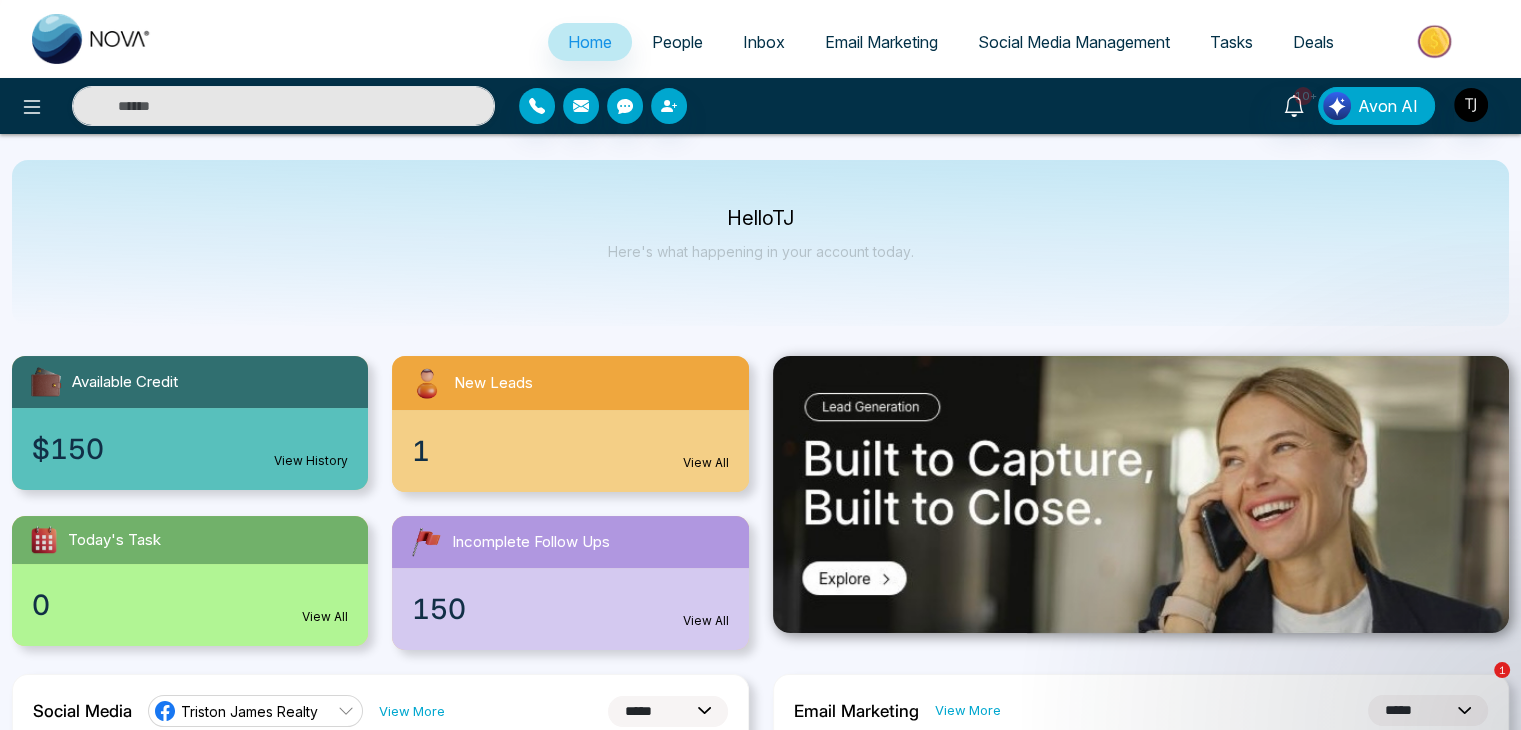 click on "People" at bounding box center [677, 42] 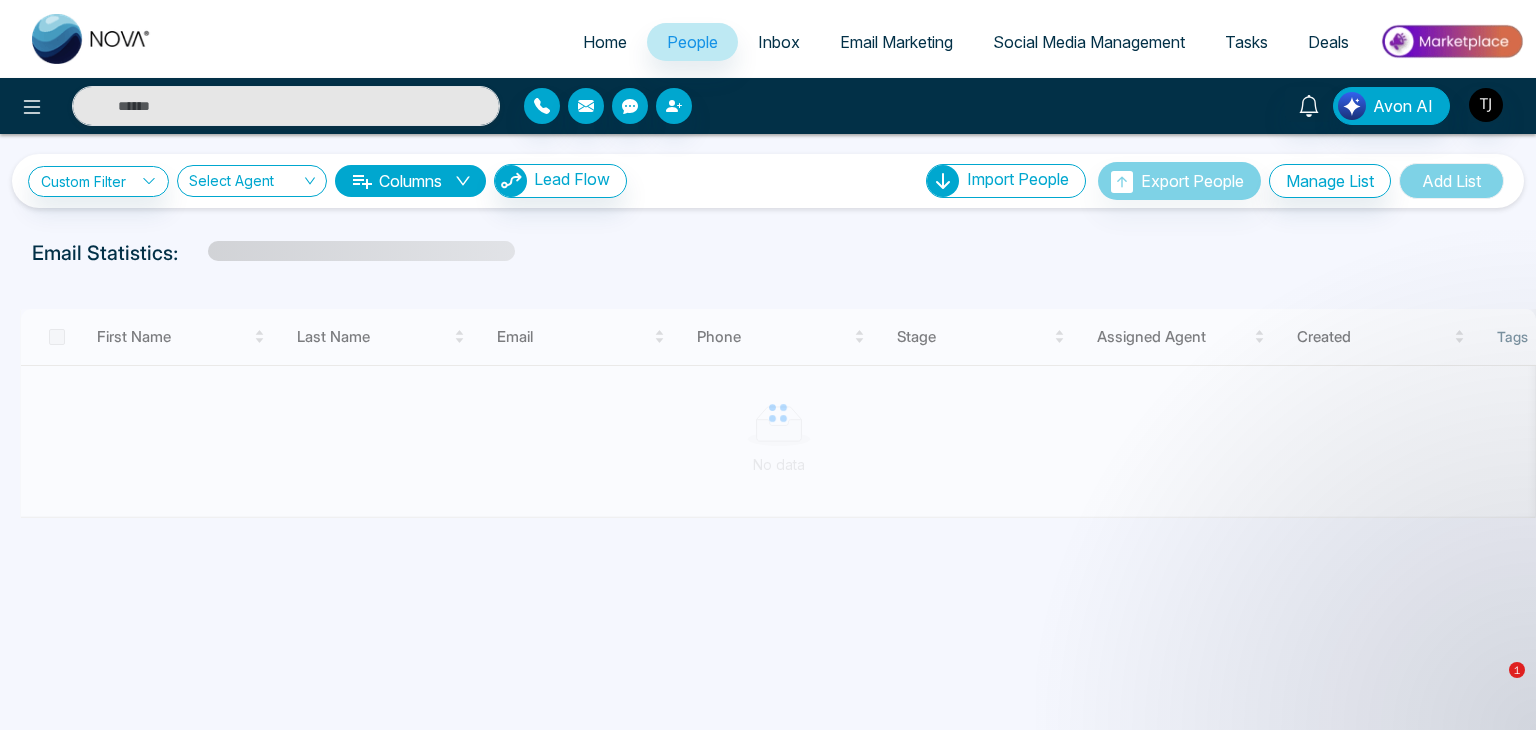 click on "Inbox" at bounding box center [779, 42] 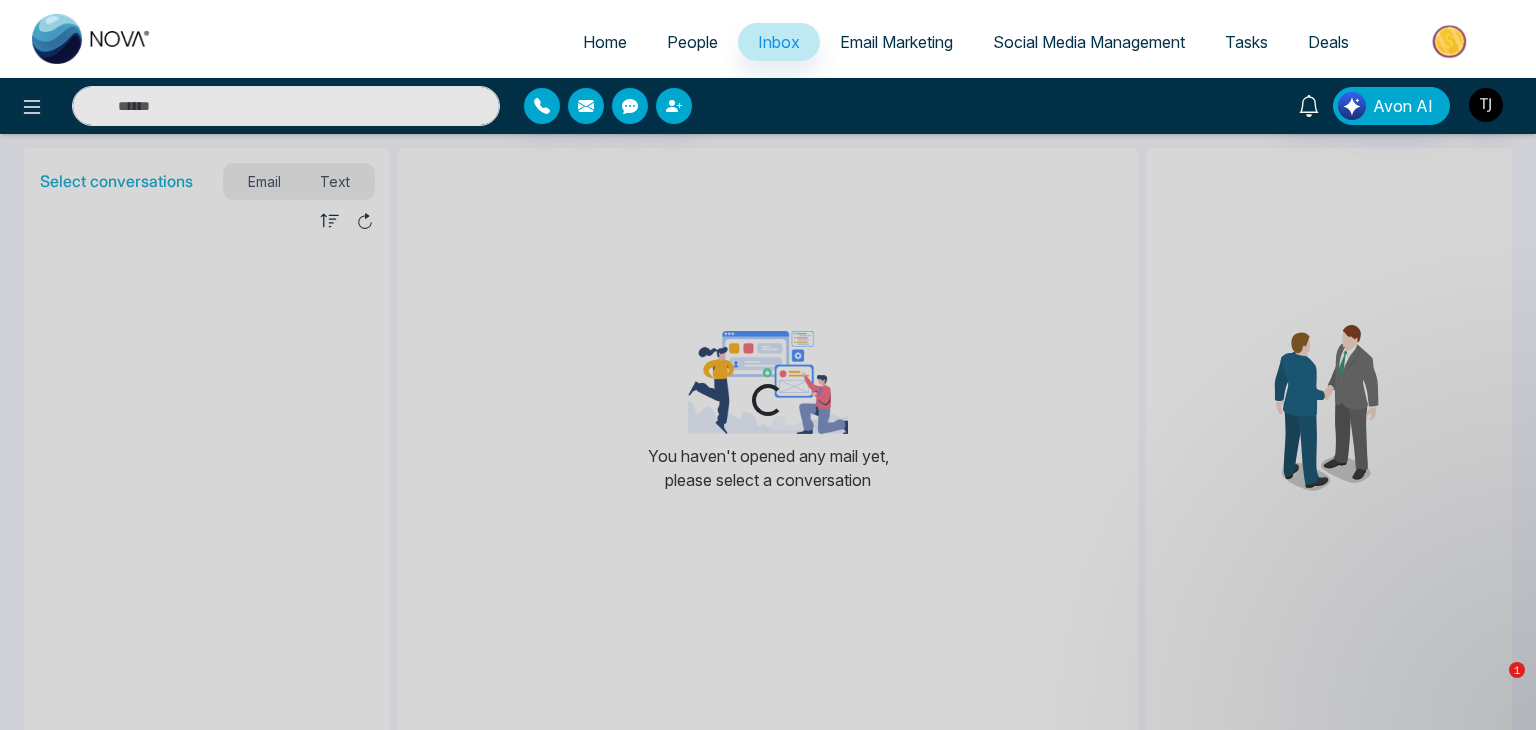 click on "Email Marketing" at bounding box center (896, 42) 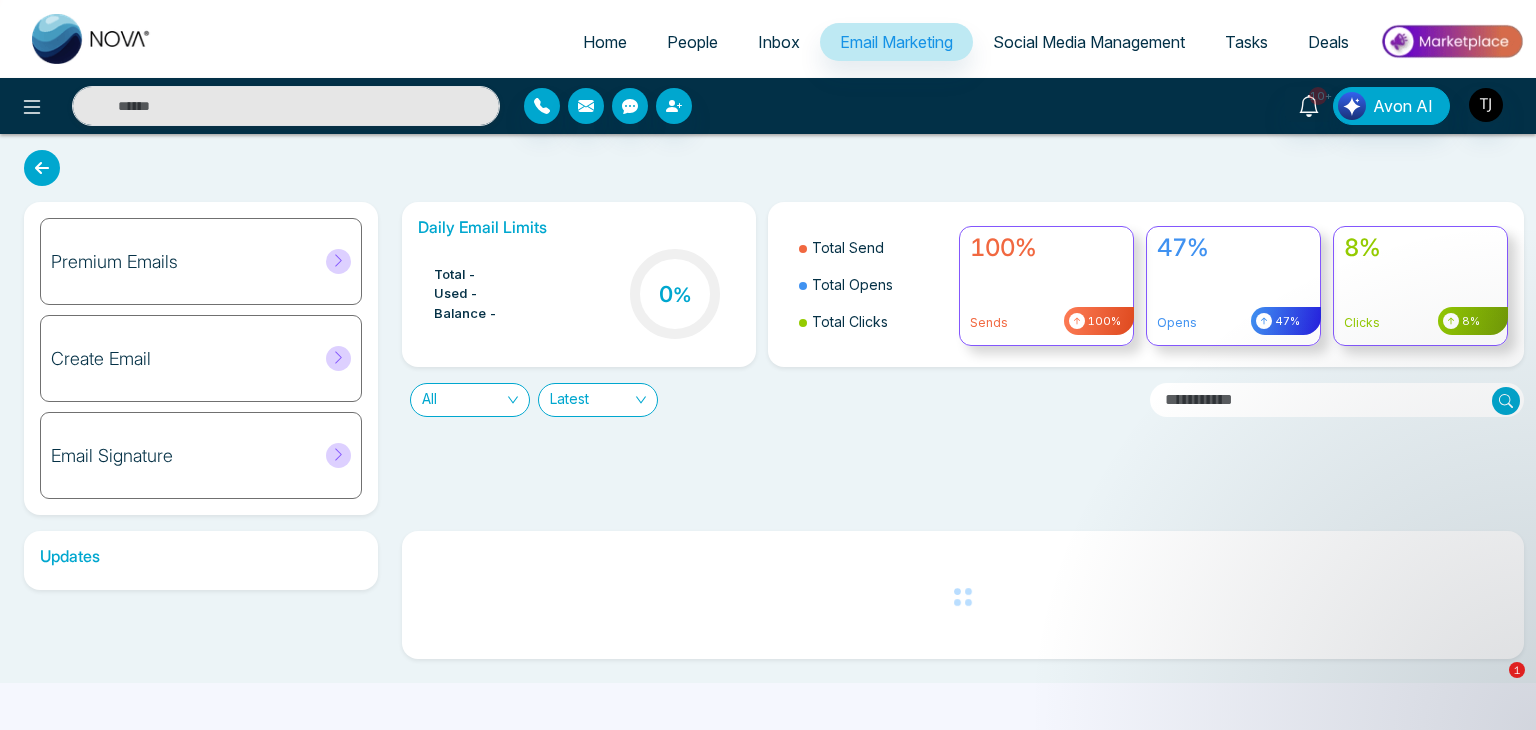 click on "Social Media Management" at bounding box center (1089, 42) 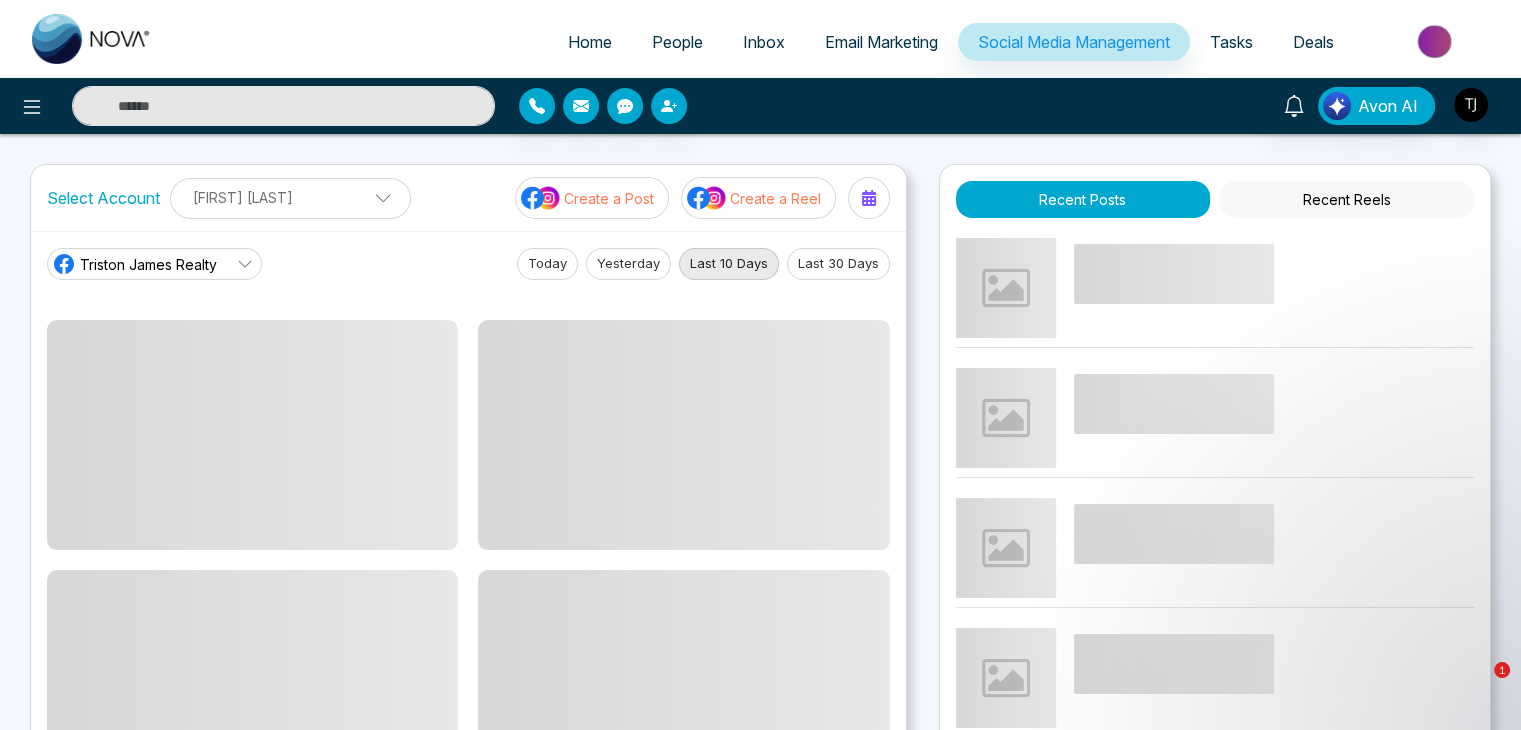 click on "Tasks" at bounding box center (1231, 42) 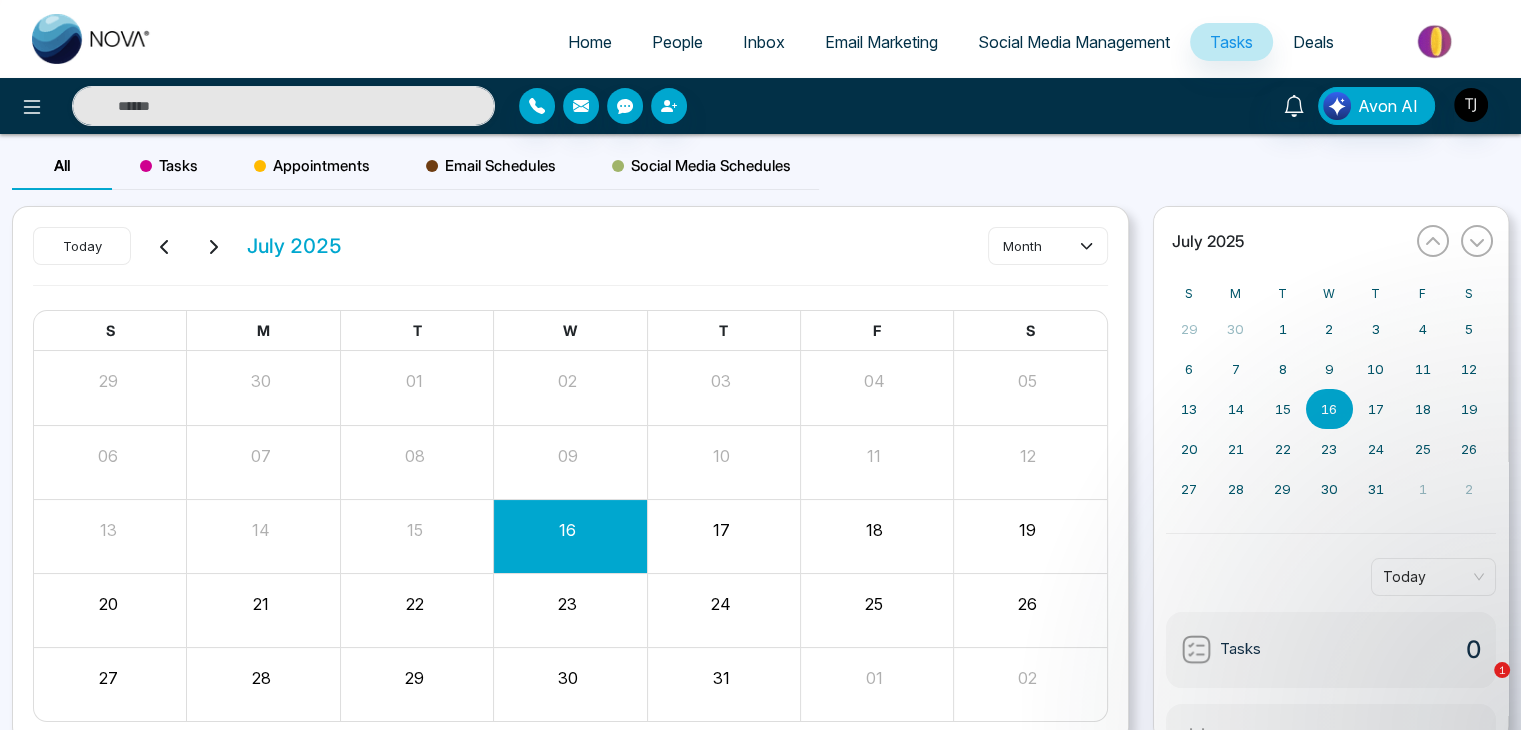 click on "Deals" at bounding box center (1313, 42) 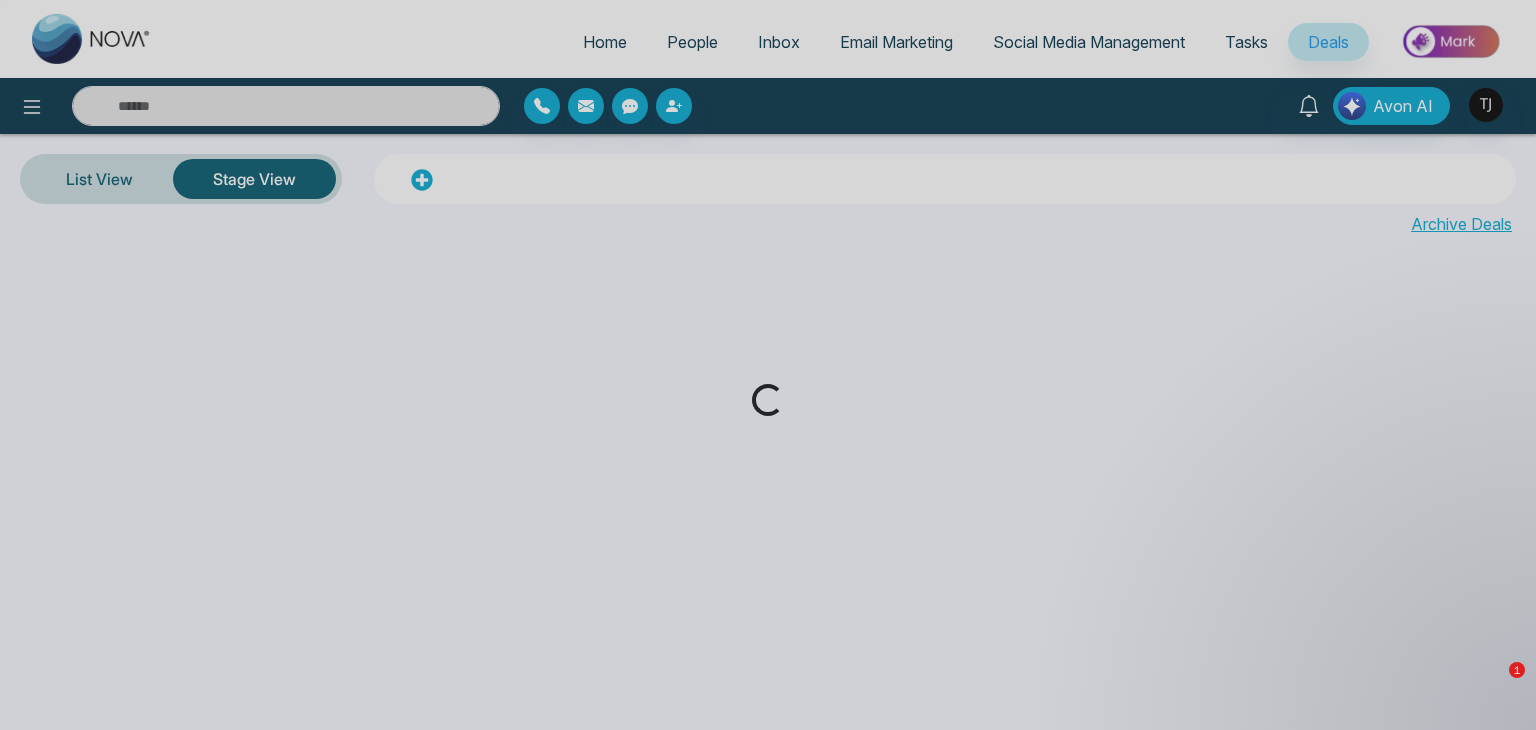 click on "Loading..." at bounding box center (768, 365) 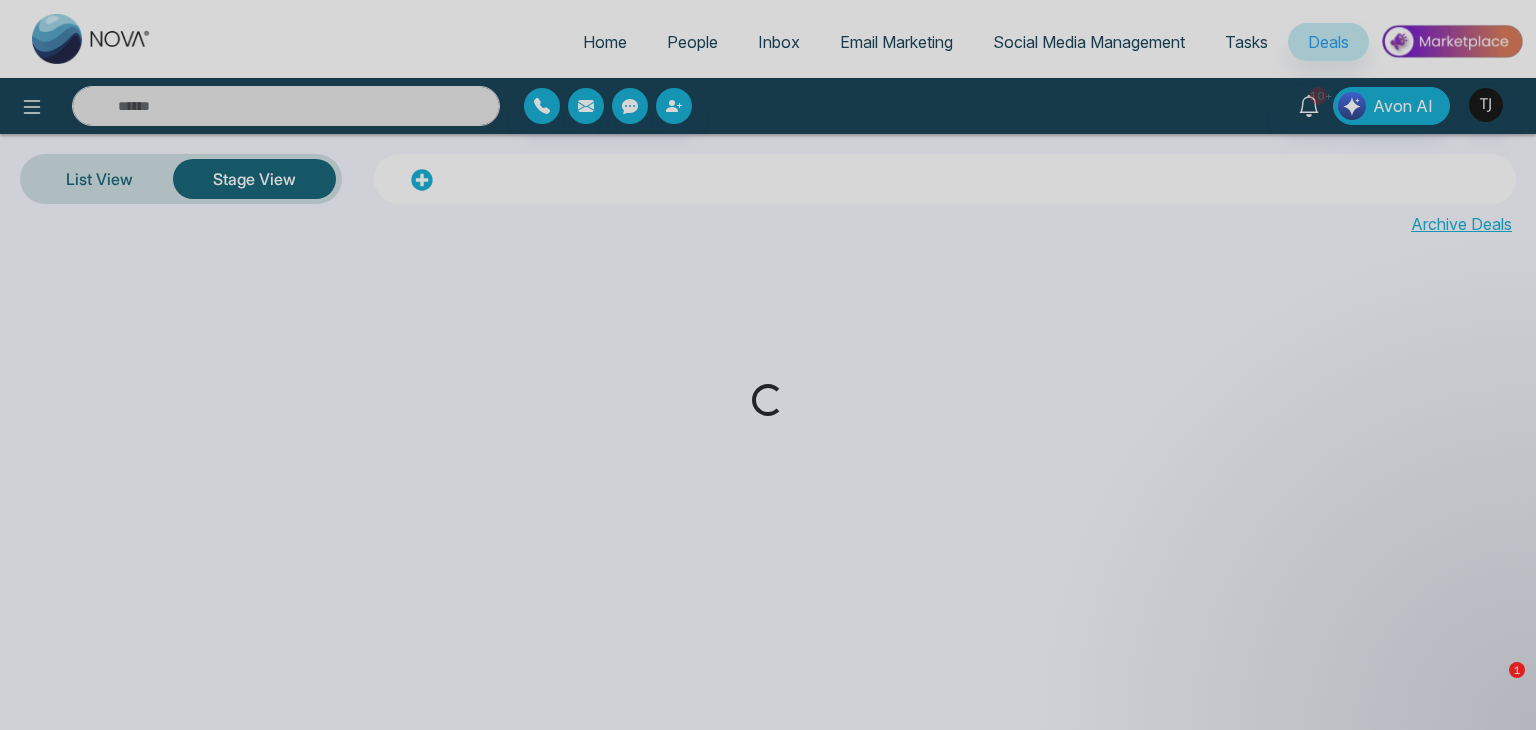 click on "Loading..." at bounding box center [768, 365] 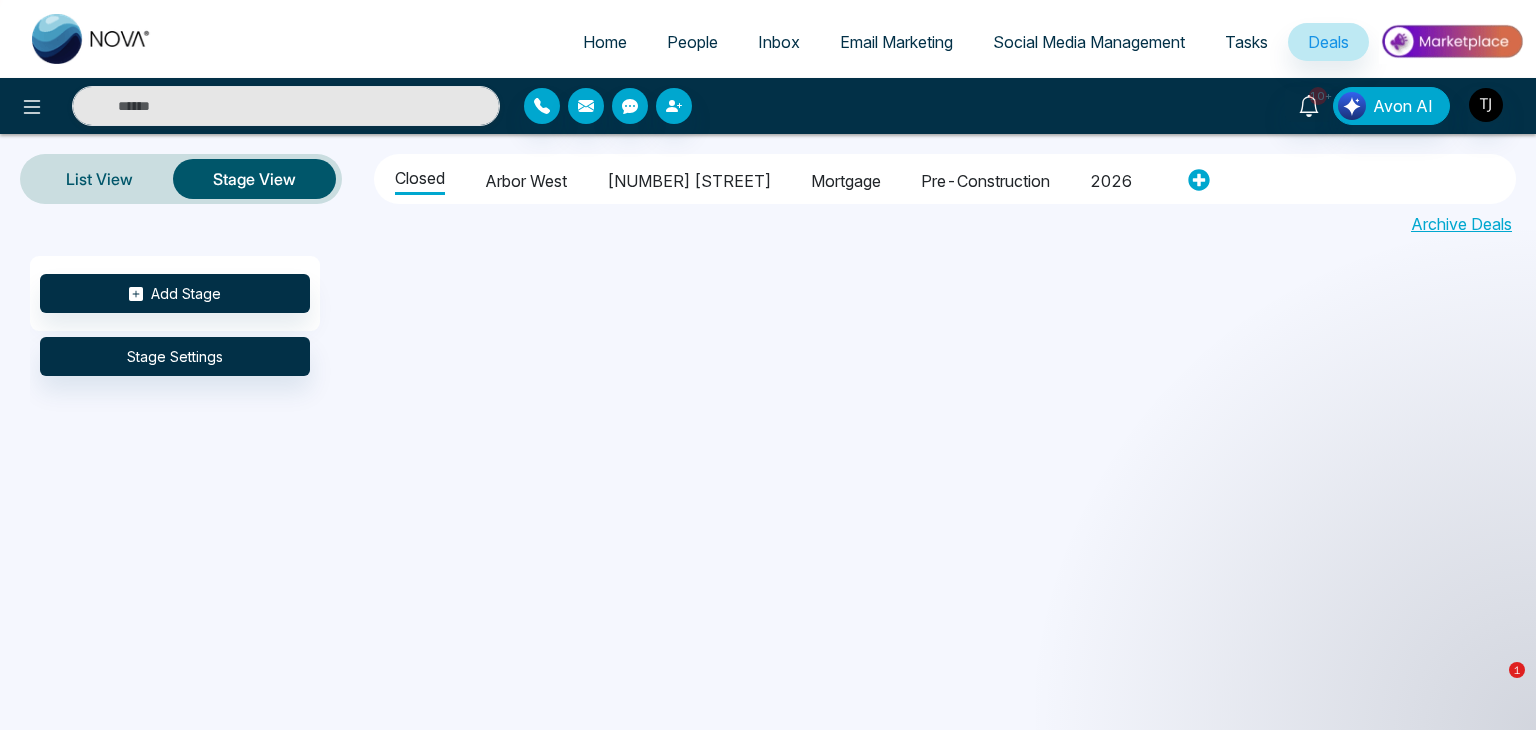 click on "Home" at bounding box center [605, 42] 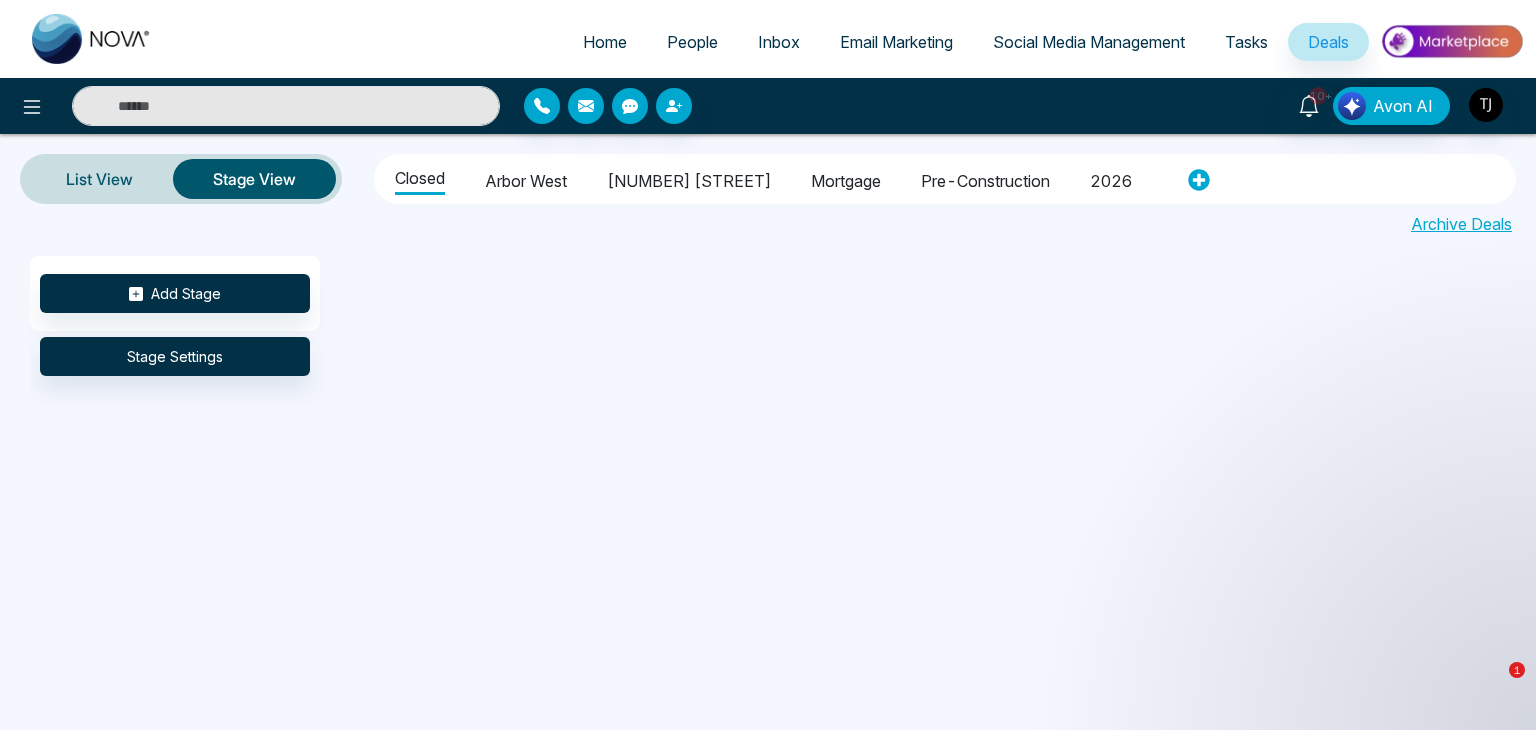 select on "*" 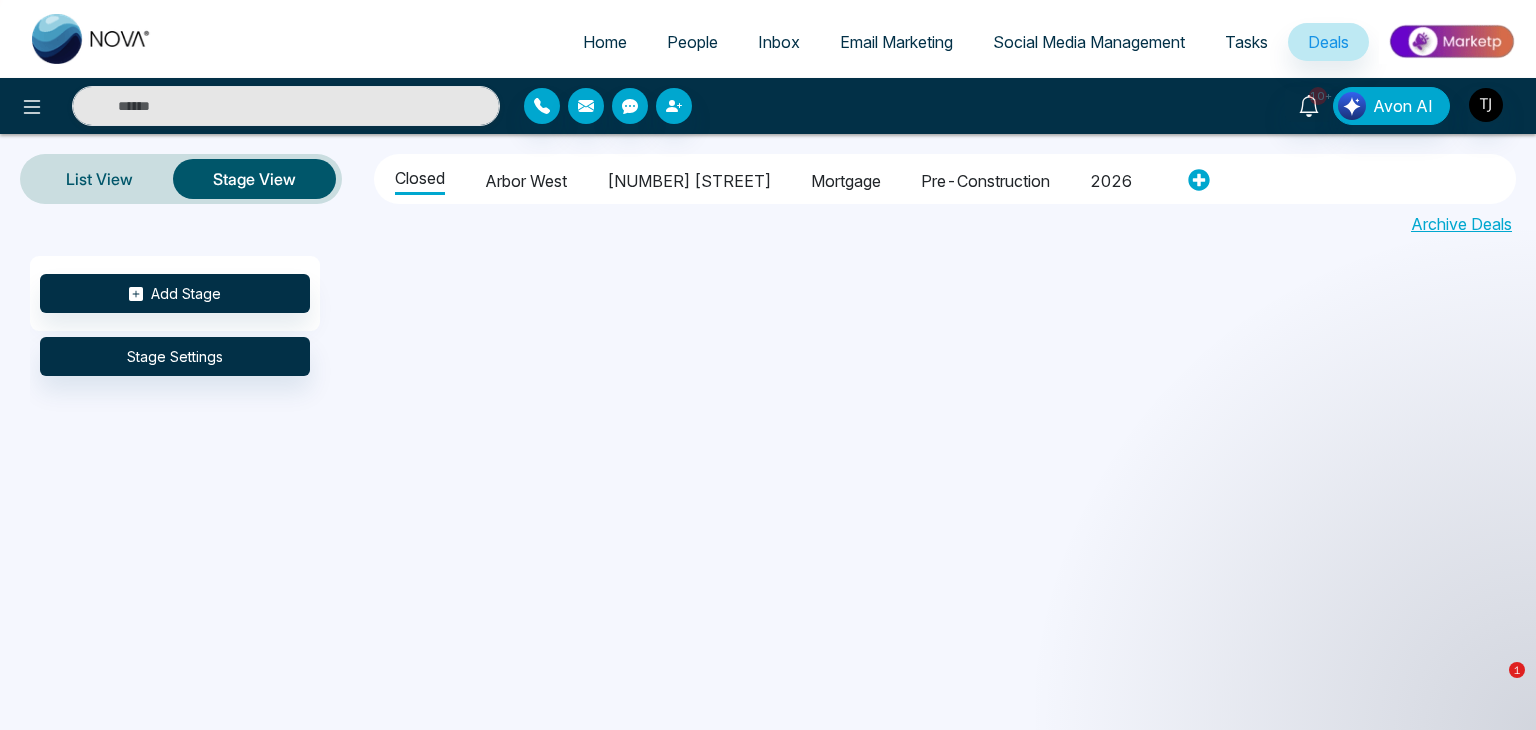 select on "*" 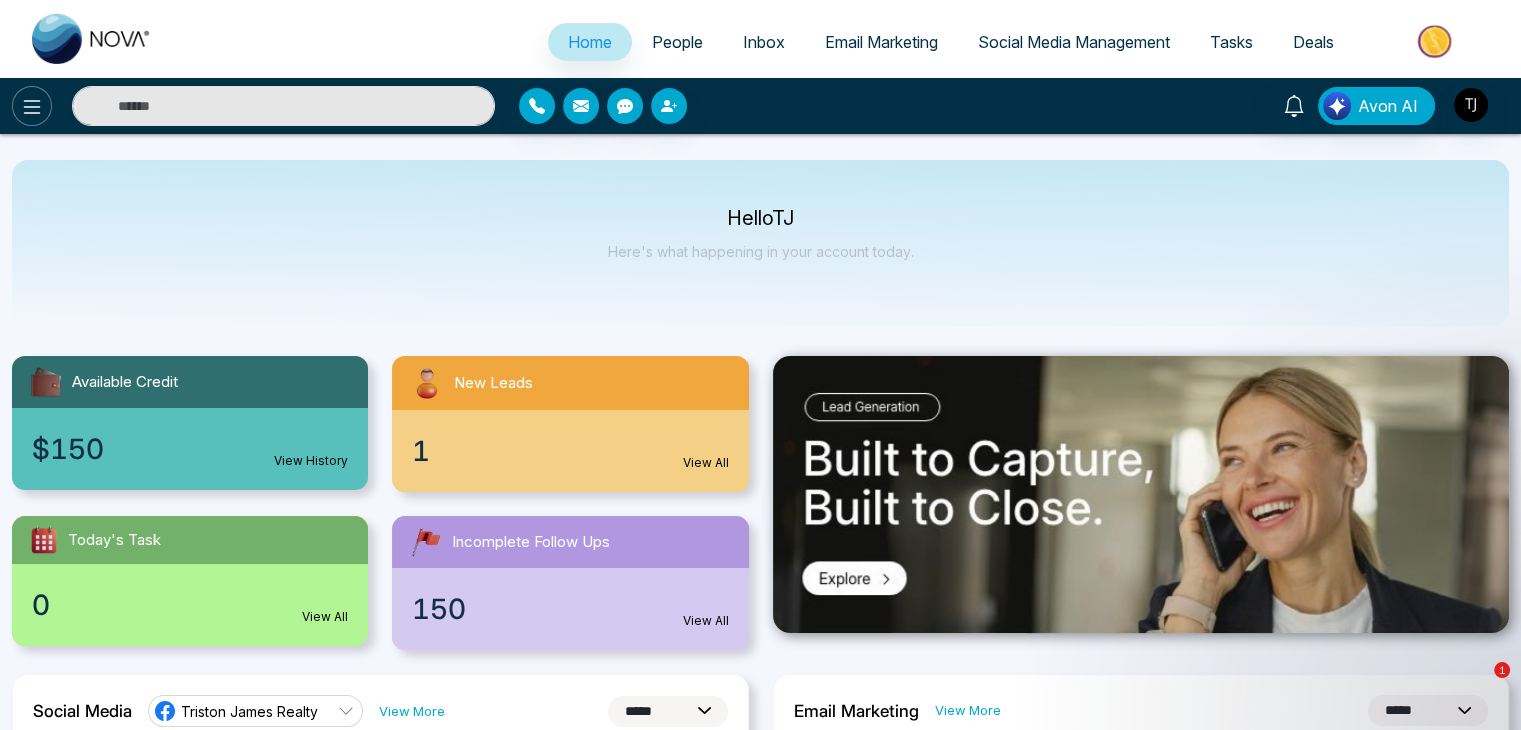 click at bounding box center [32, 106] 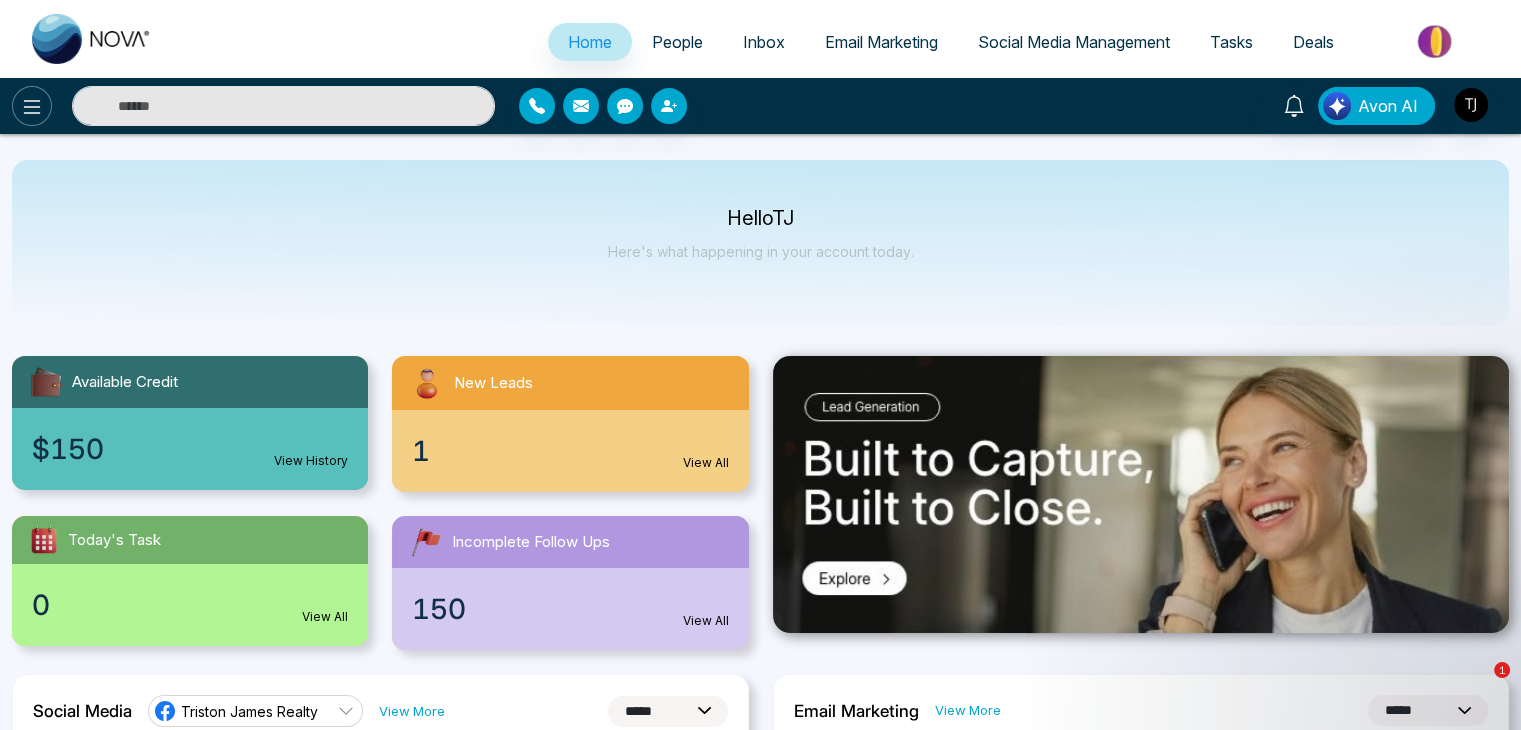 click 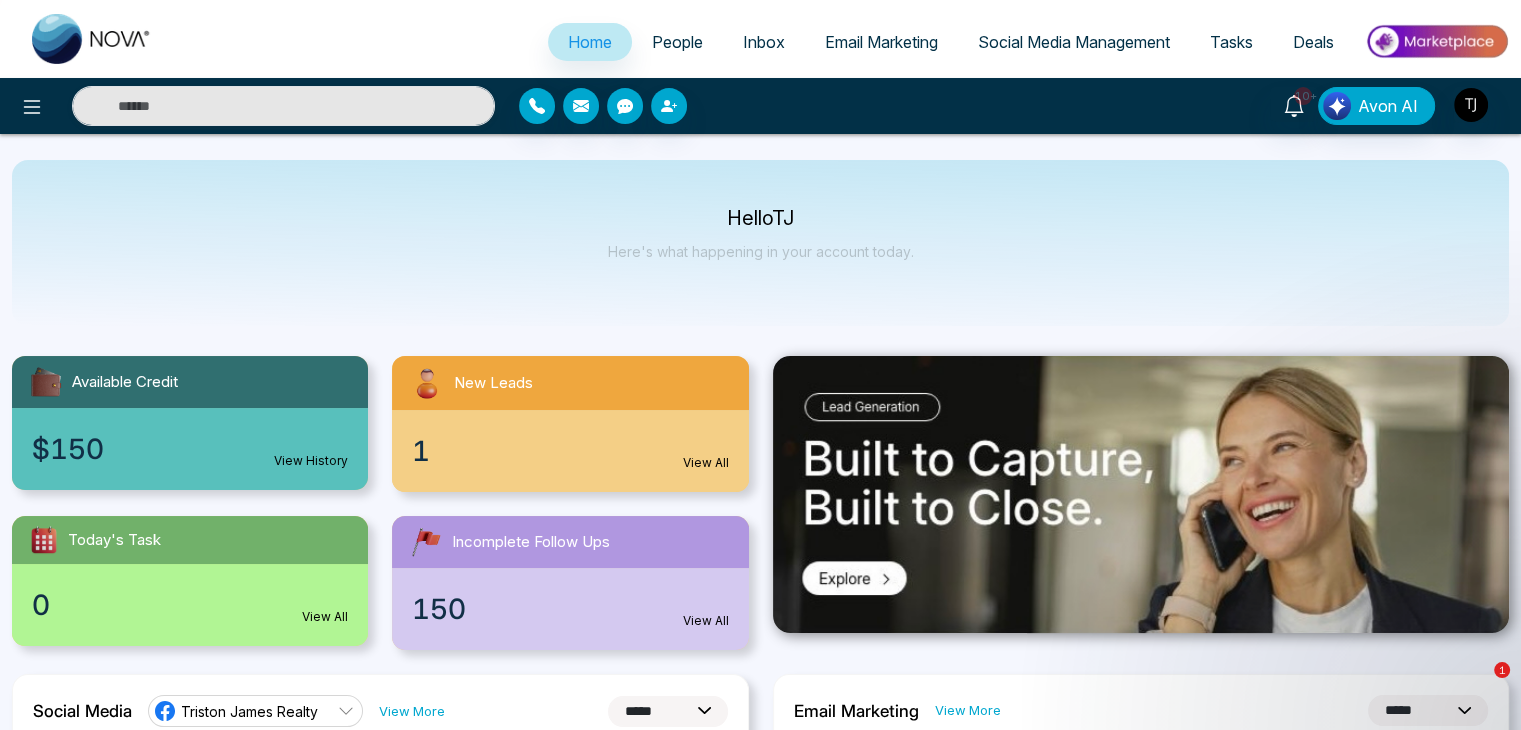 click on "People" at bounding box center (677, 42) 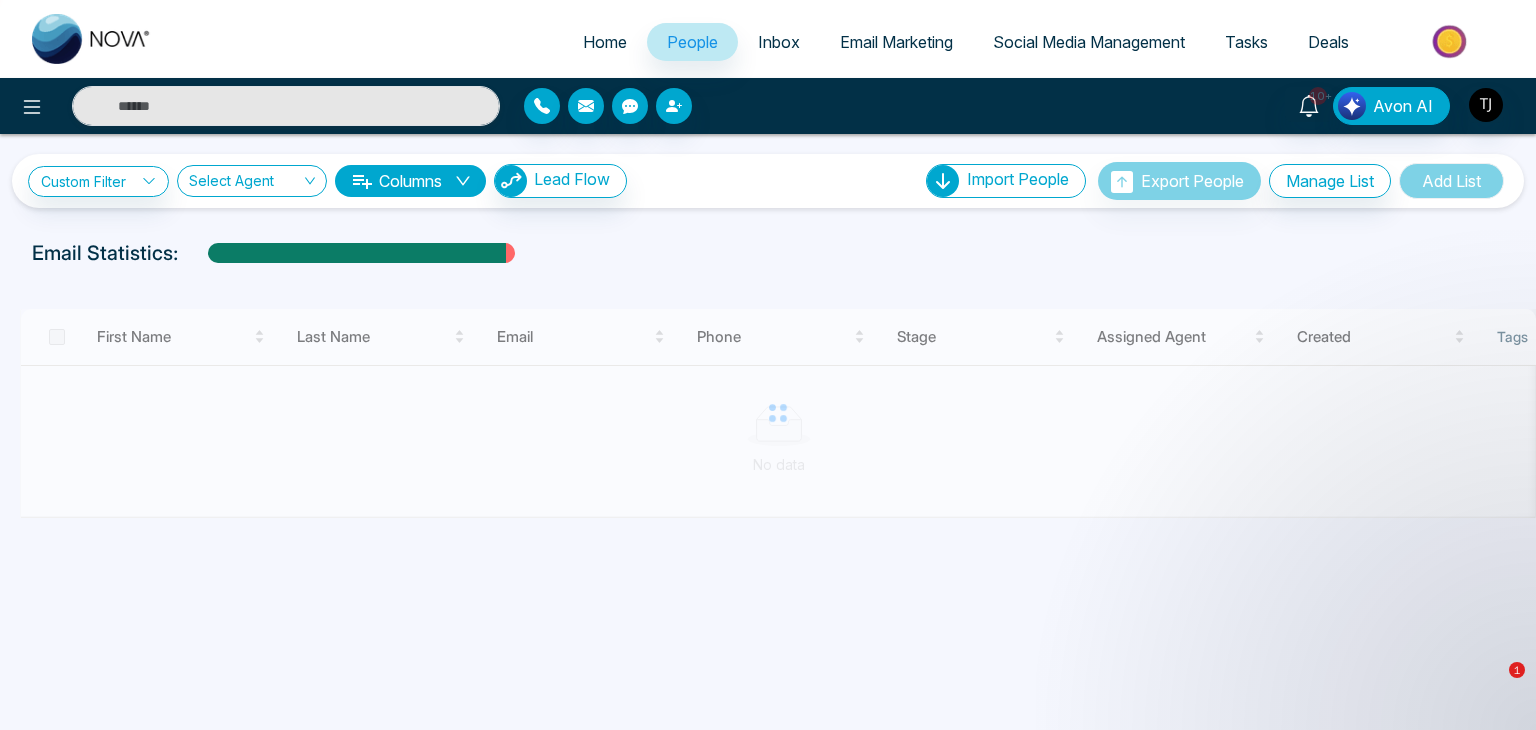 click on "Inbox" at bounding box center [779, 42] 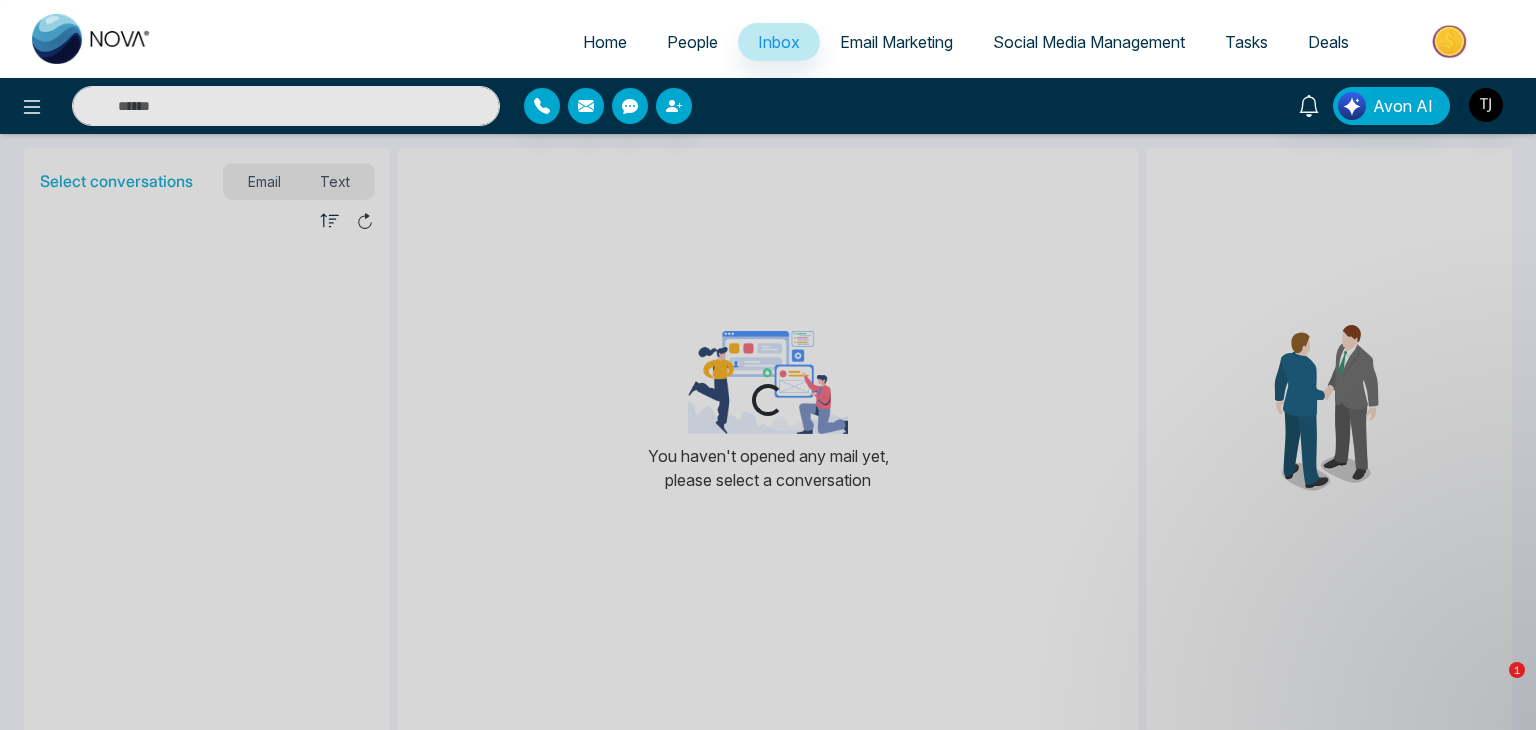 click on "Email Marketing" at bounding box center (896, 42) 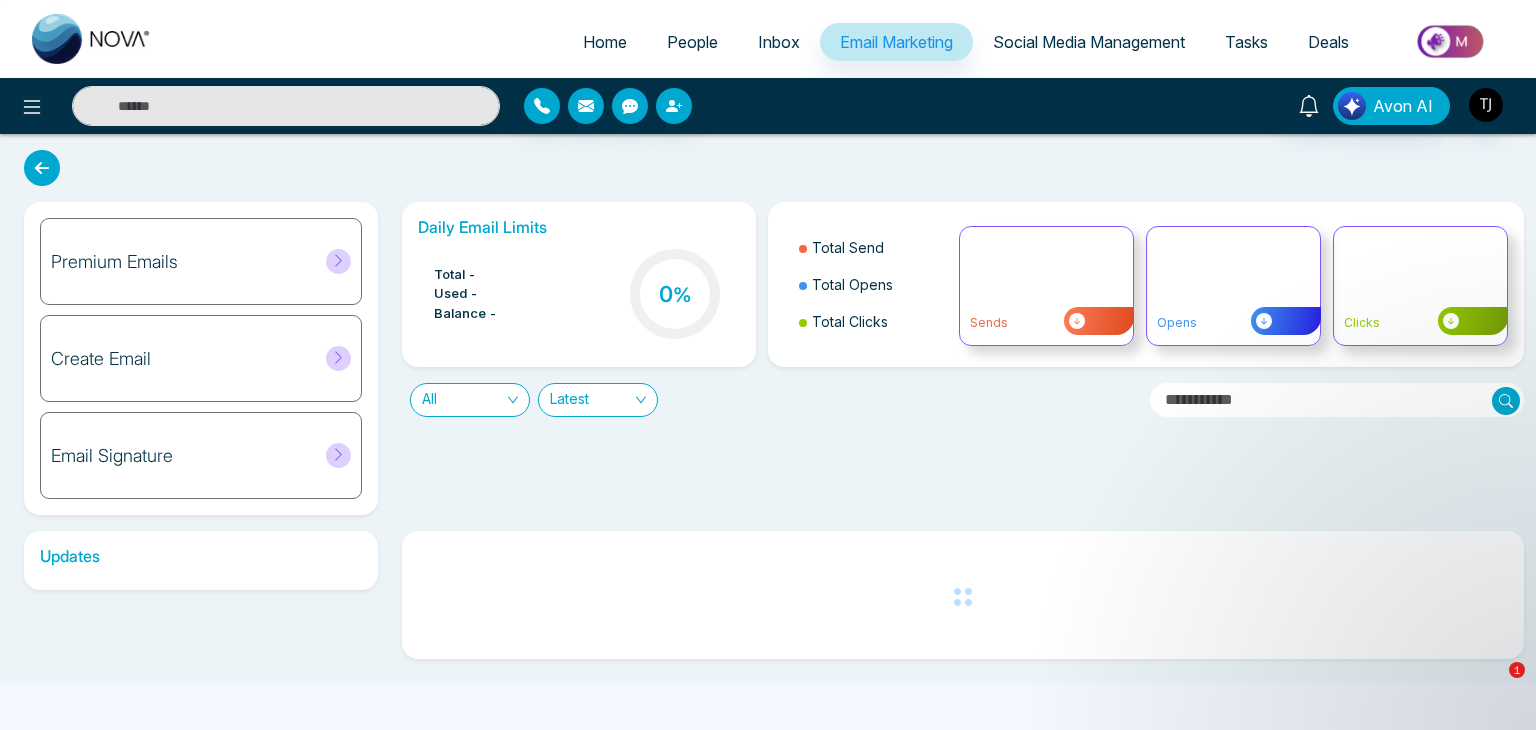 click on "Social Media Management" at bounding box center (1089, 42) 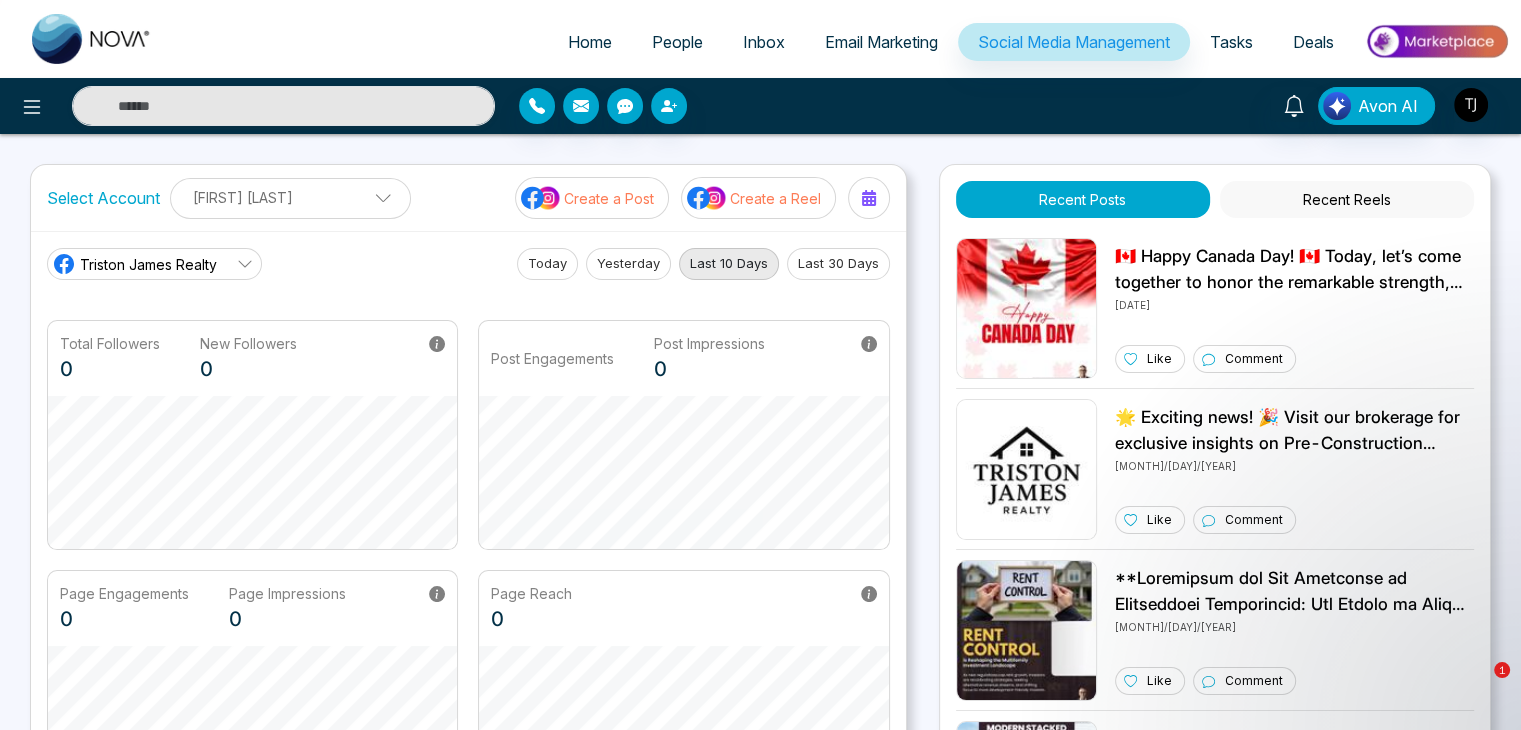 click on "Tasks" at bounding box center (1231, 42) 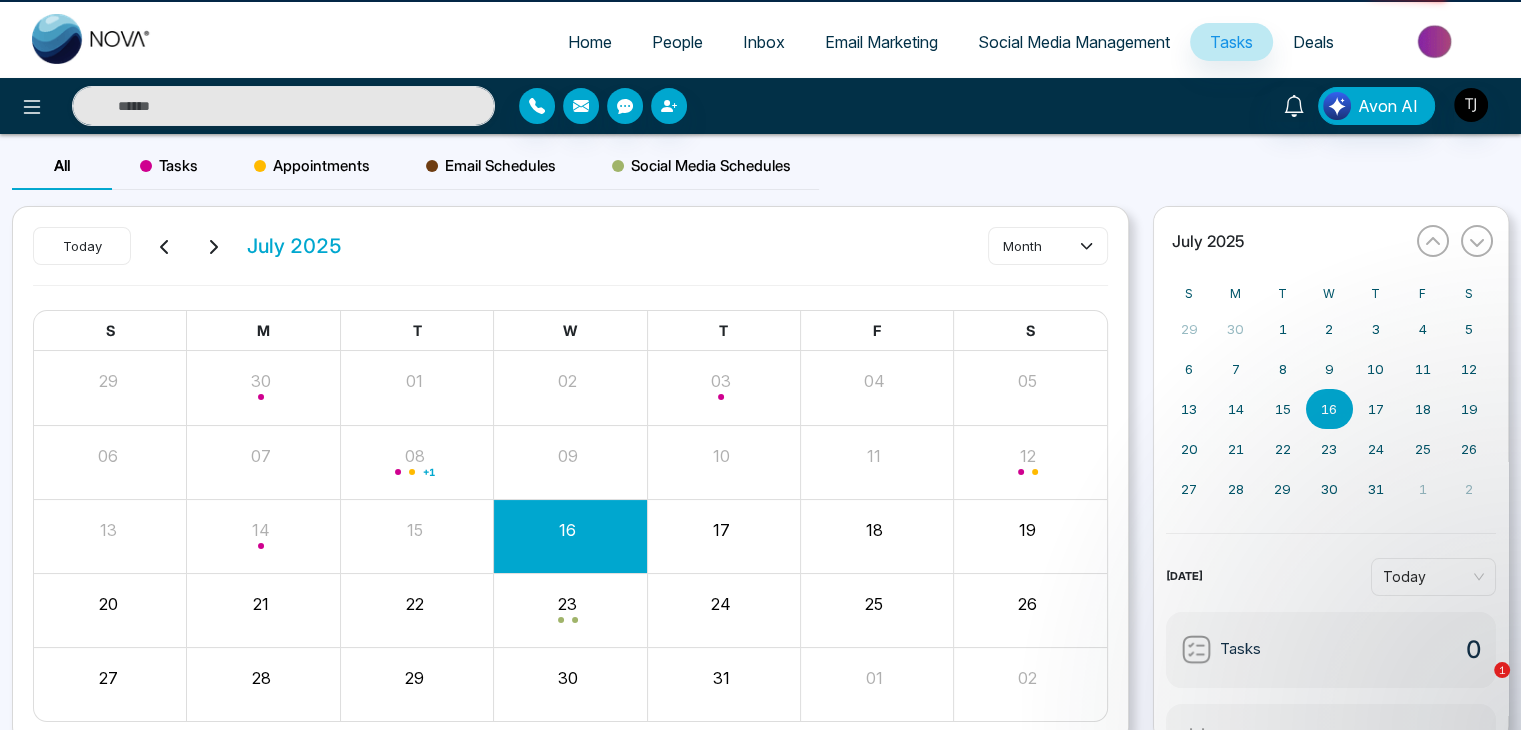 click on "Deals" at bounding box center (1313, 42) 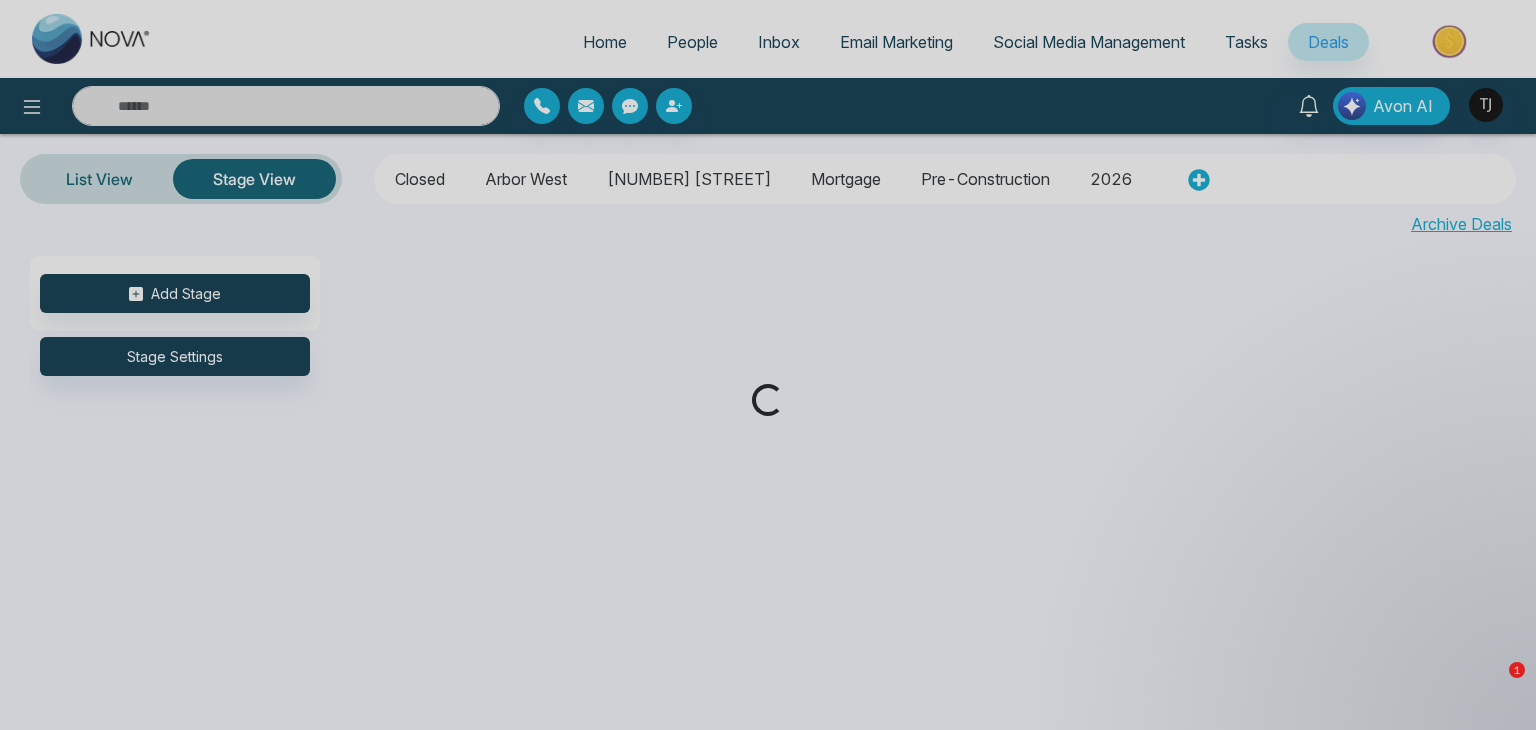 click on "Loading..." at bounding box center (768, 365) 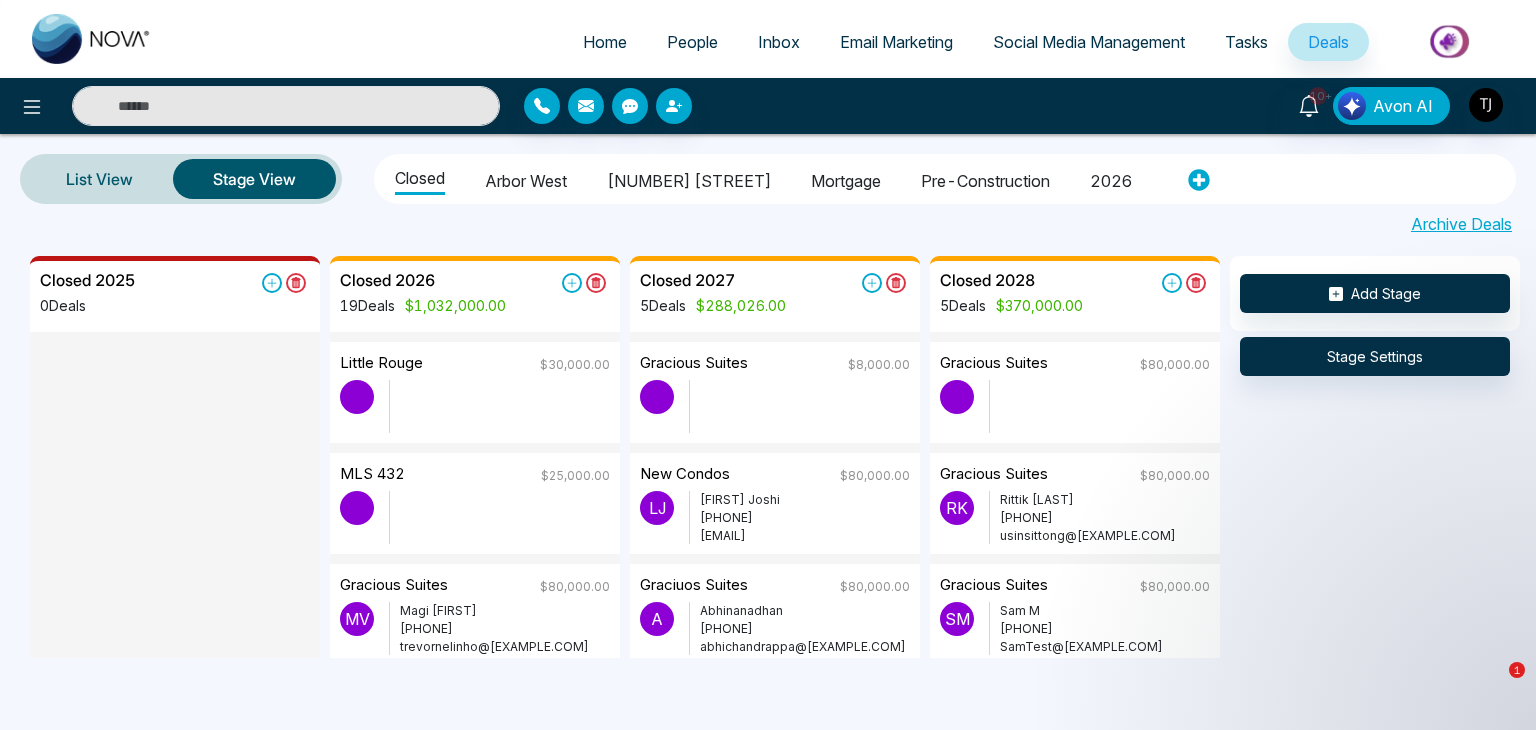 click on "Home" at bounding box center [605, 42] 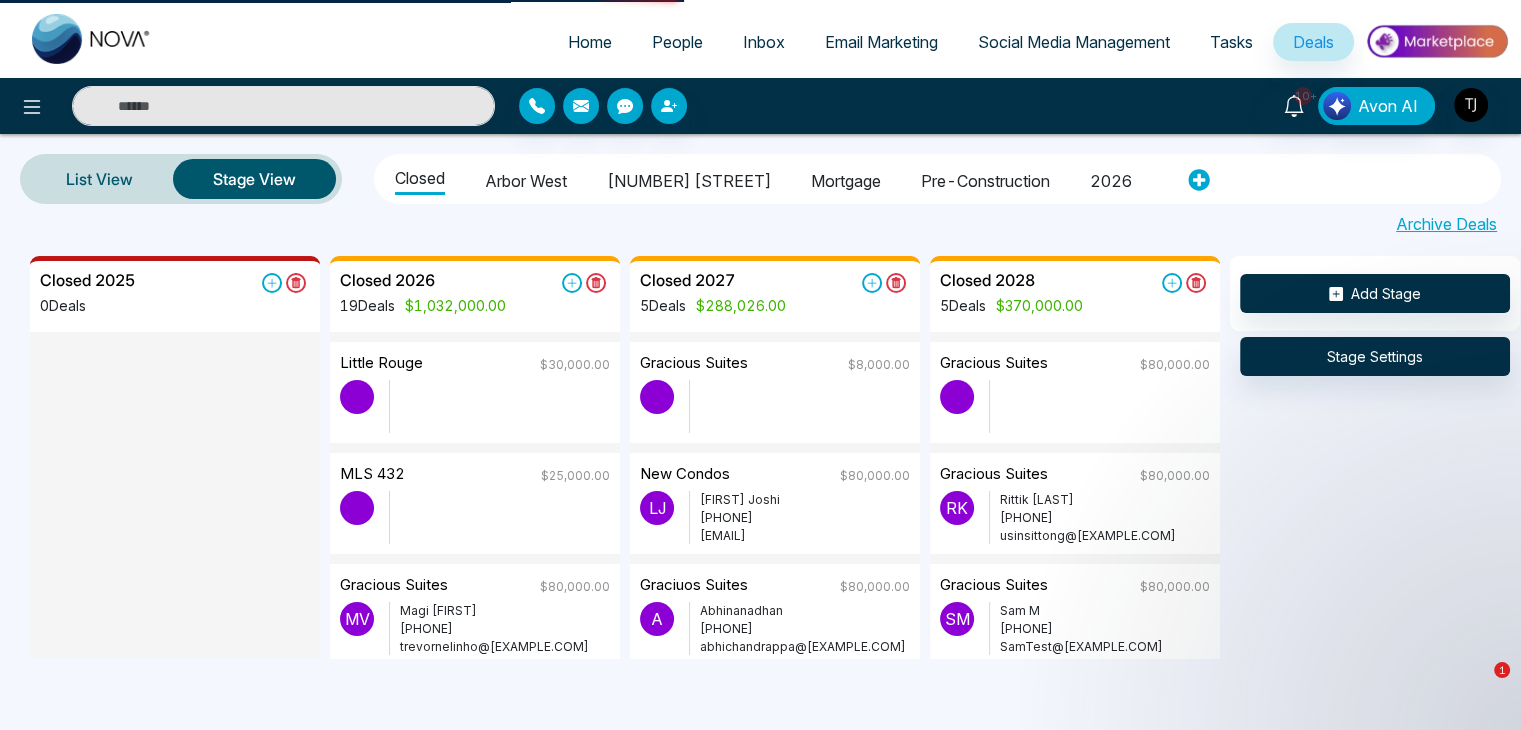 select on "*" 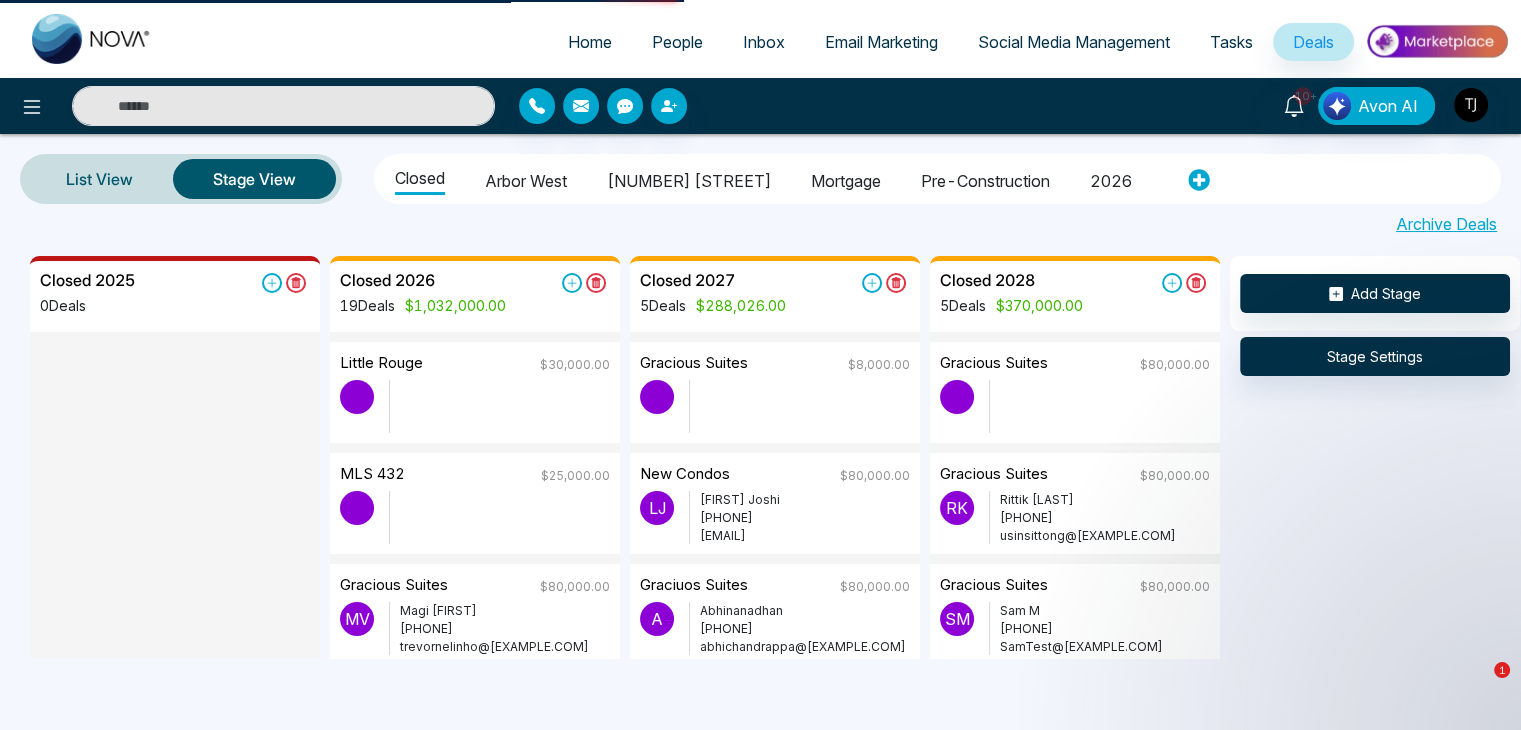 select on "*" 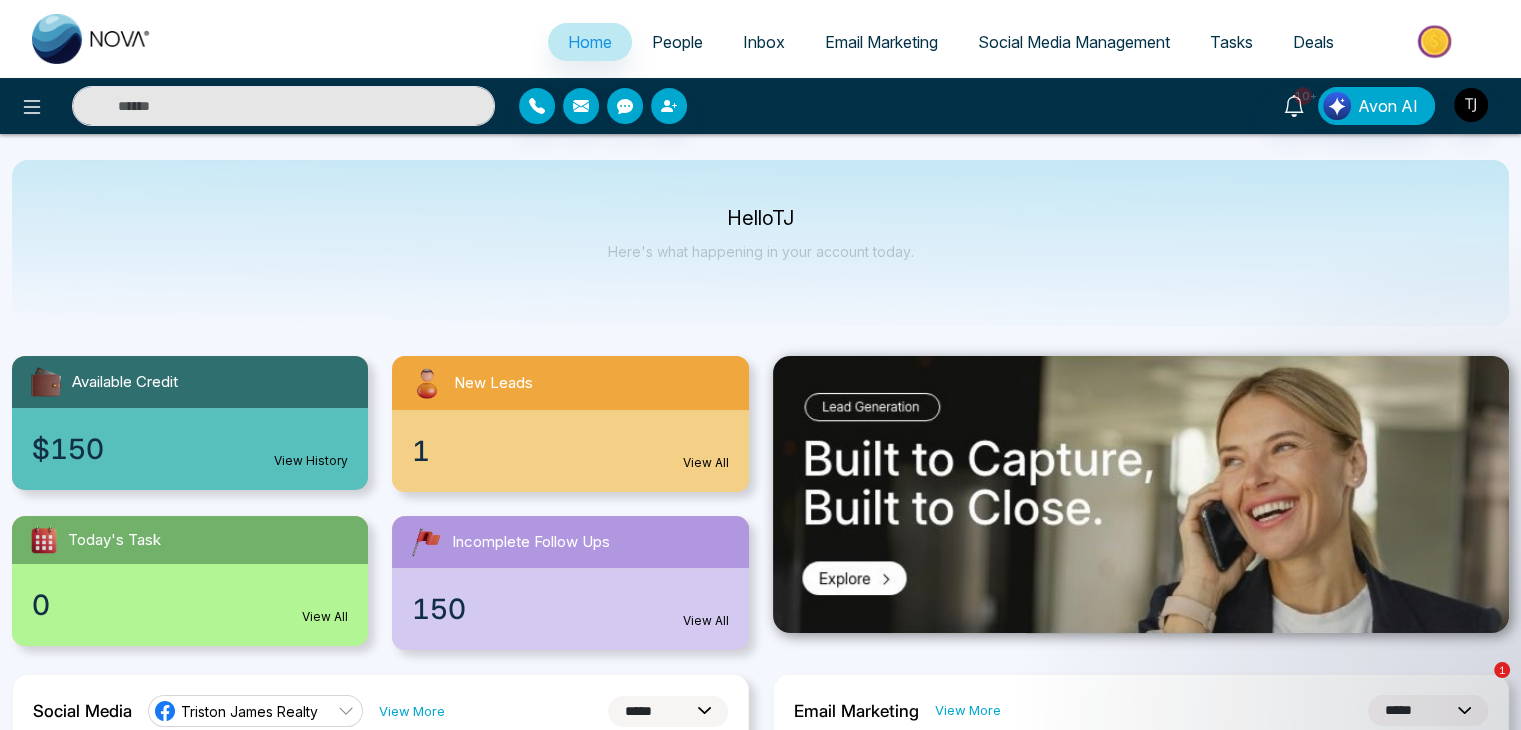 click on "People" at bounding box center (677, 42) 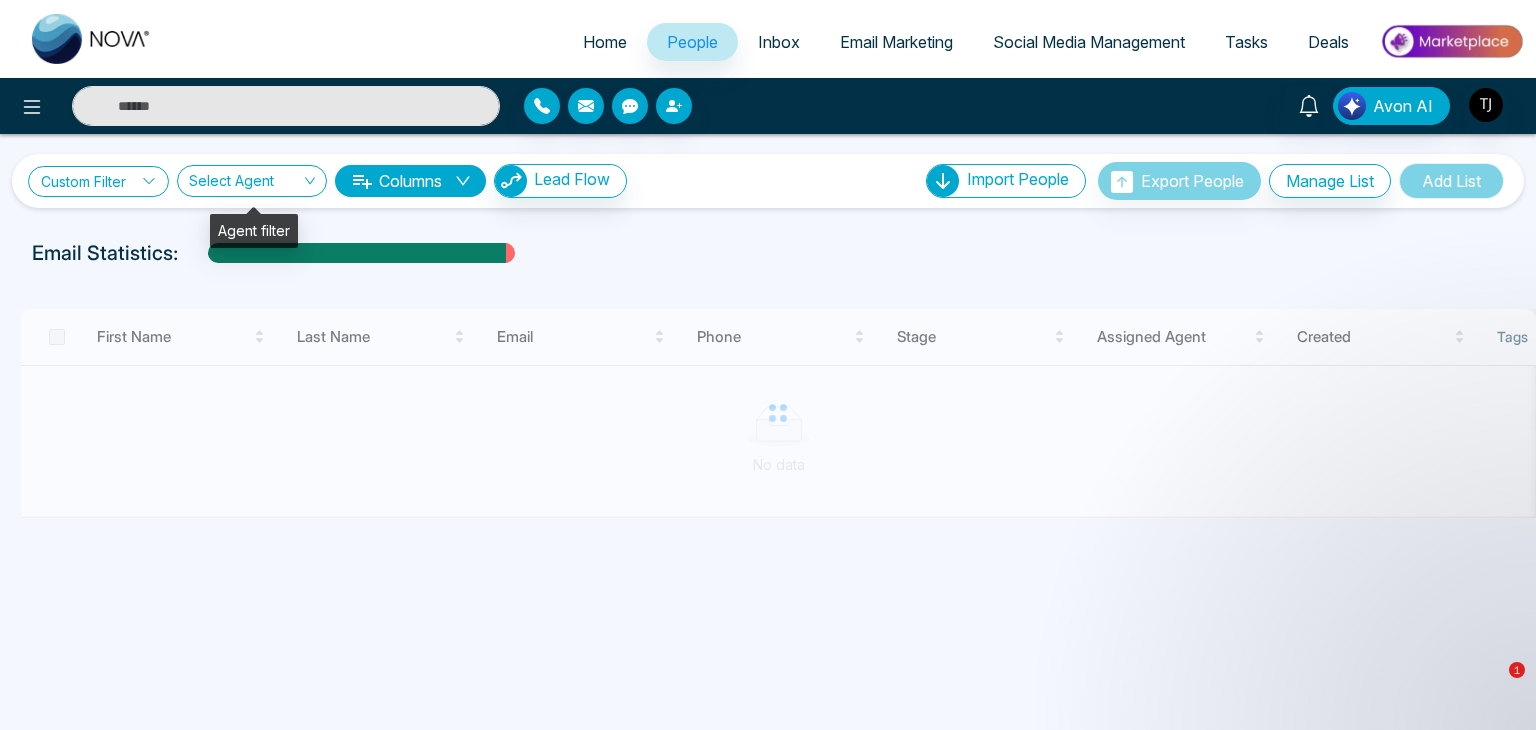 click 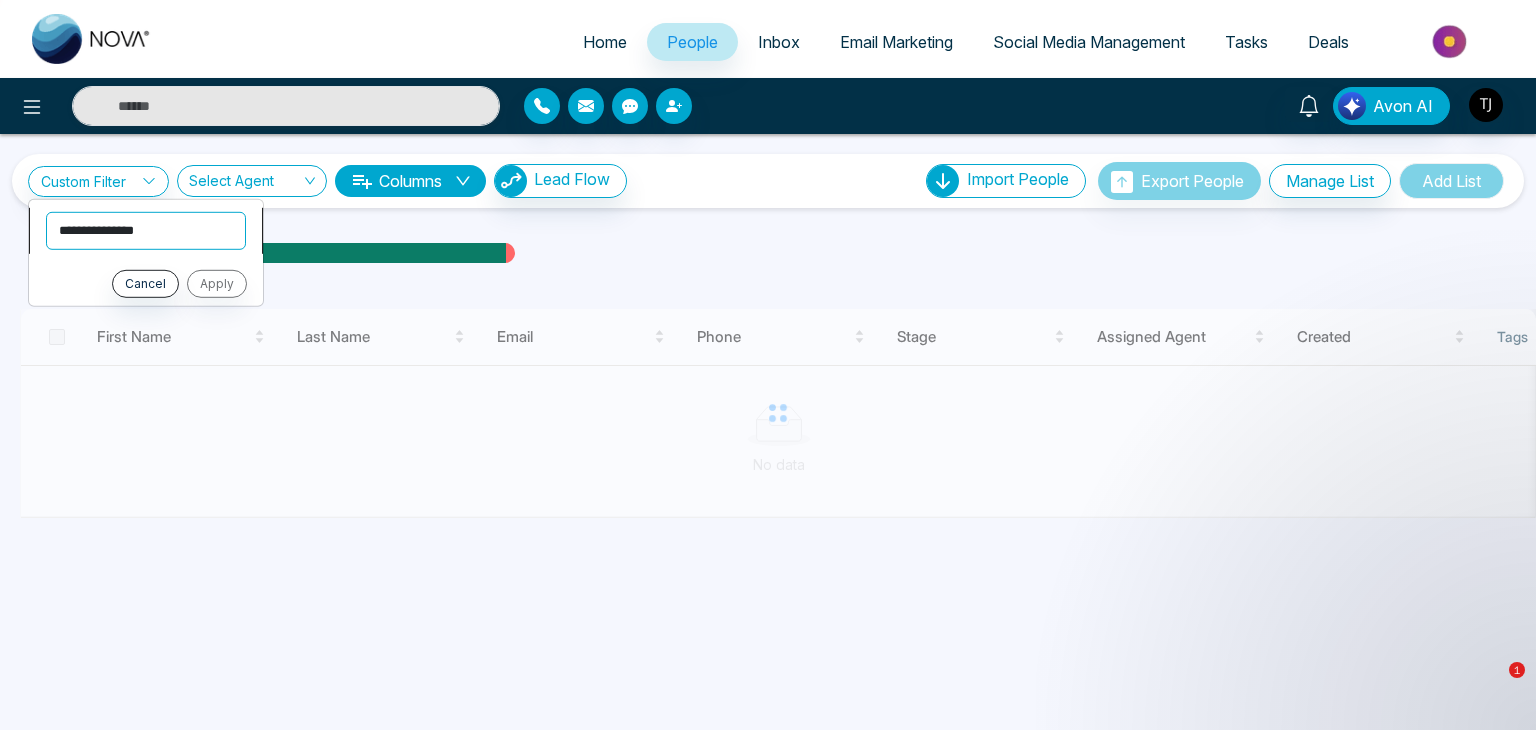 click on "**********" at bounding box center (146, 230) 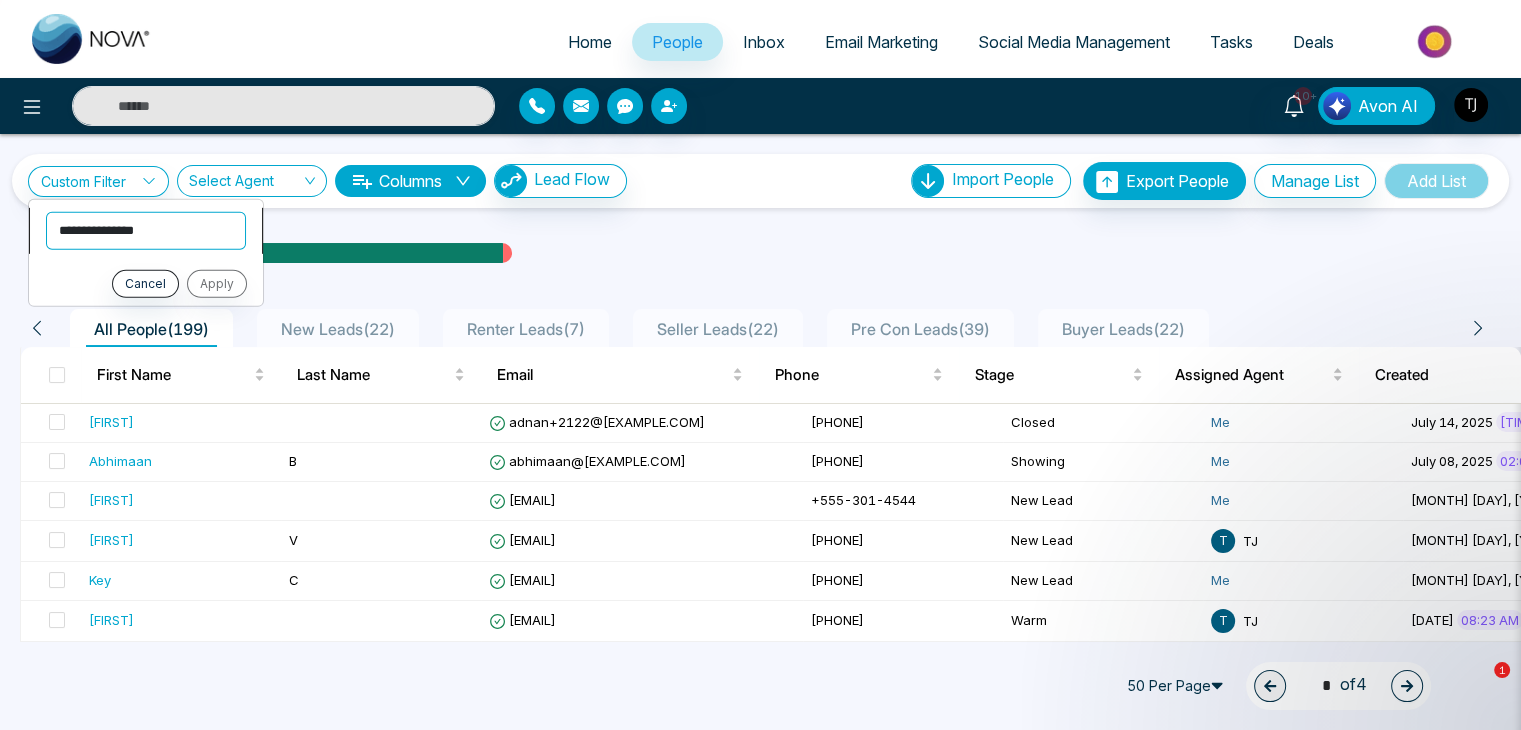 select on "****" 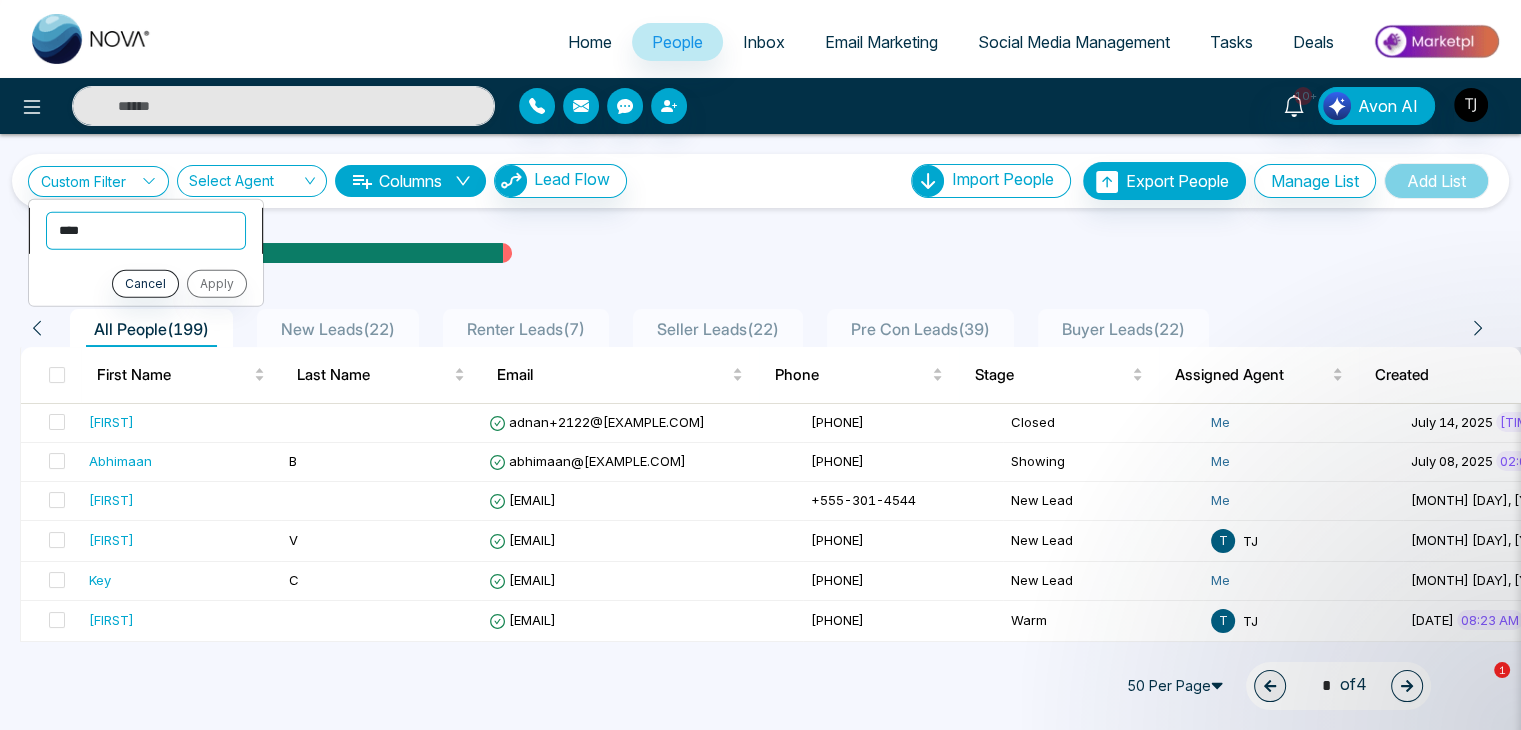 click on "**********" at bounding box center (146, 230) 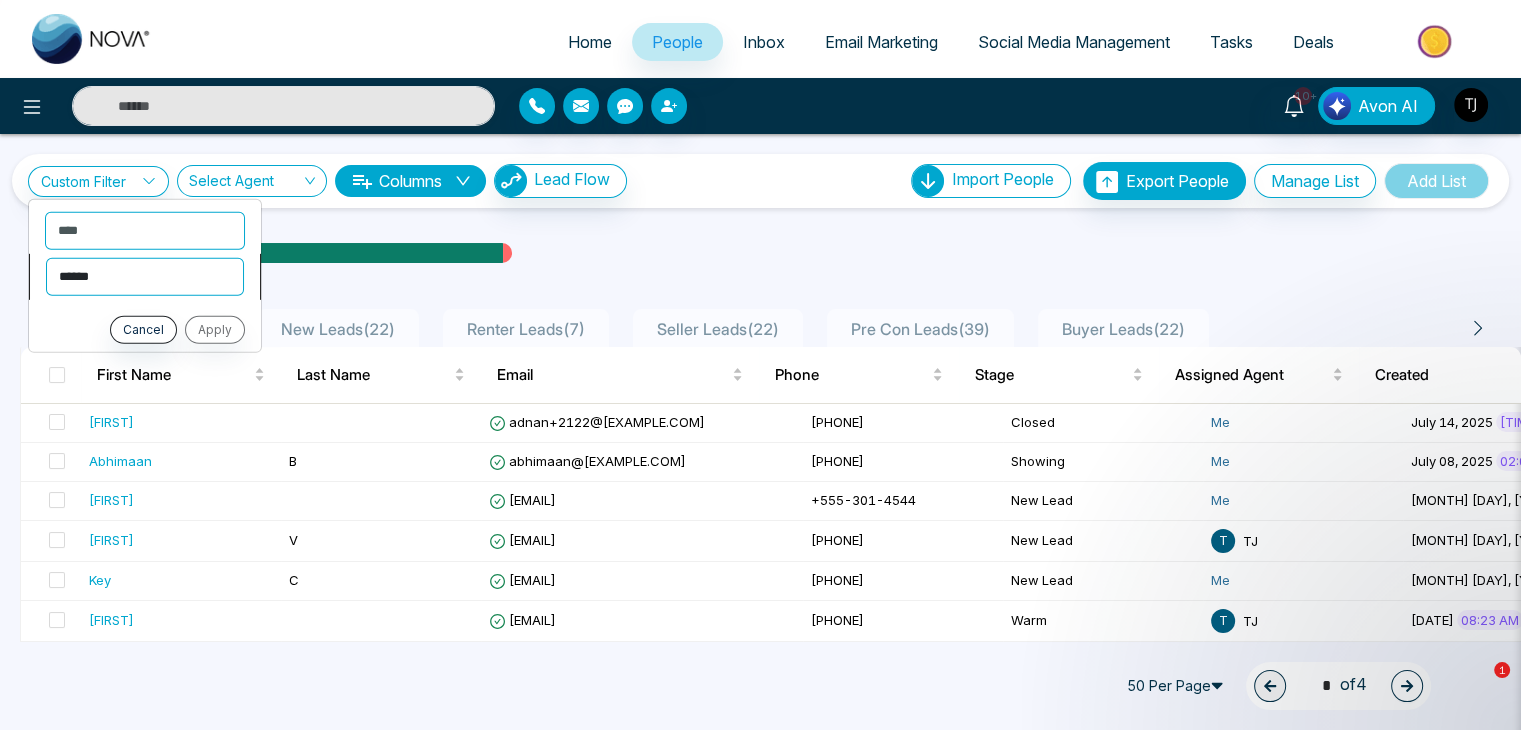 click on "**********" at bounding box center [145, 276] 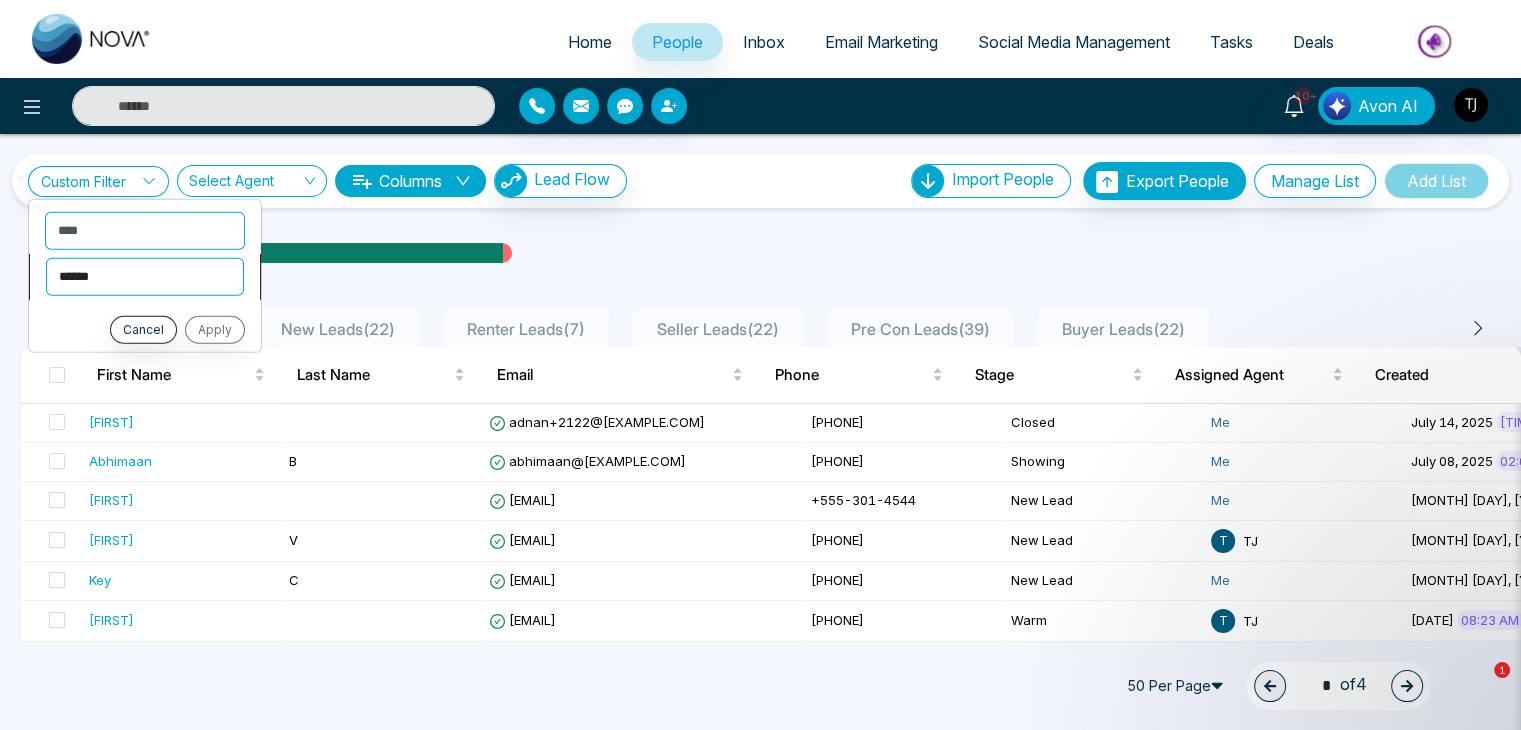 select on "*******" 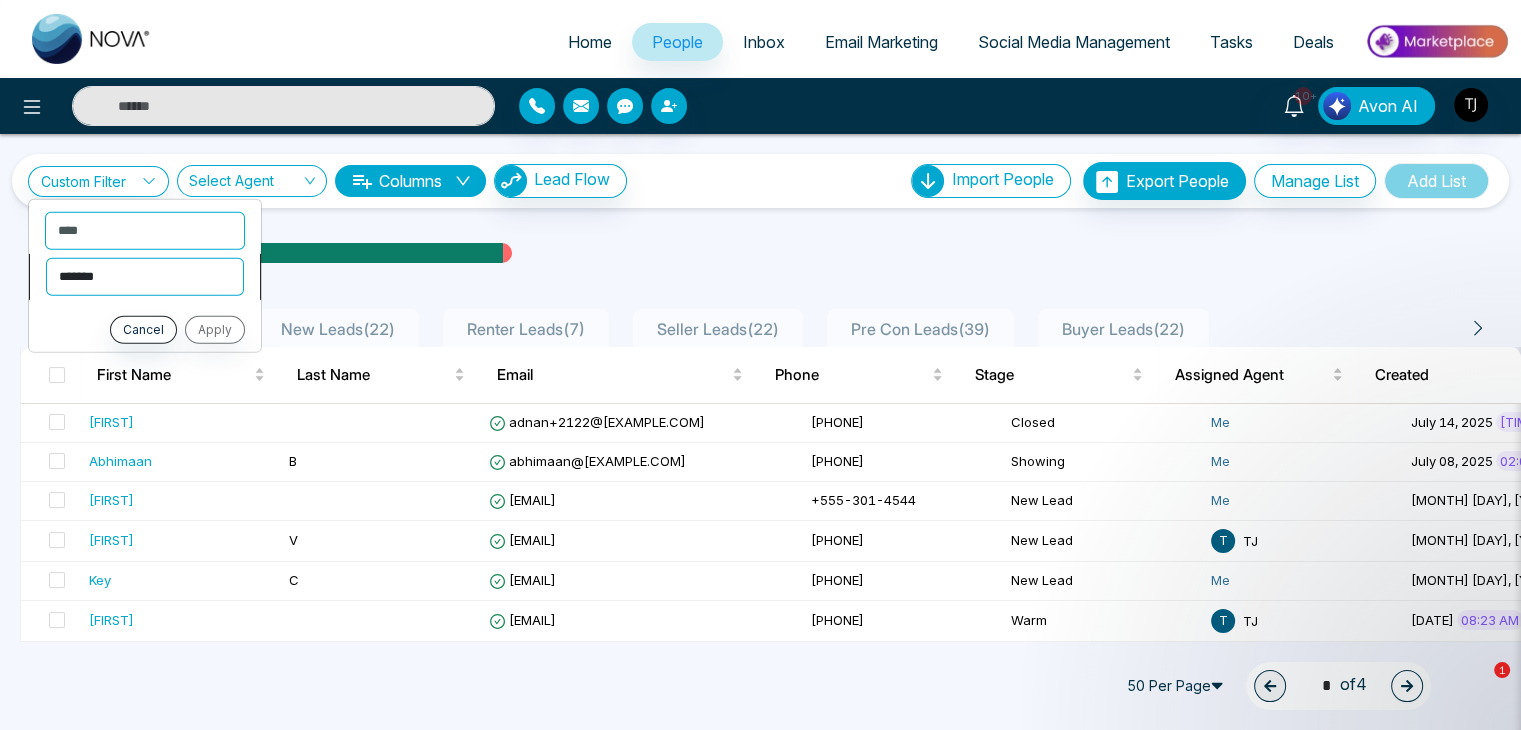 click on "**********" at bounding box center (145, 276) 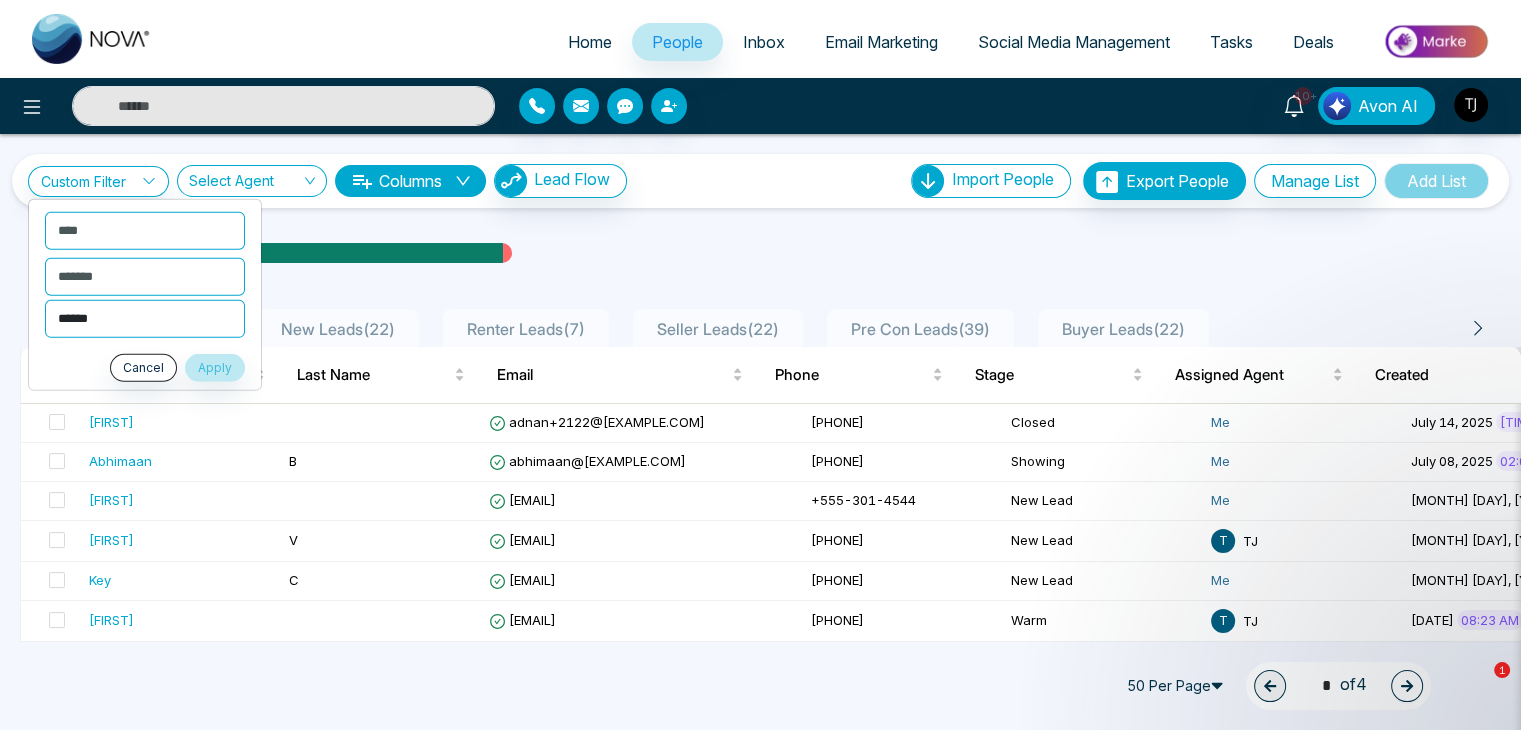 click on "**********" at bounding box center (145, 318) 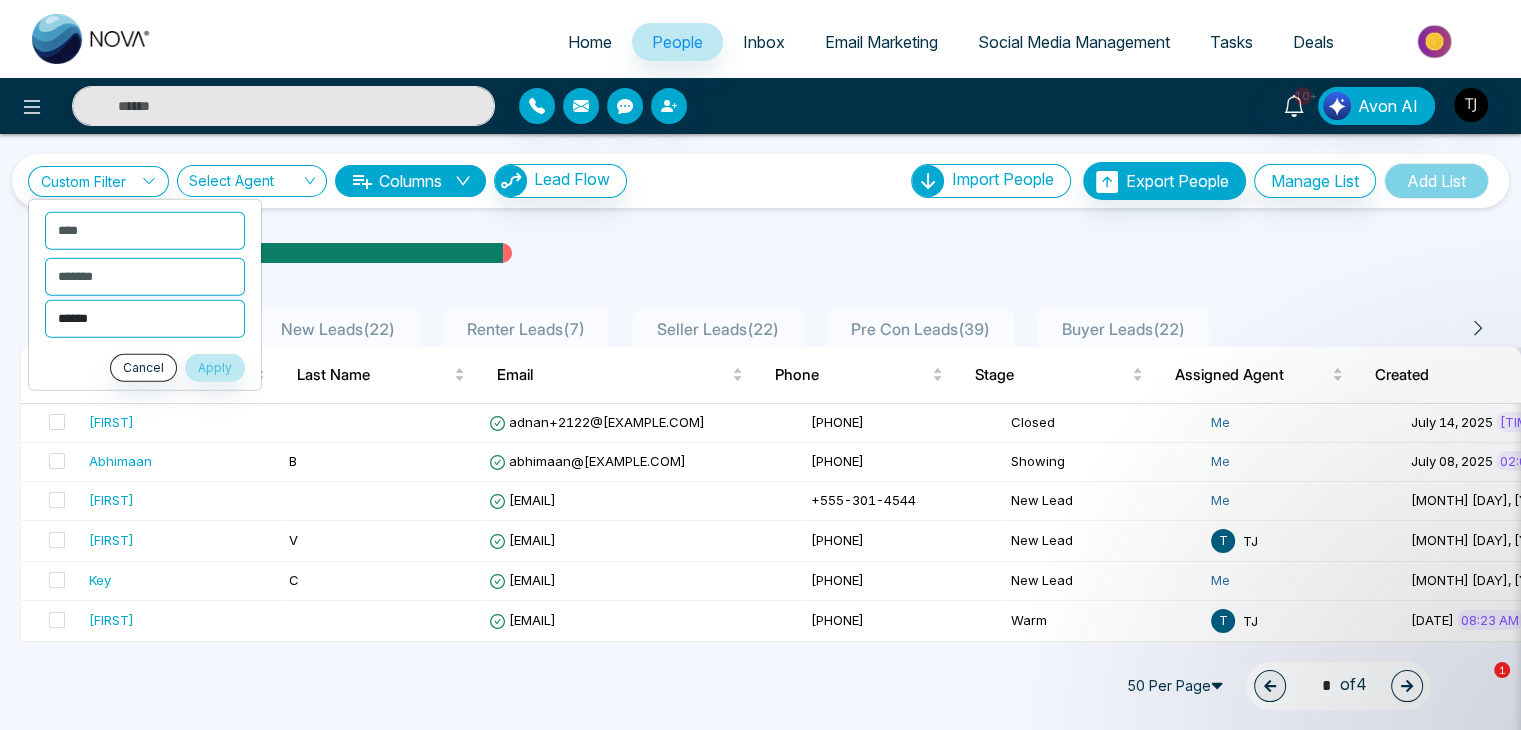 click on "**********" at bounding box center (145, 318) 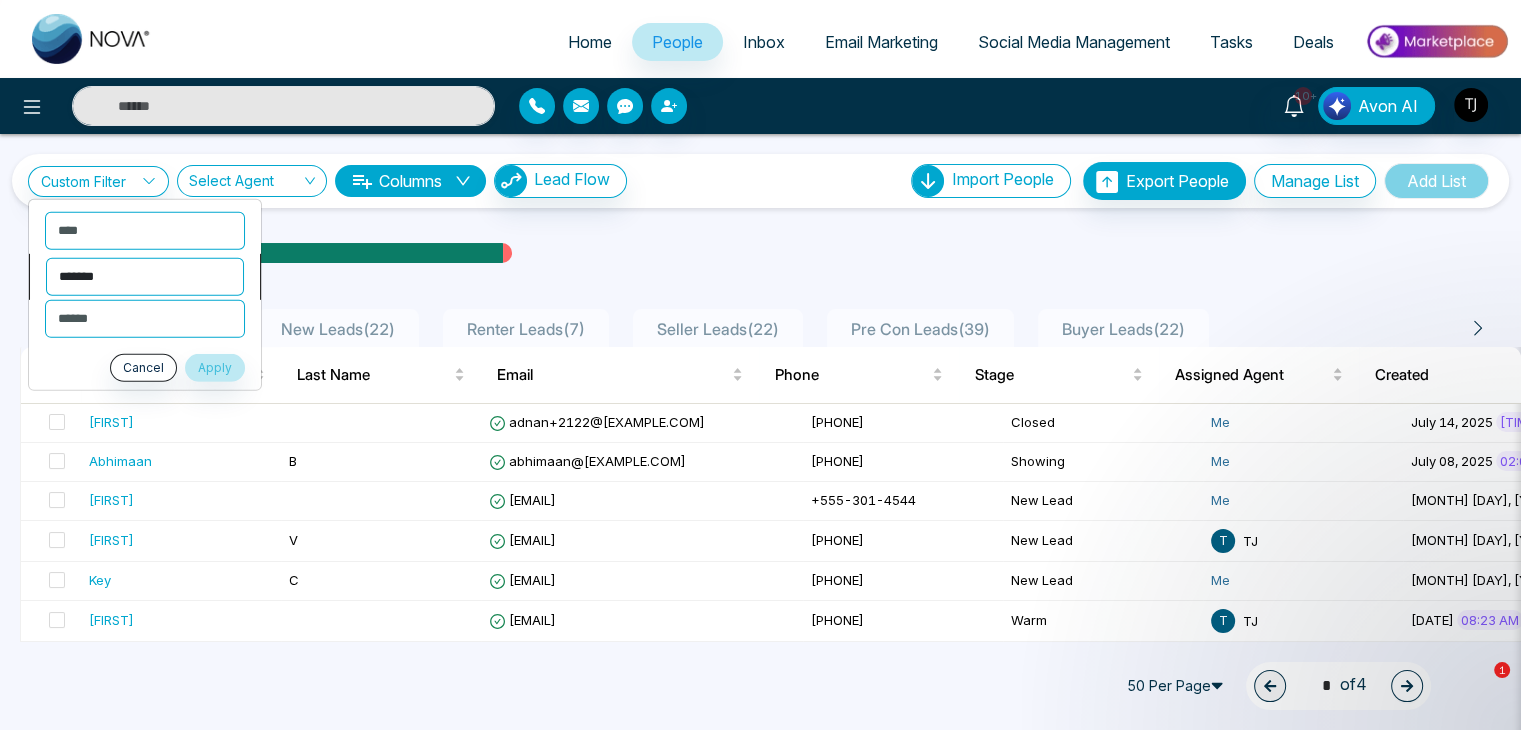 click on "**********" at bounding box center [145, 276] 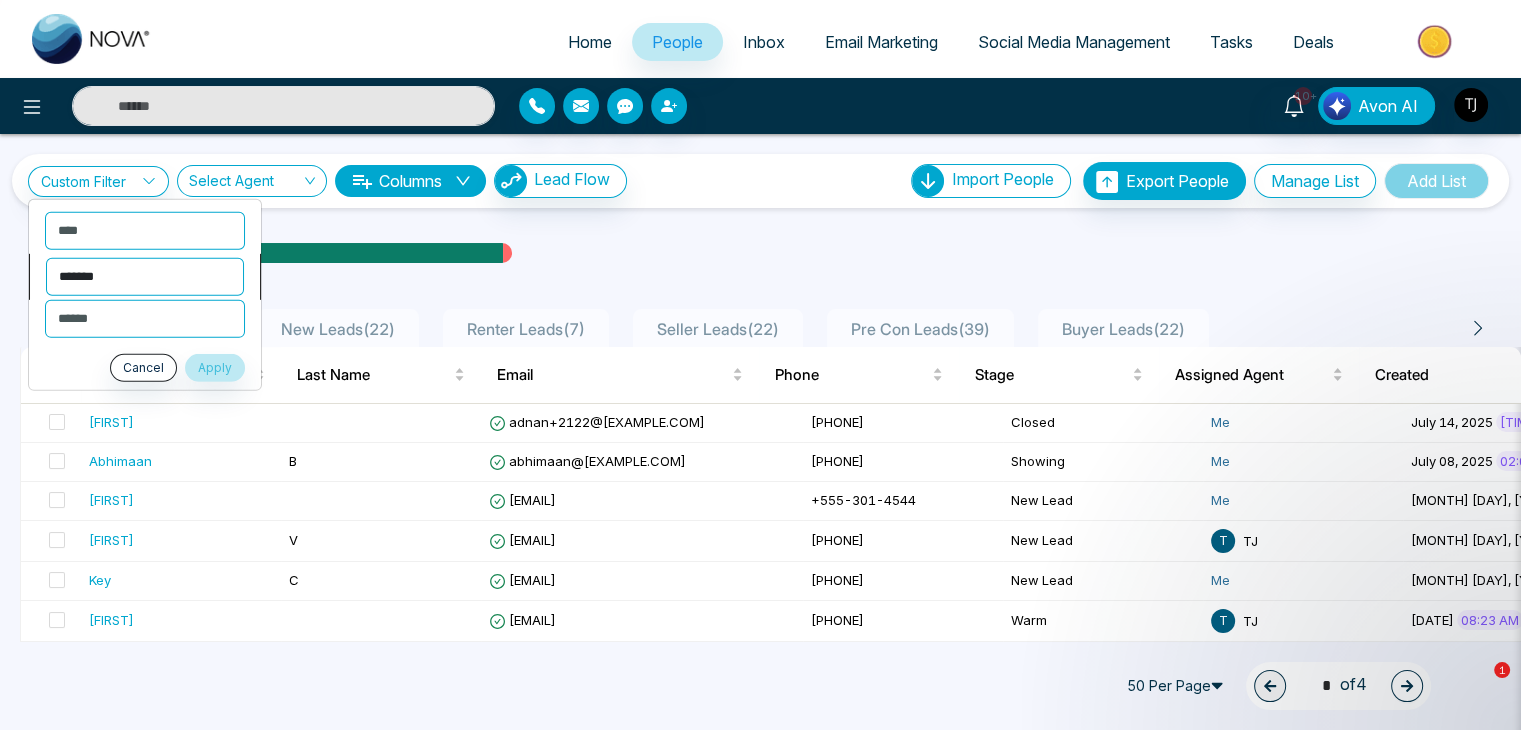 click on "**********" at bounding box center (145, 276) 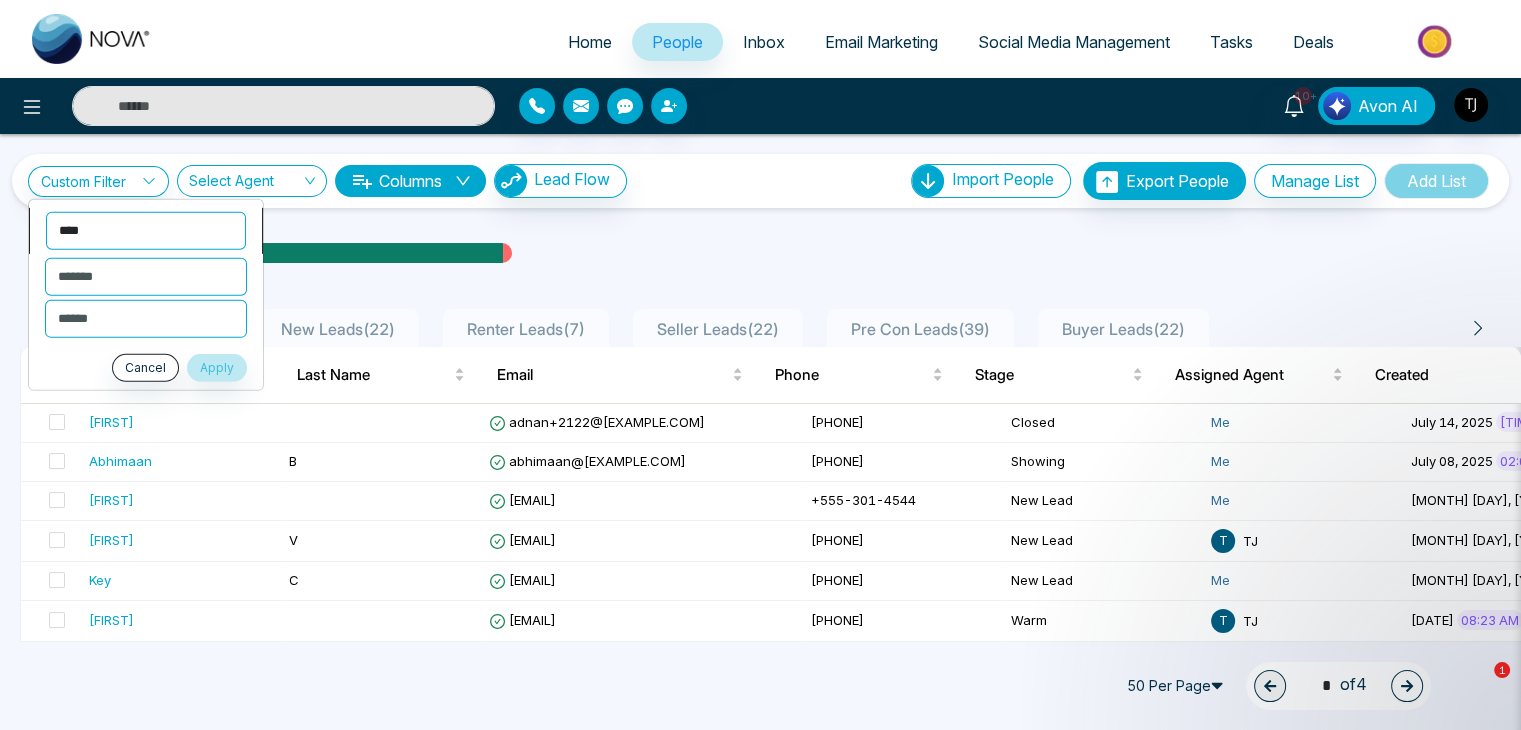 click on "**********" at bounding box center (146, 230) 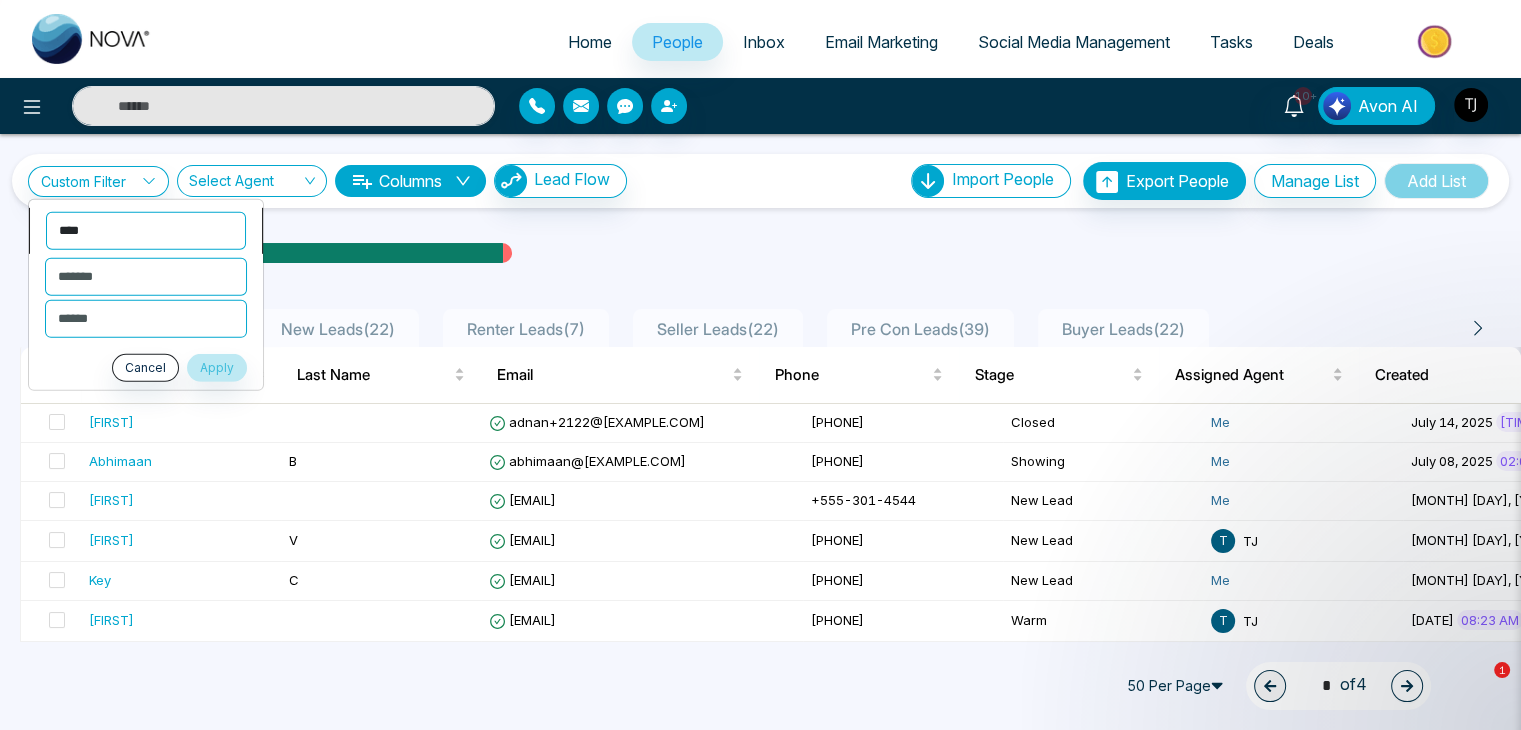 select on "******" 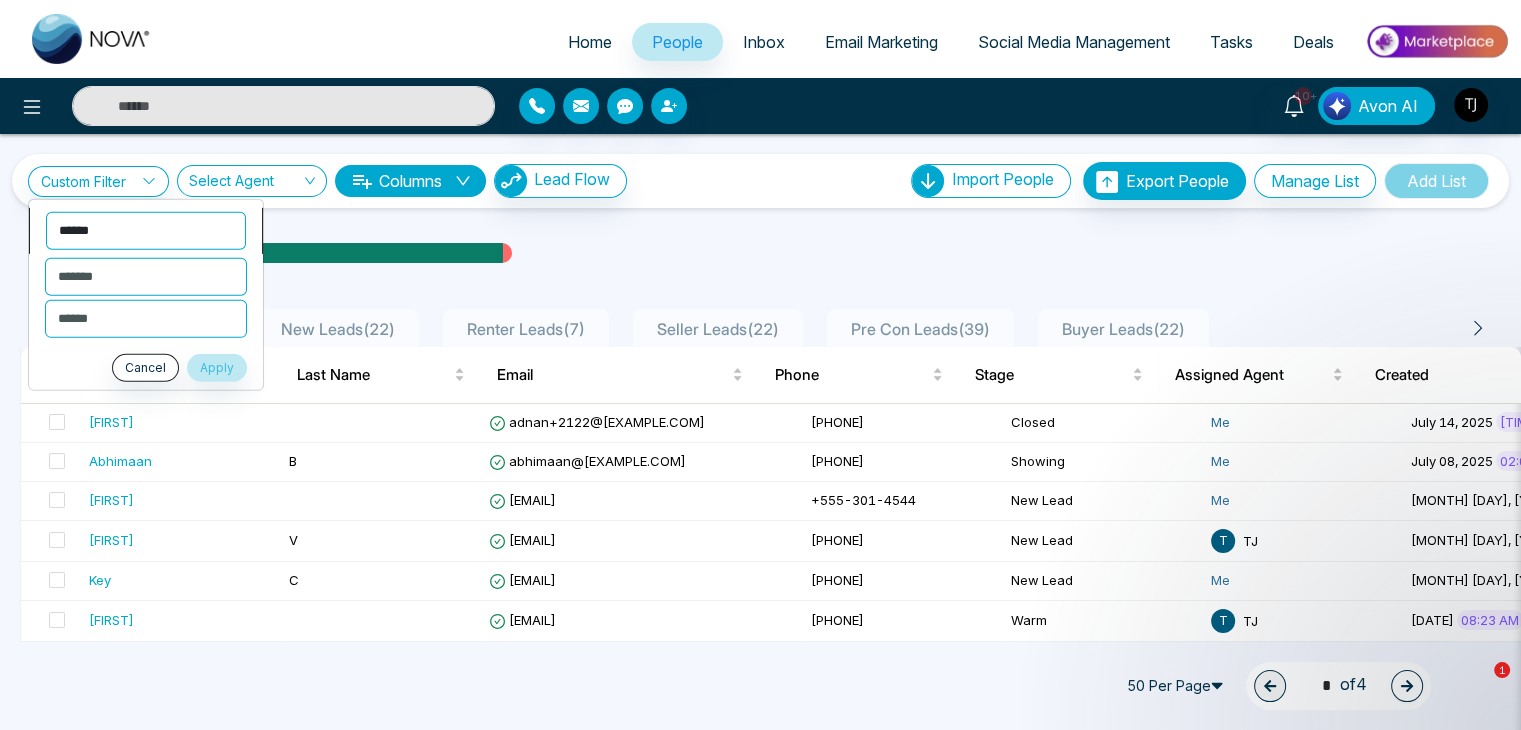 click on "**********" at bounding box center (146, 230) 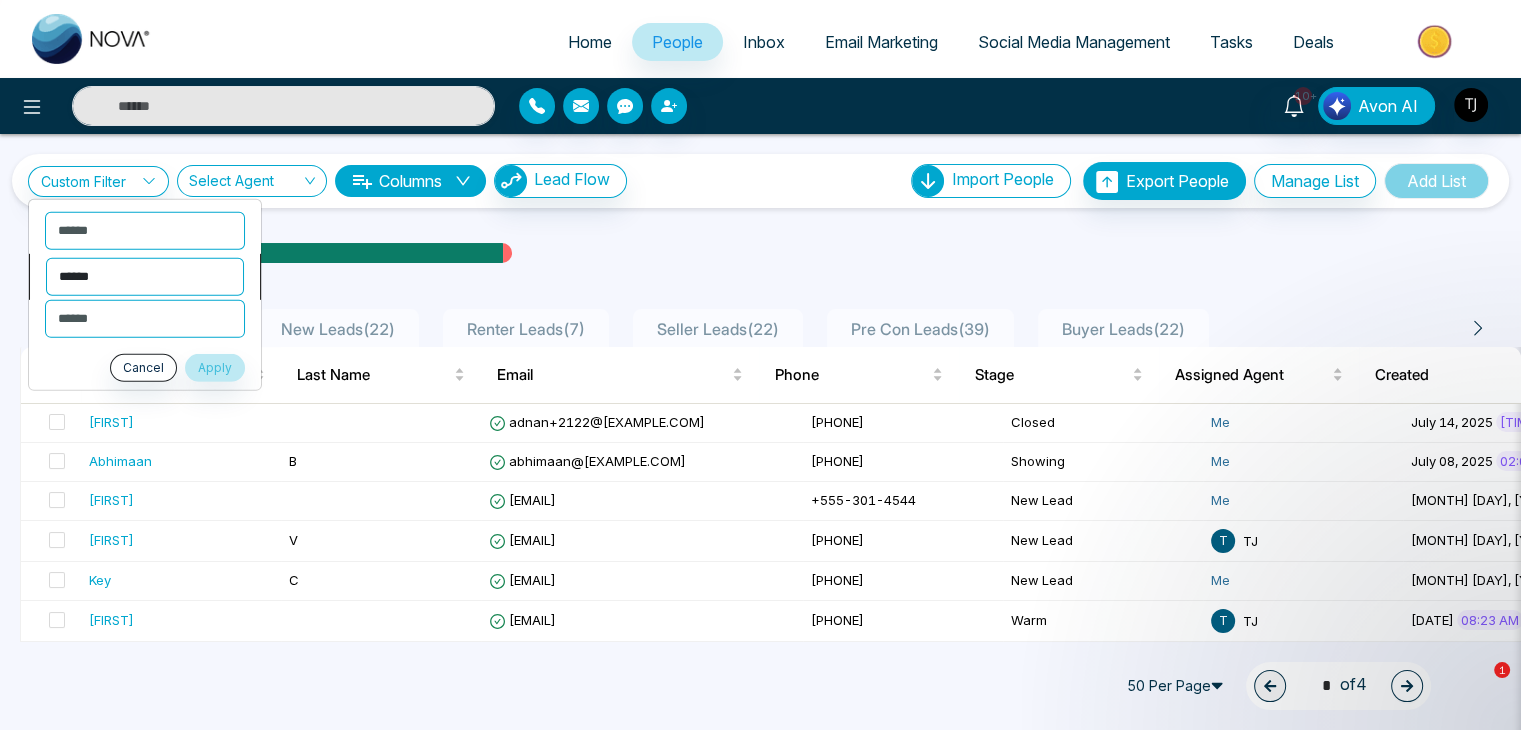 click on "**********" at bounding box center (145, 276) 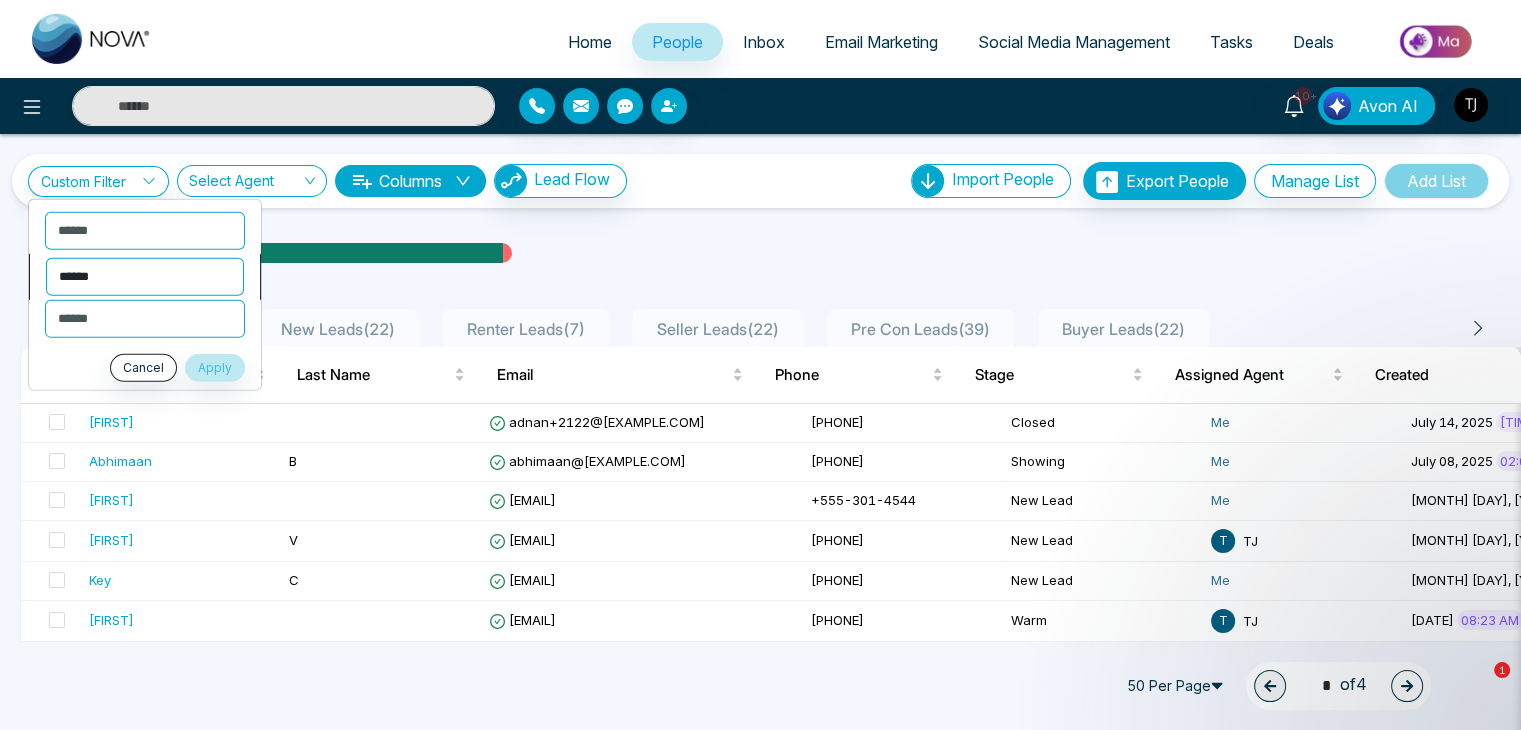 select on "*******" 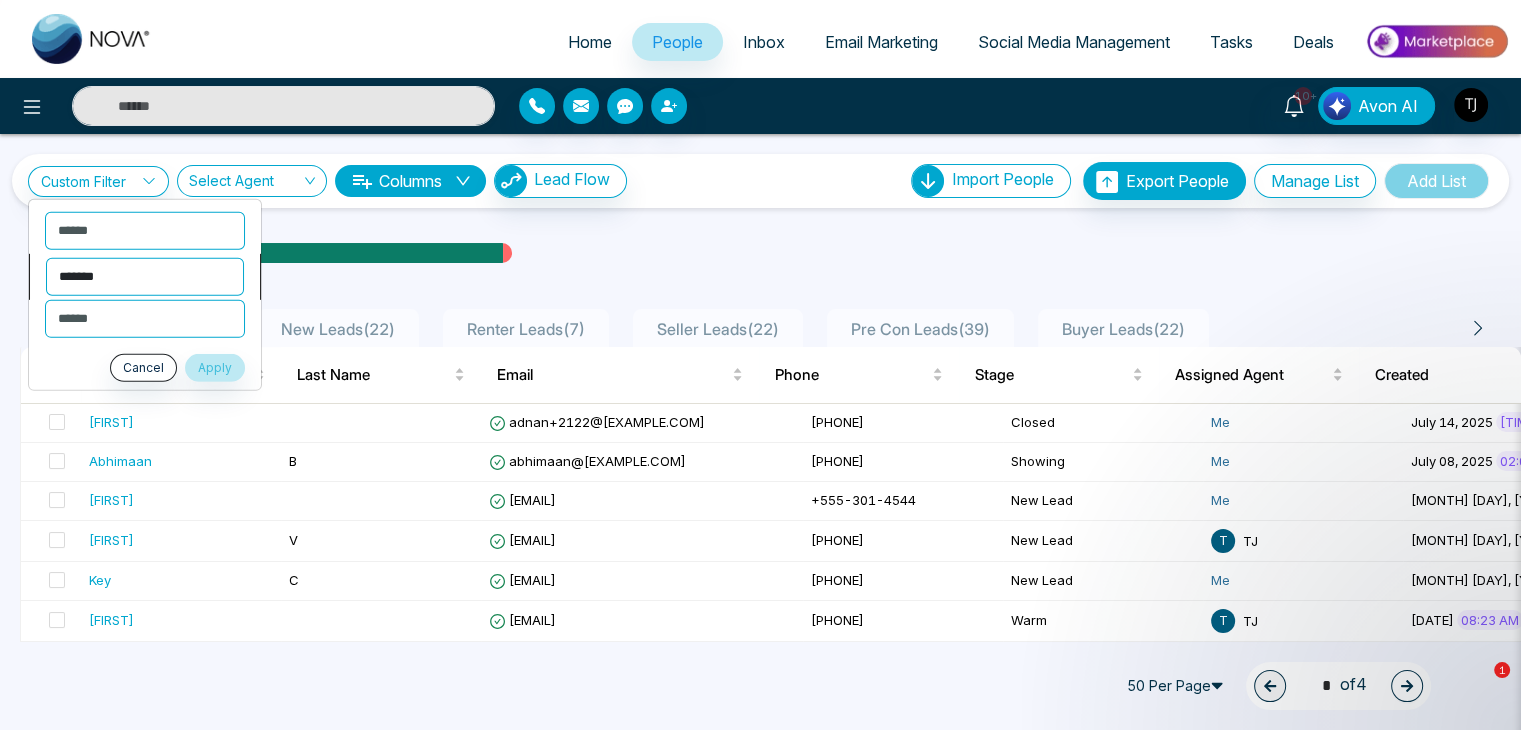 click on "**********" at bounding box center (145, 276) 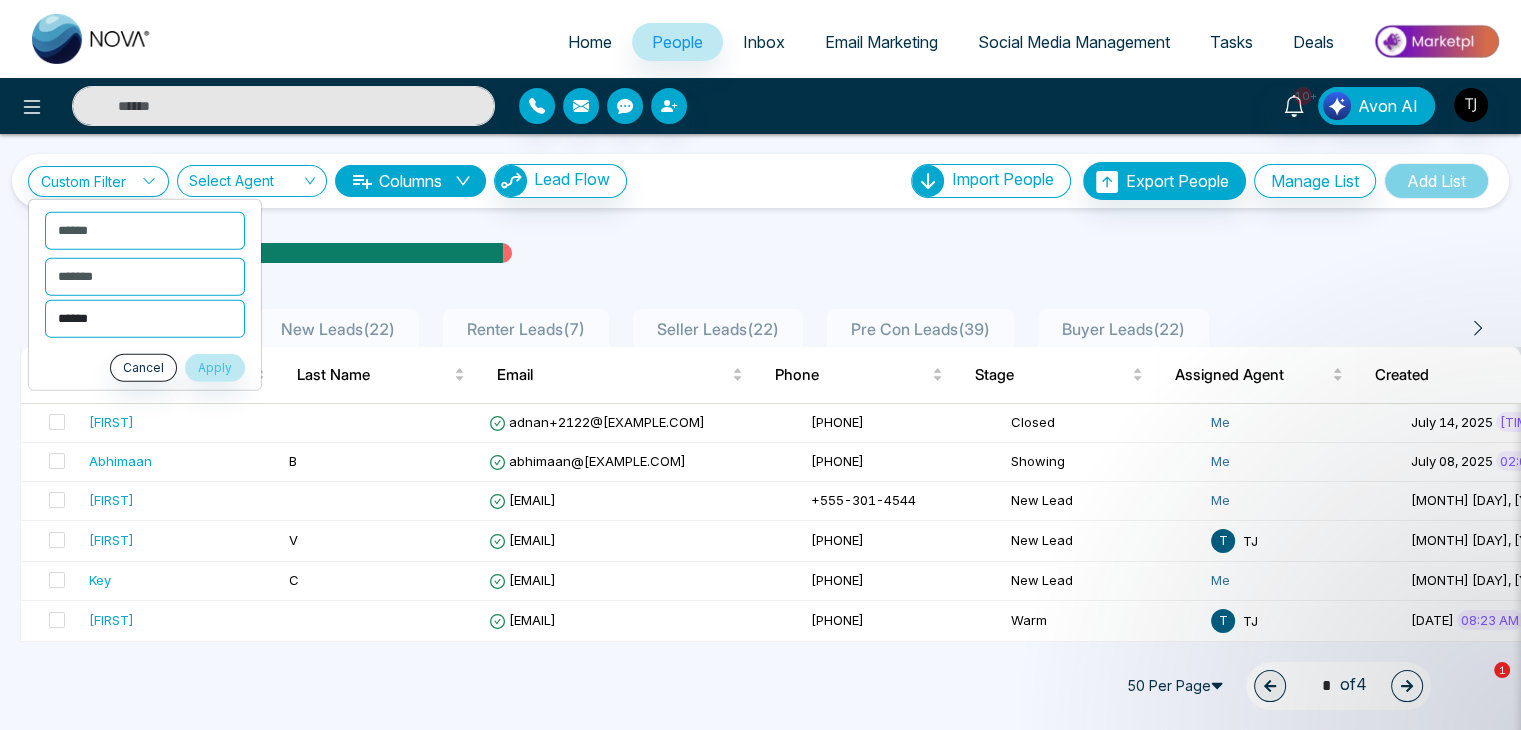 click on "**********" at bounding box center (145, 318) 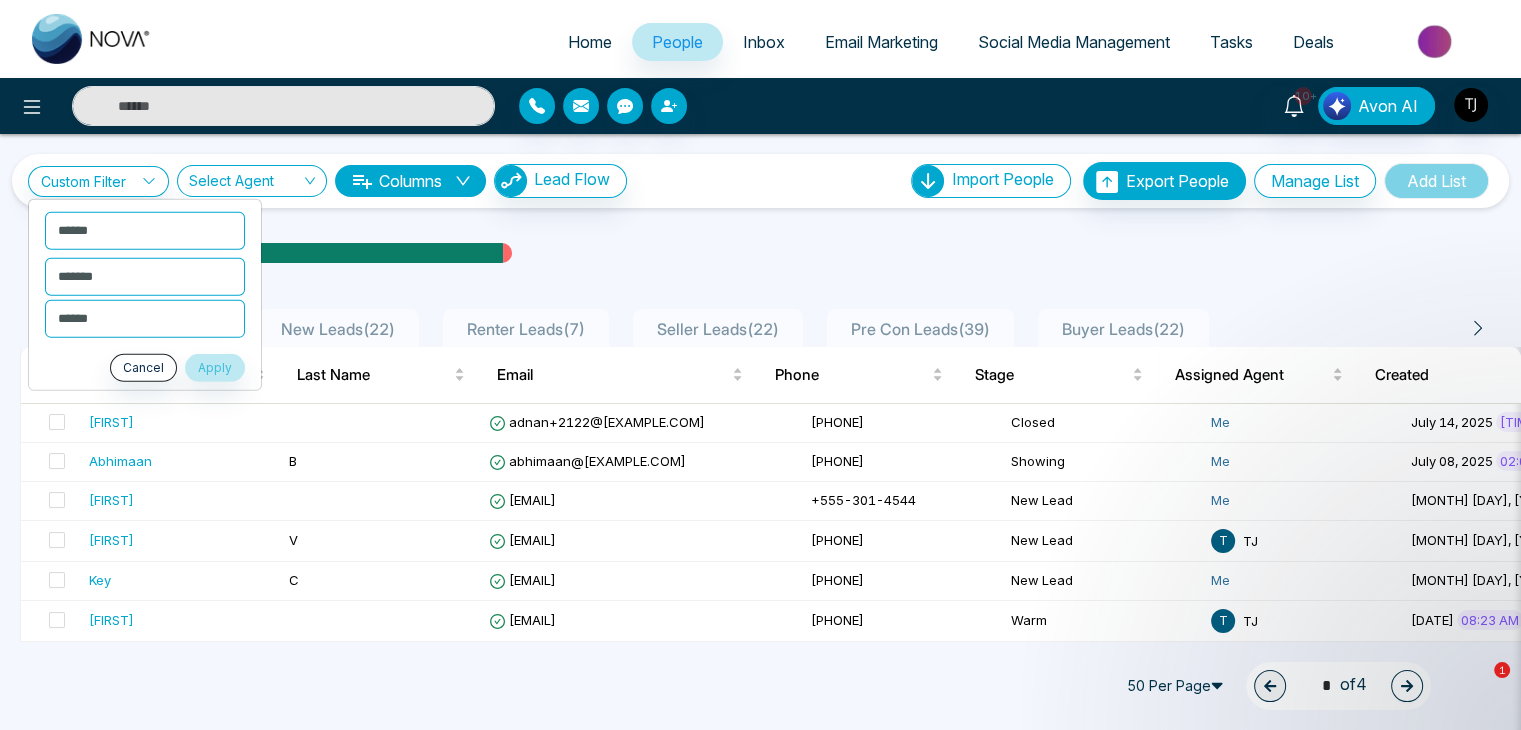 click on "All People  ( 199 ) New Leads  ( 22 ) Renter Leads  ( 7 ) Seller Leads  ( 22 ) Pre Con Leads  ( 39 ) Buyer Leads  ( 22 ) First Name Last Name Email Phone Stage Assigned Agent Created Tags Source Deals Last Communication                         Adnan   adnan+2122@[EXAMPLE.COM] +555-806-5431 Closed Me [DATE]   [TIME] IDX Website 2 hours ago    Email Abhimaan B   abhimaan@[EXAMPLE.COM] +919980978512 Showing Me [DATE]   [TIME] Buyer Trial + 1 Event 7 days ago    Email Rutvik   rutvik@[EXAMPLE.COM] +555-301-4544 New Lead Me [DATE]   [TIME] 9 days ago    Call Steffi V   steffi@[EXAMPLE.COM] +555-733-2808 New Lead T TJ [DATE]   [TIME] Renter   -  -  -  -    -  -  -  -   Key C   key@[EXAMPLE.COM] +555-201-8268 New Lead Me [DATE]   [TIME] Trial Brother 2 9 days ago    Email sahil   sahil+2@[EXAMPLE.COM] +555-343-4343 Warm T TJ [DATE]   [TIME] IDX Website   -  -  -  -    -  -  -  -   sahil   sahil+1@[EXAMPLE.COM] +555-223-4567 New Lead Me" at bounding box center (760, 1409) 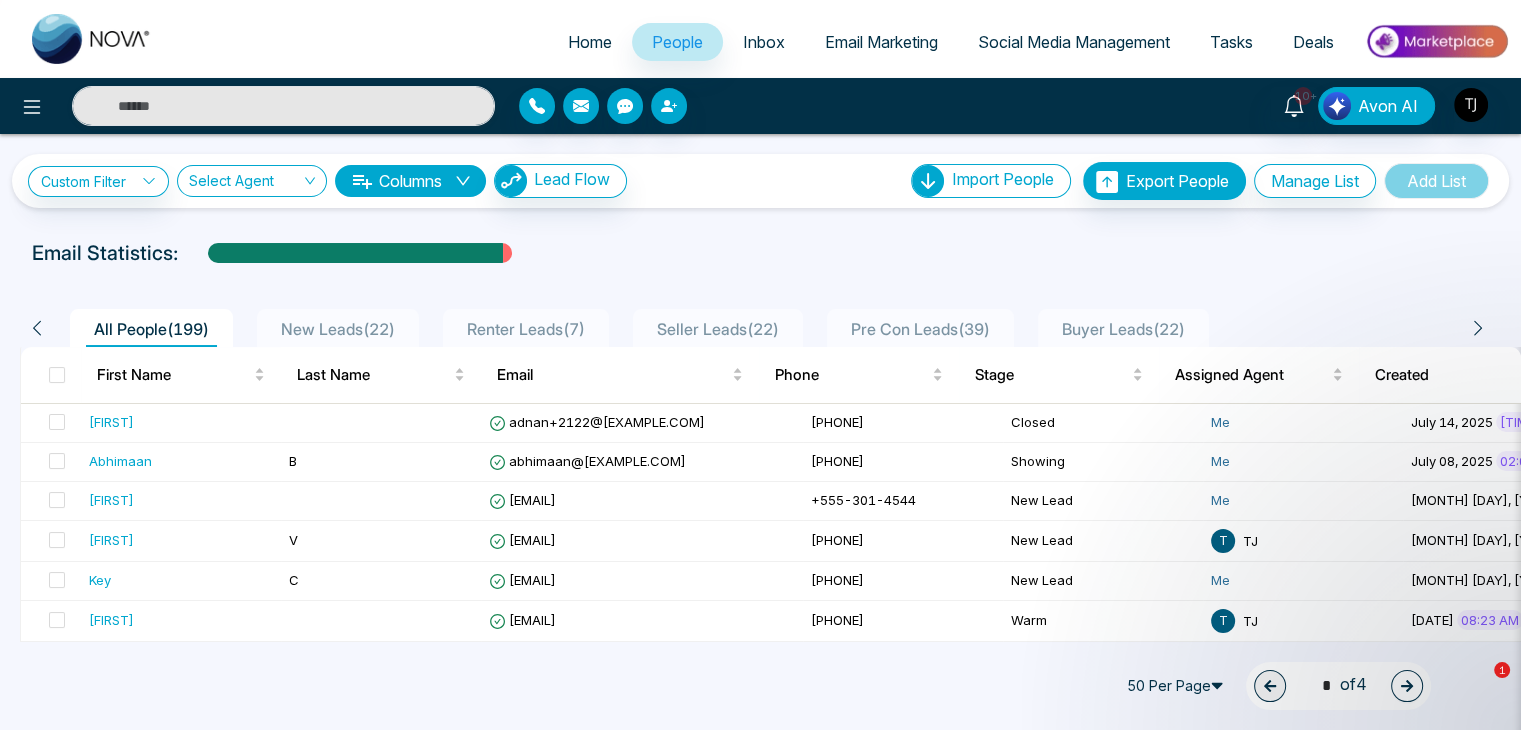 click on "Home" at bounding box center (590, 42) 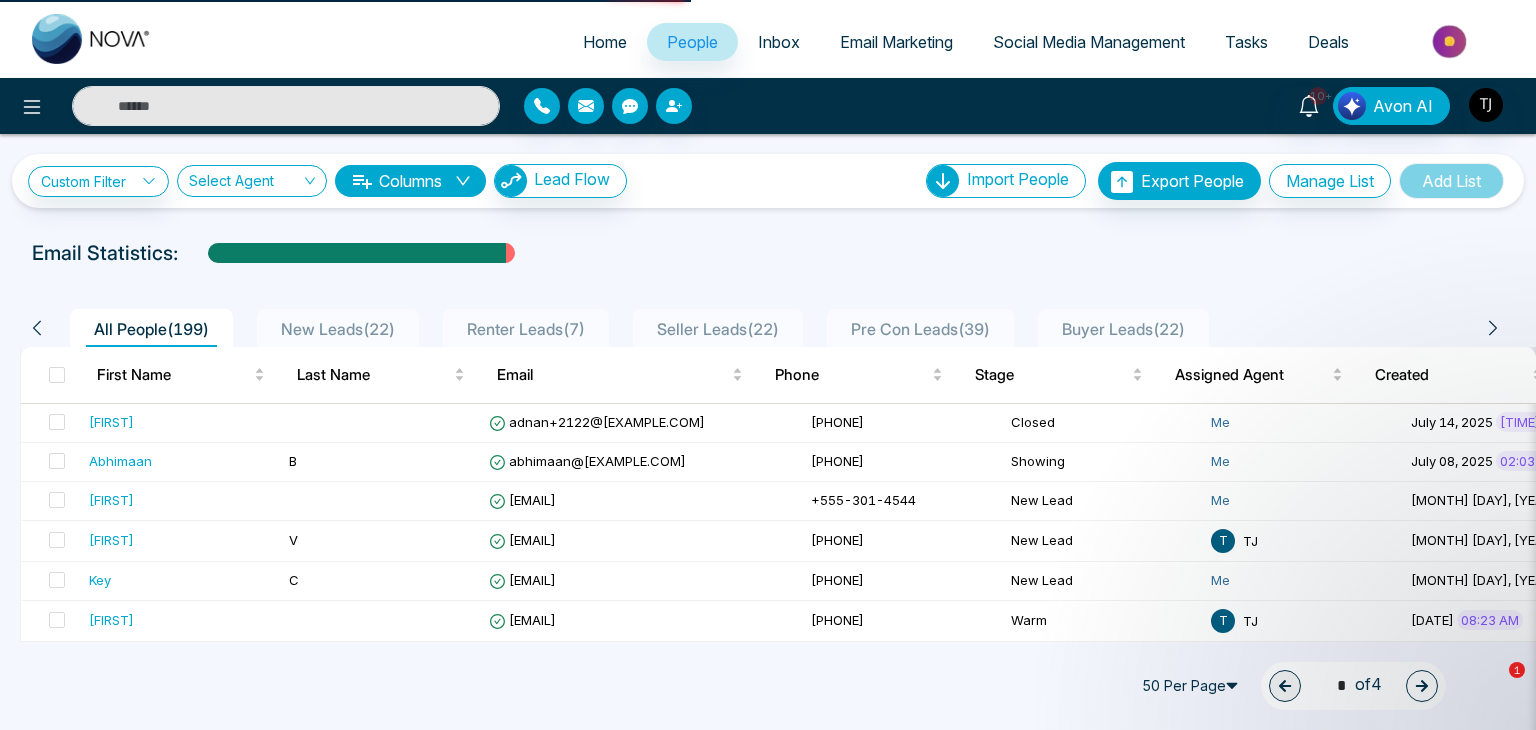 select on "*" 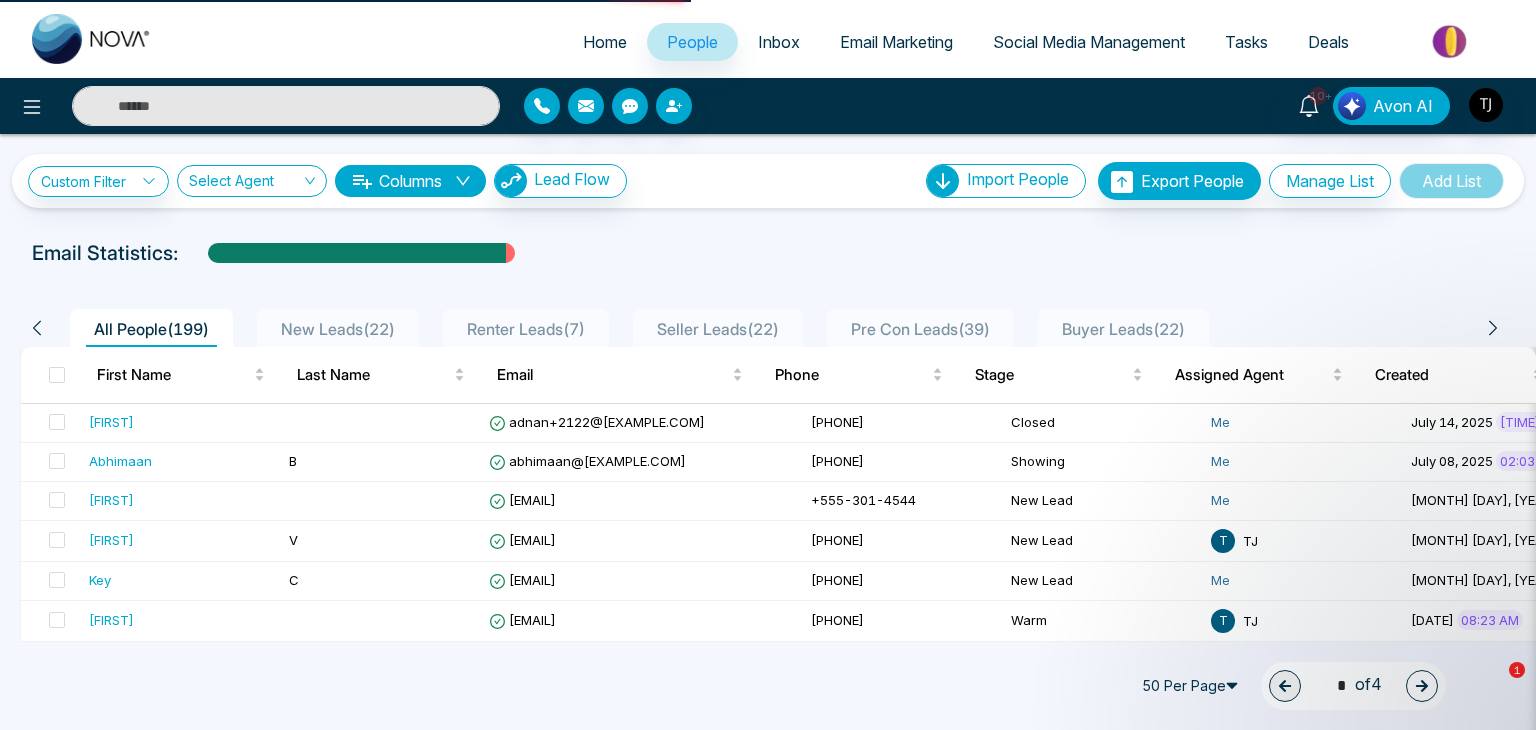 select on "*" 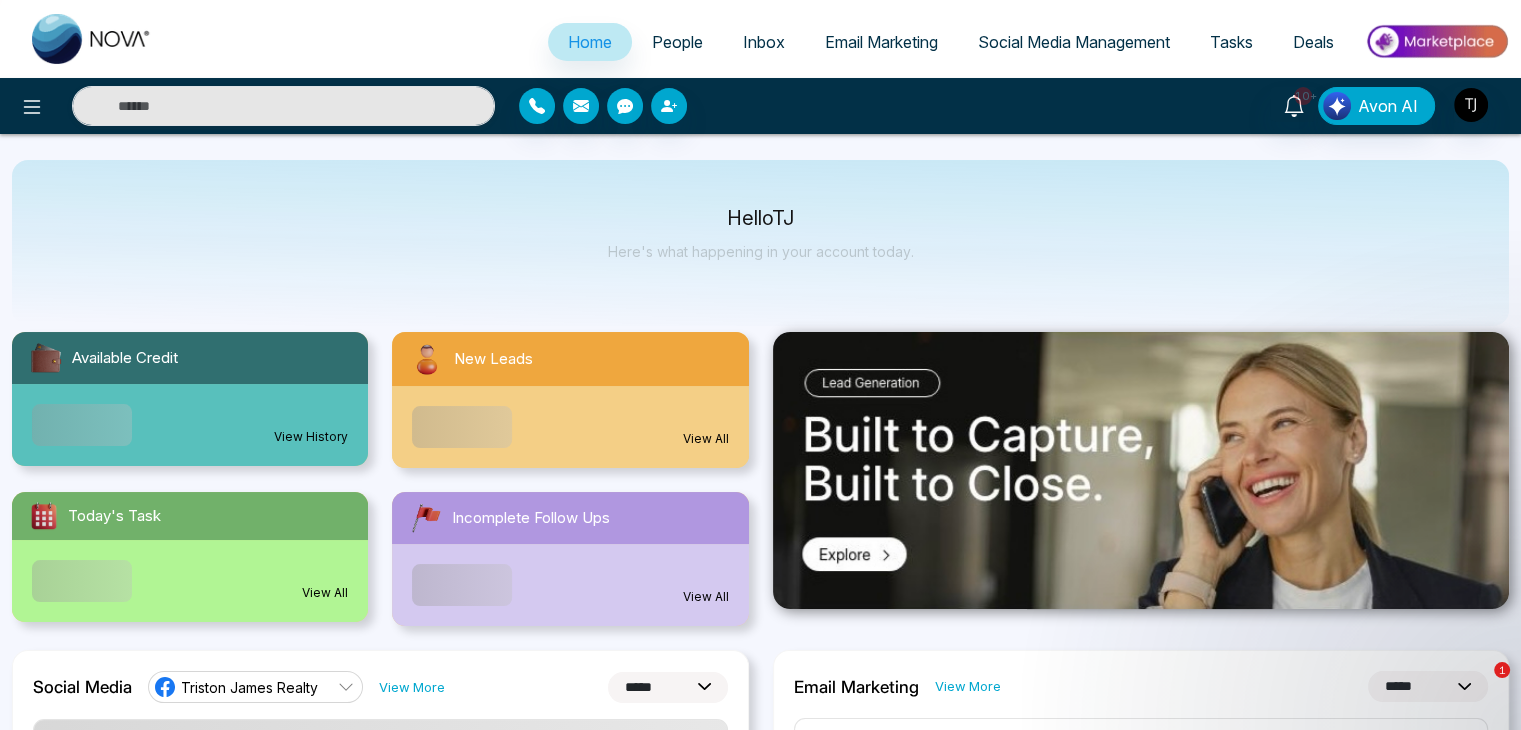 scroll, scrollTop: 0, scrollLeft: 0, axis: both 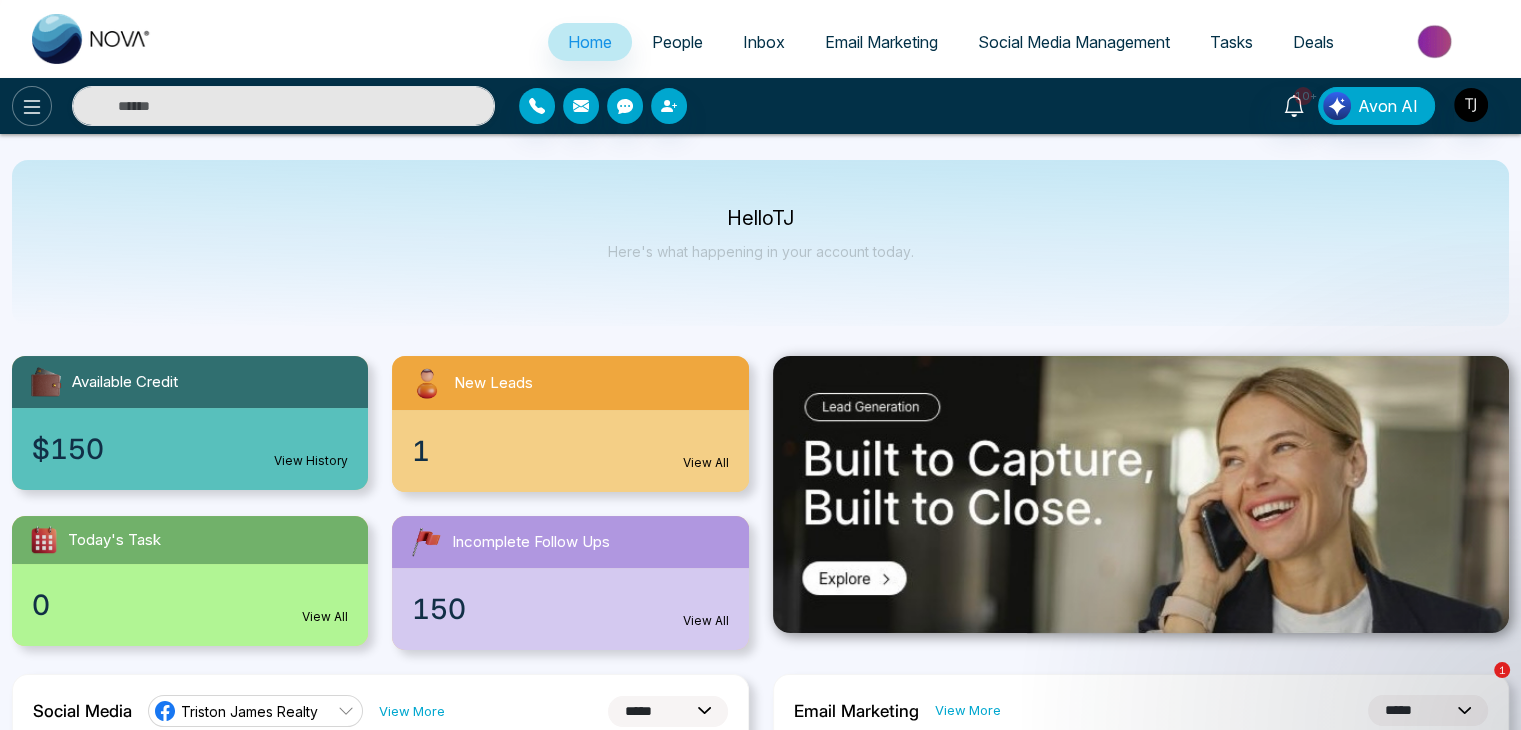click 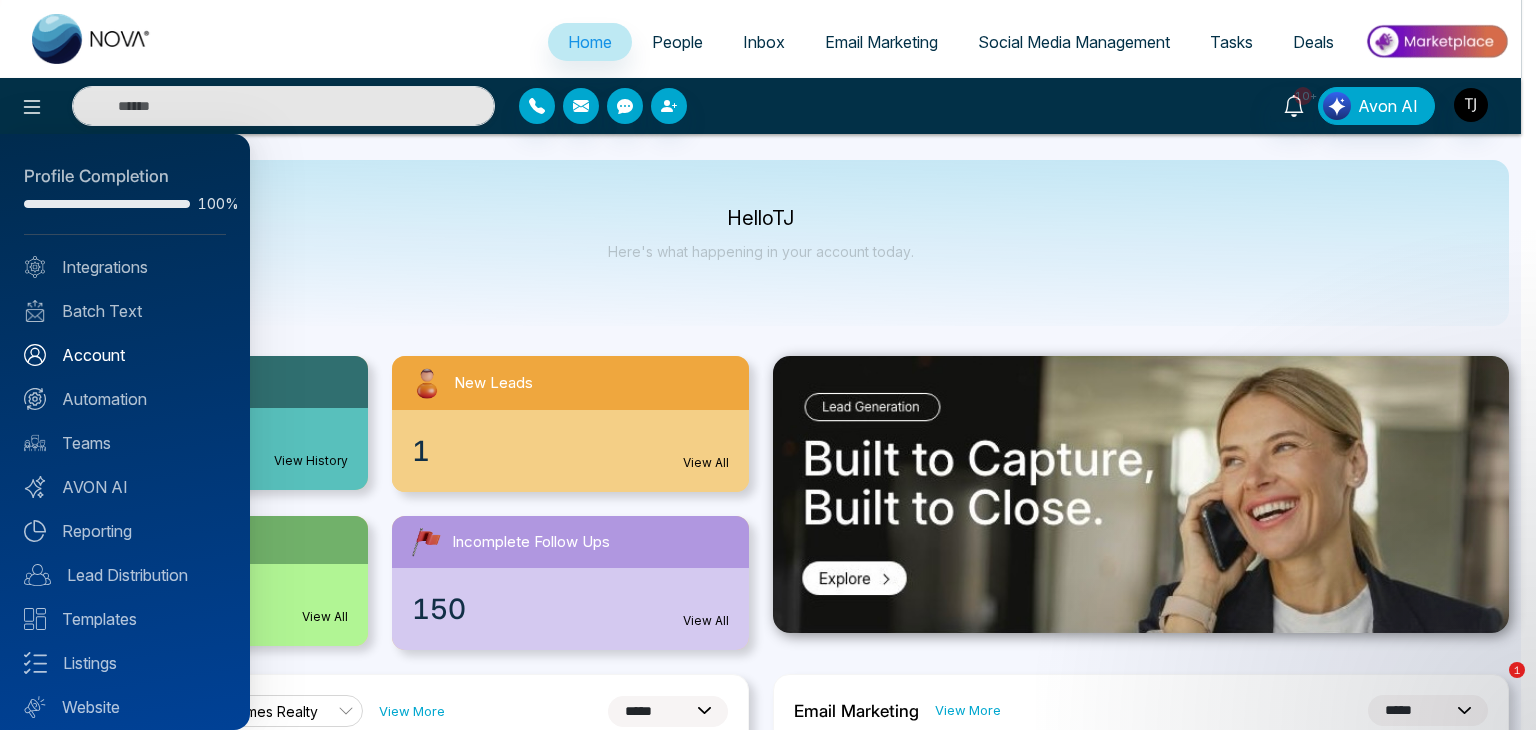 click on "Account" at bounding box center [125, 355] 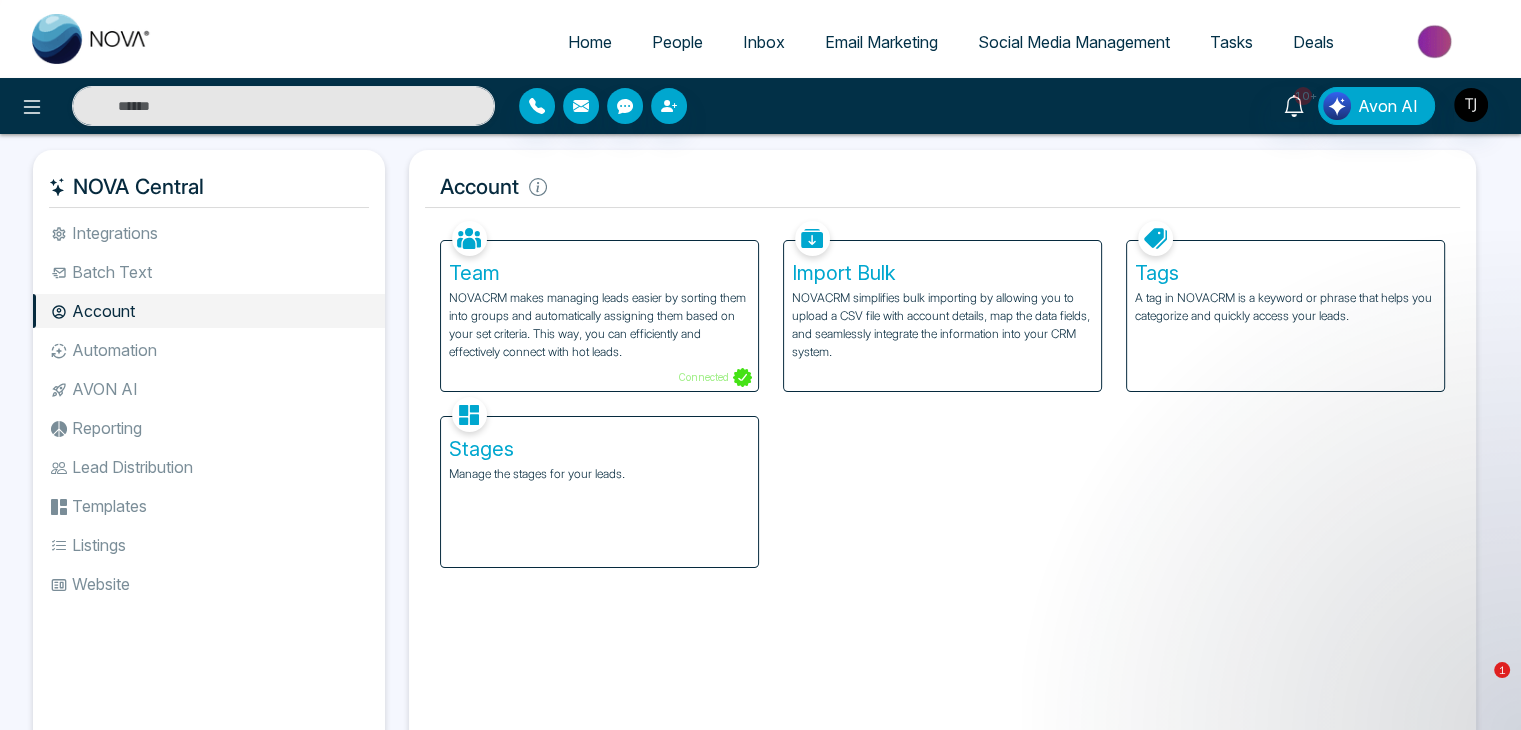 click on "Automation" at bounding box center (209, 350) 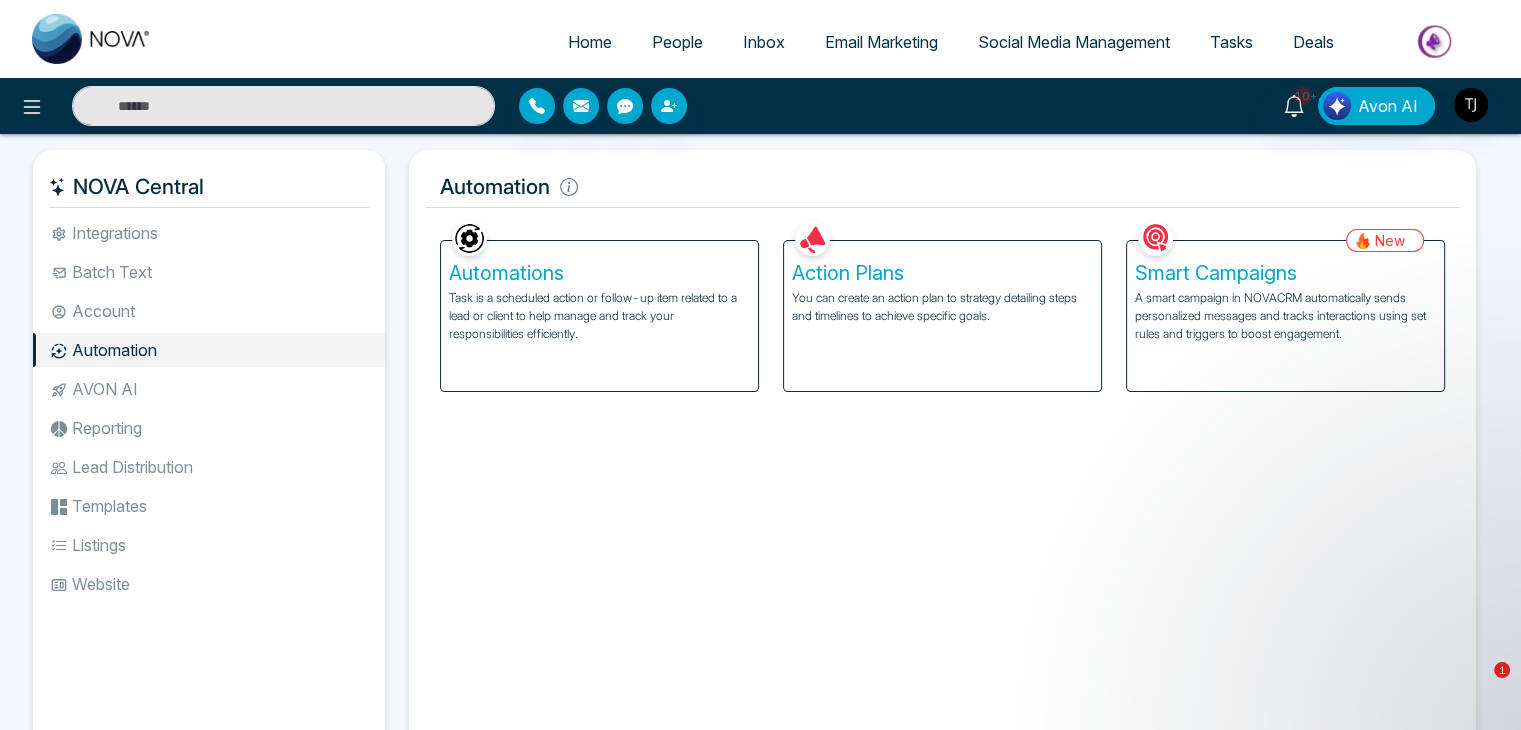 click on "Reporting" at bounding box center [209, 428] 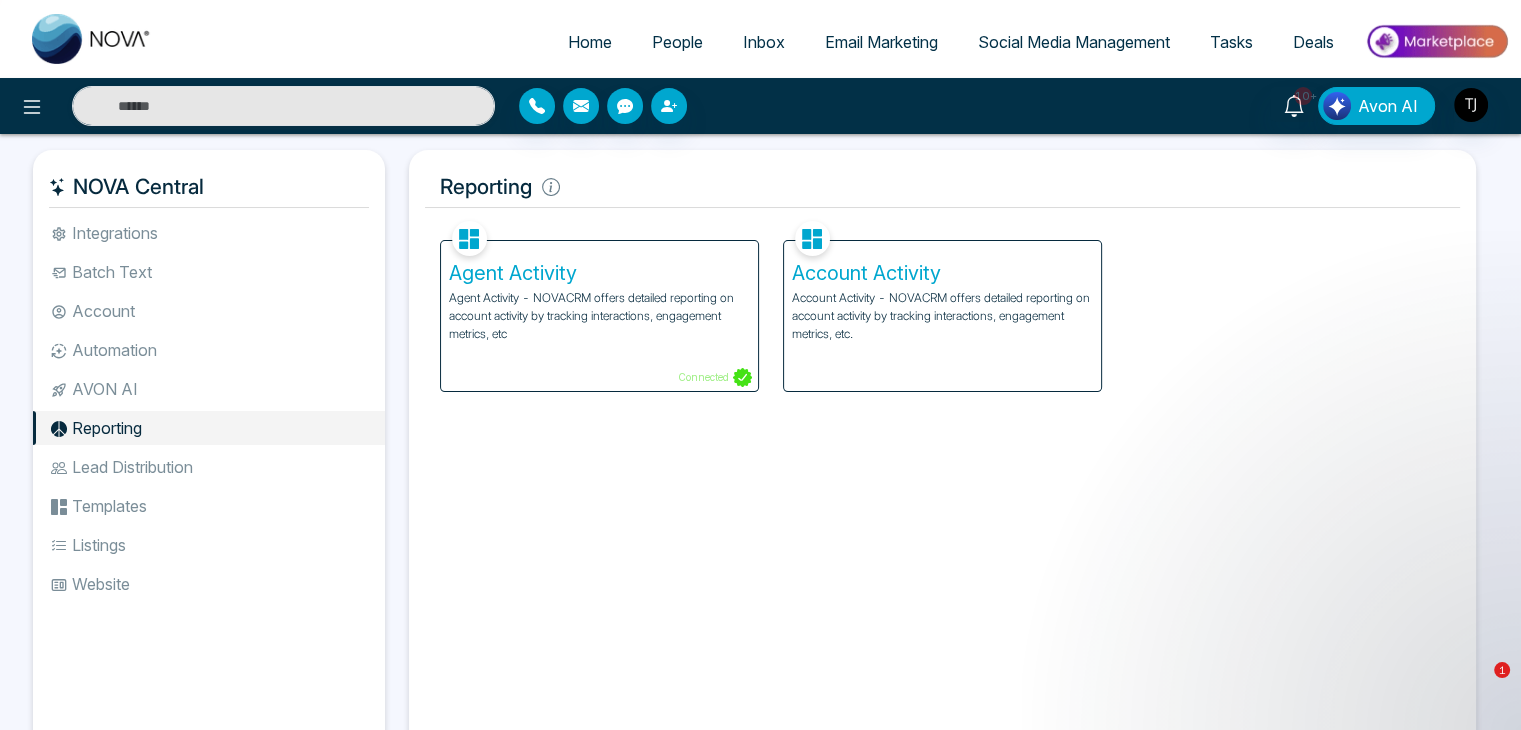 click on "Account Activity - NOVACRM offers detailed reporting on account activity by tracking interactions, engagement metrics, etc." at bounding box center [942, 316] 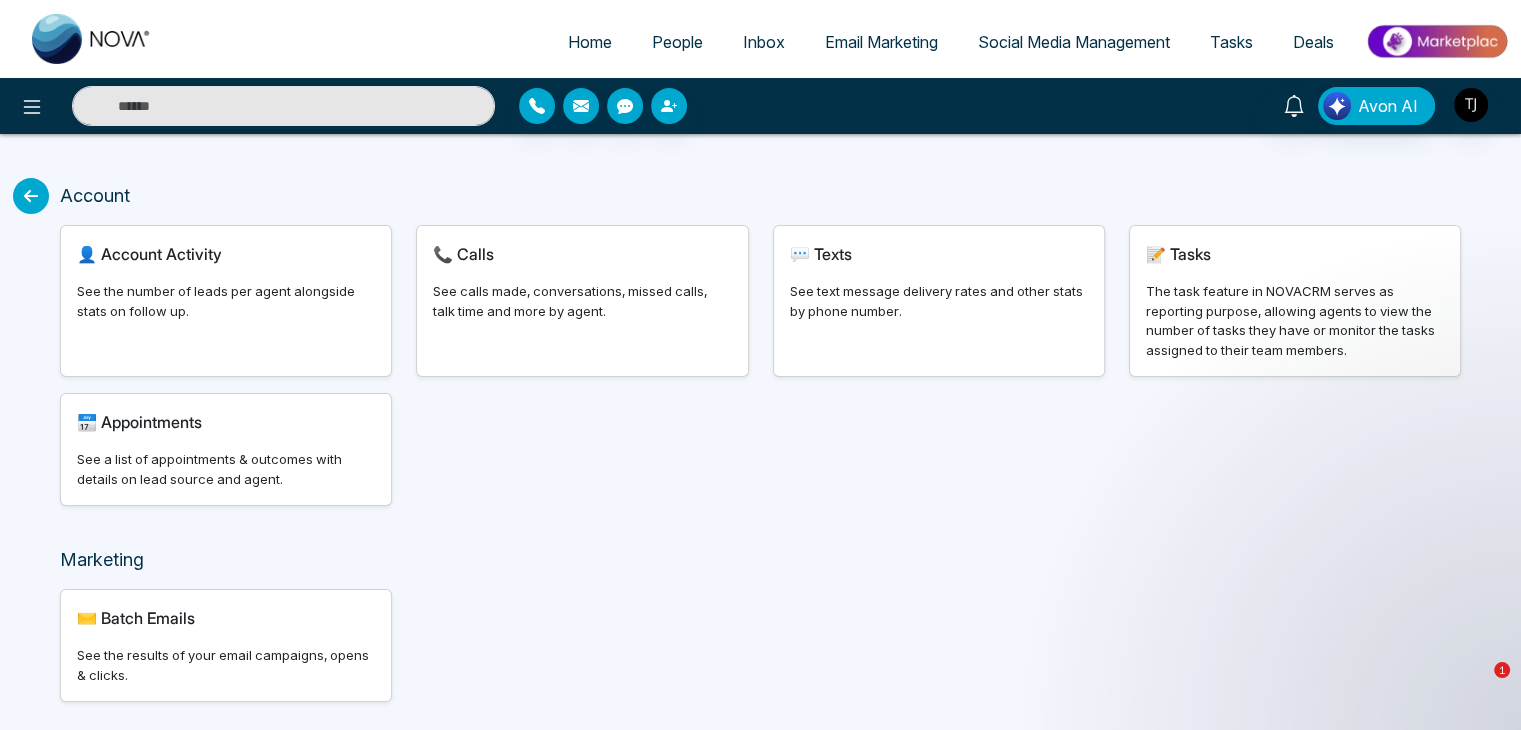 click on "See the number of leads per agent alongside stats on follow up." at bounding box center [226, 301] 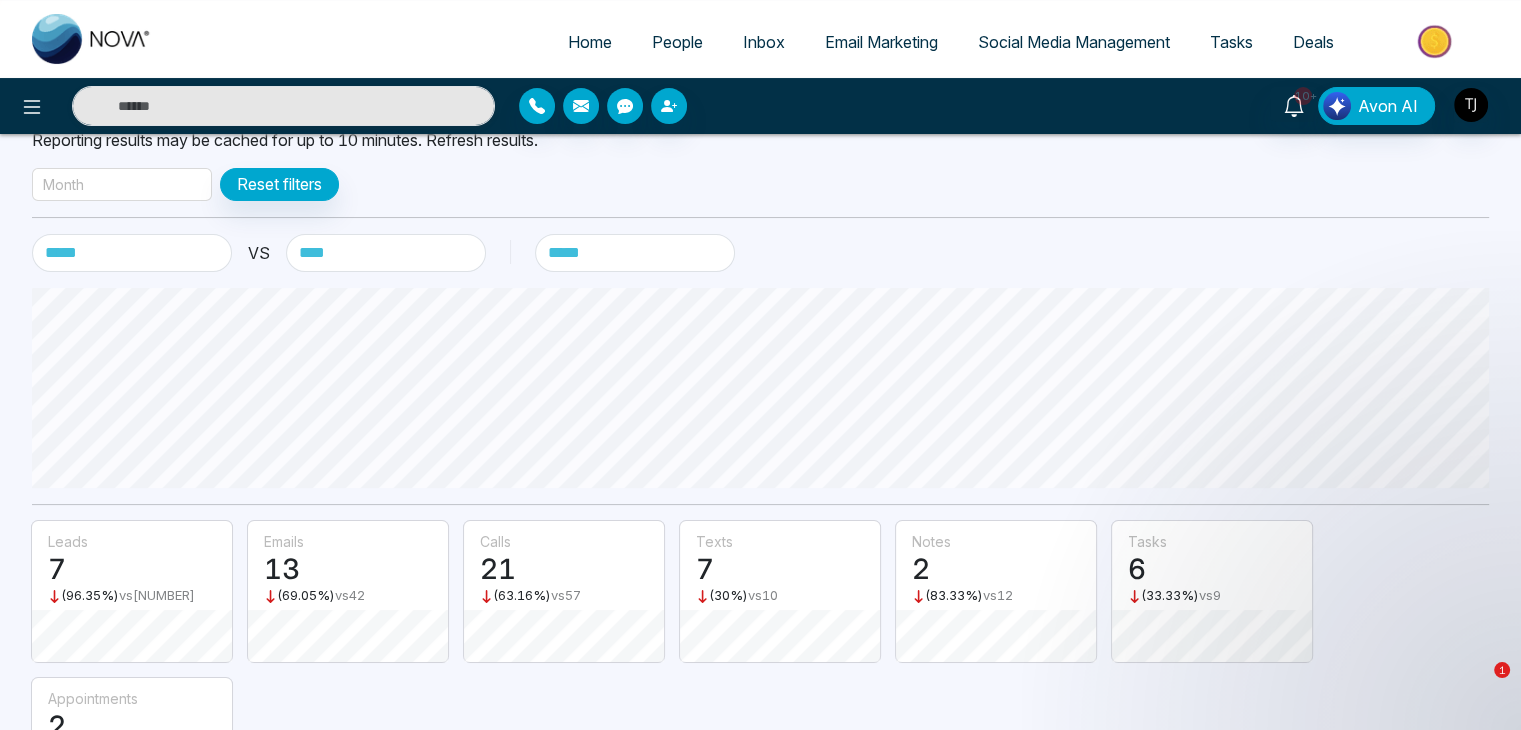 scroll, scrollTop: 96, scrollLeft: 0, axis: vertical 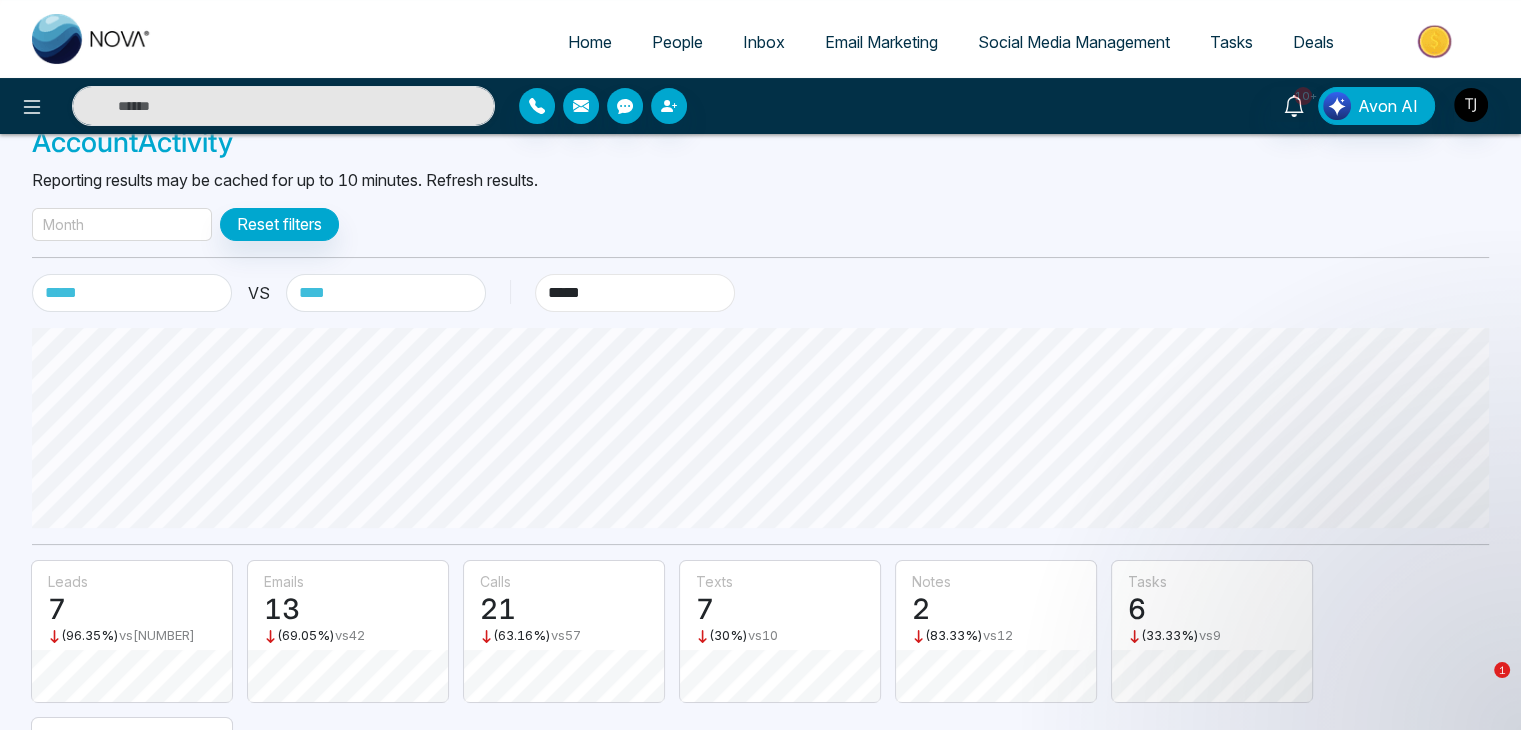 click on "******* ****** ***** ******" at bounding box center (635, 293) 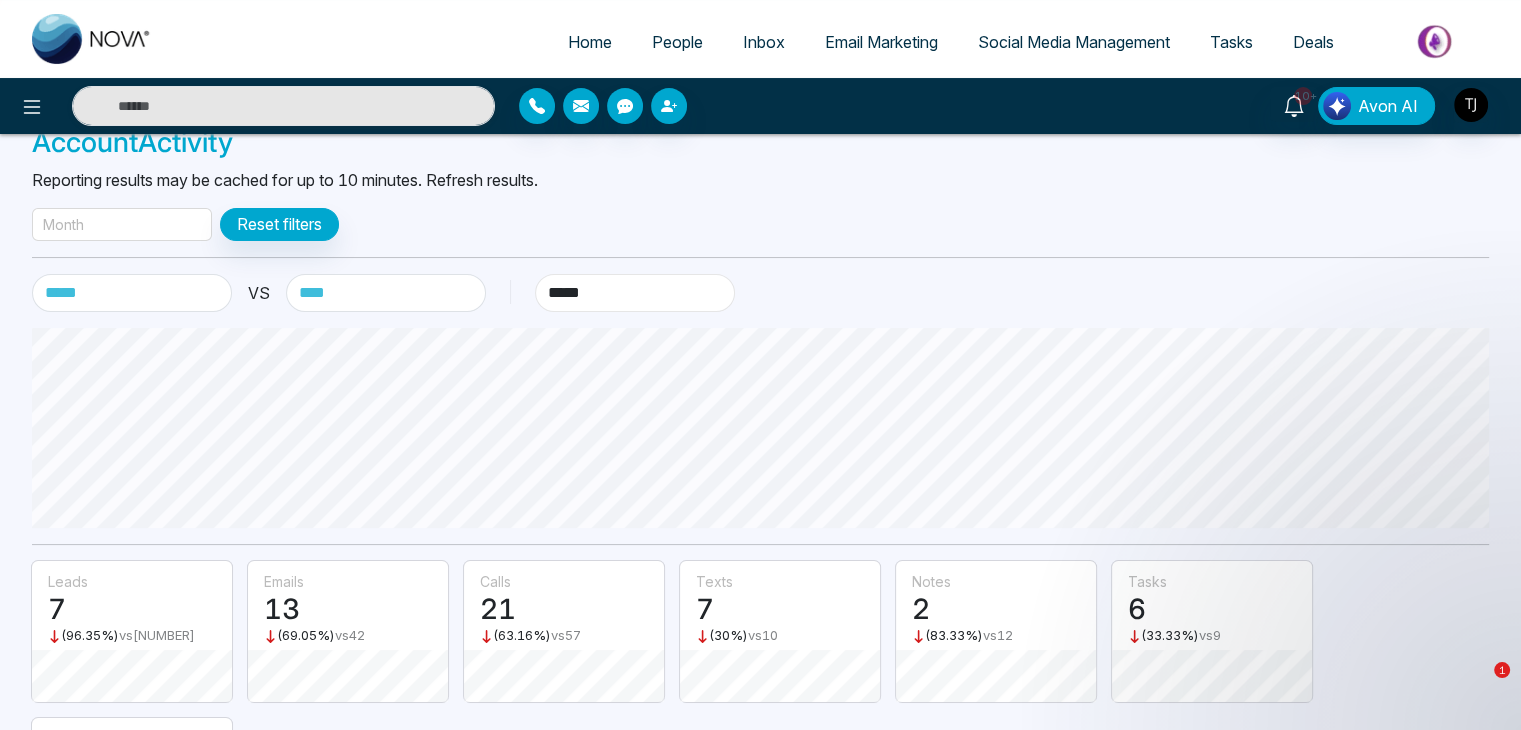 select on "*****" 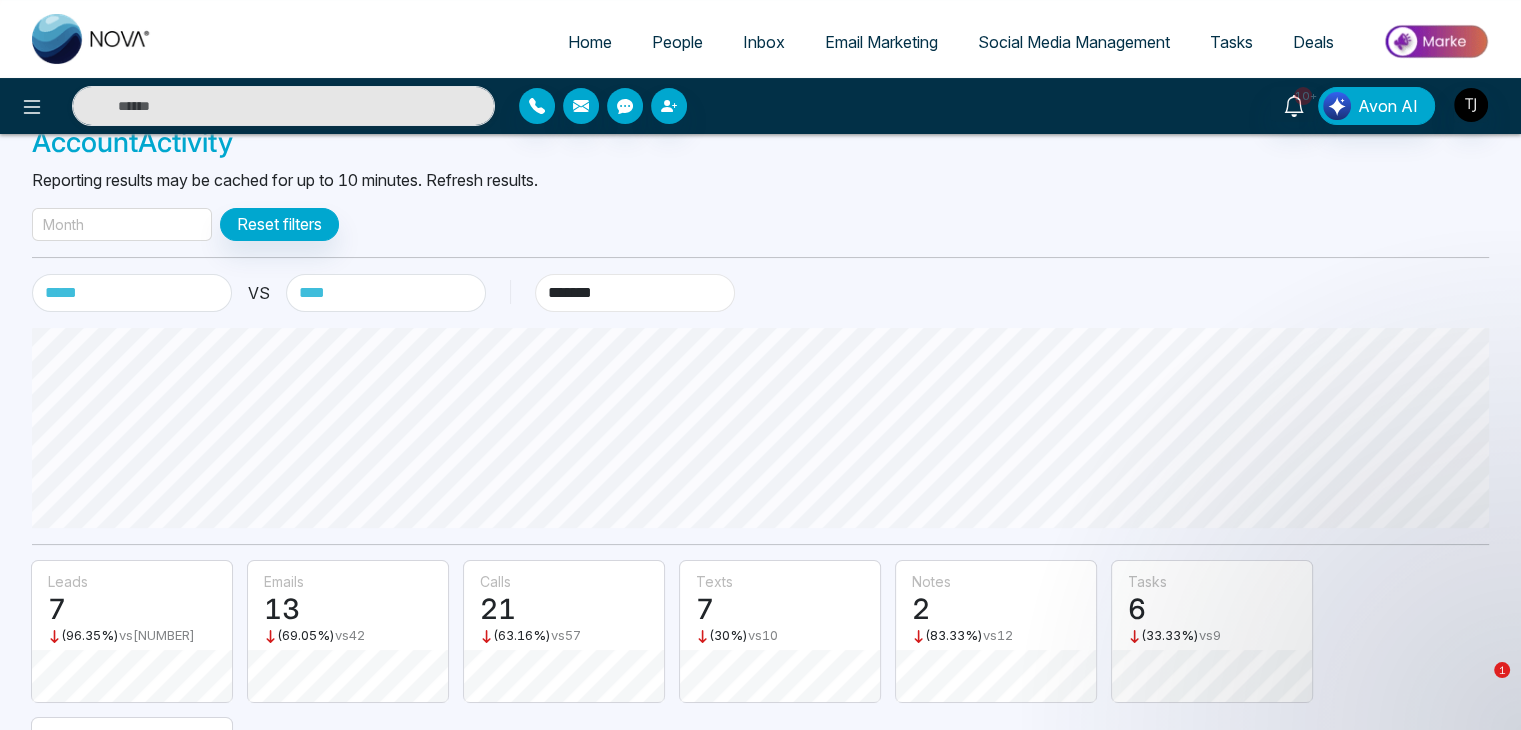 click on "******* ****** ***** ******" at bounding box center (635, 293) 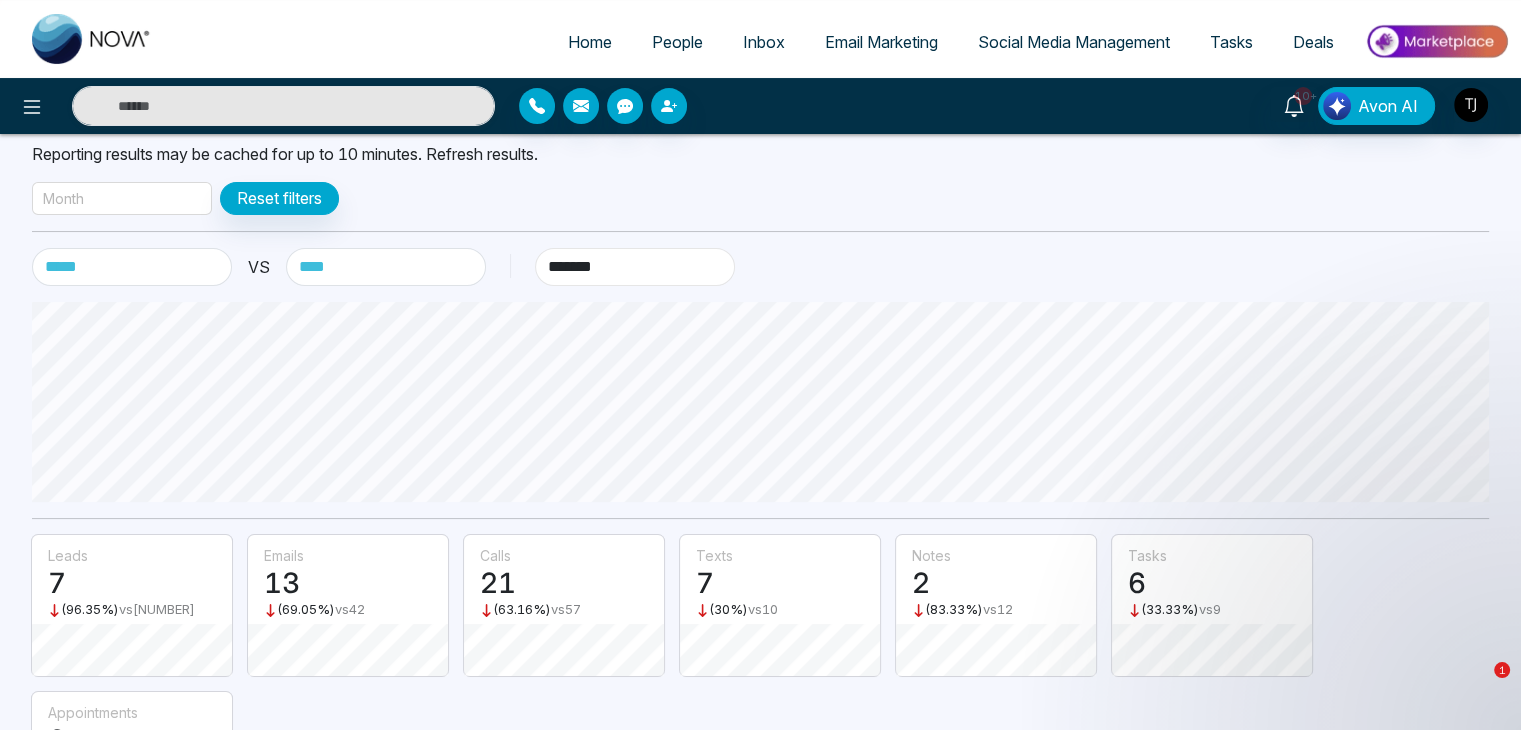 scroll, scrollTop: 0, scrollLeft: 0, axis: both 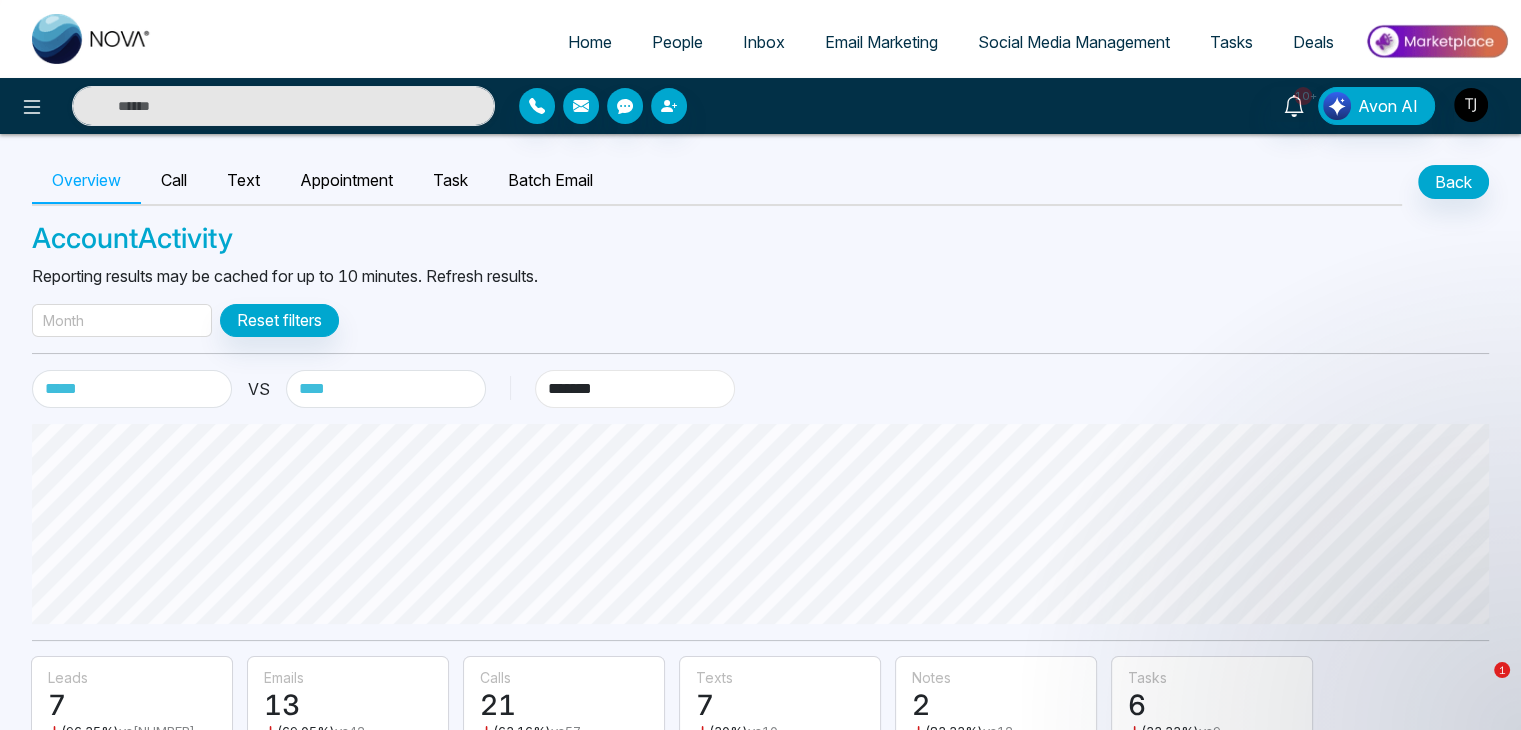 click on "******* ****** ***** ******" at bounding box center (635, 389) 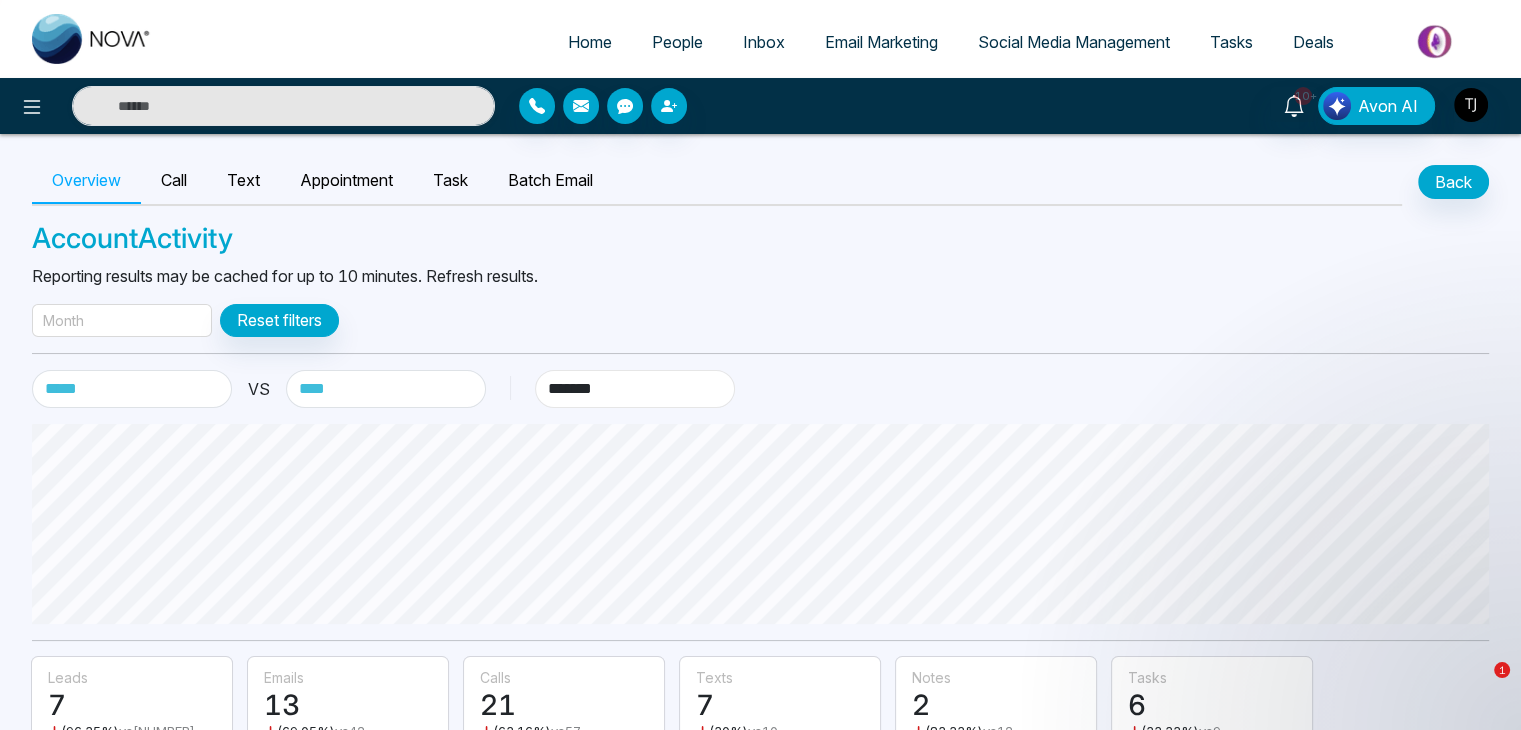 click on "******* ****** ***** ******" at bounding box center [635, 389] 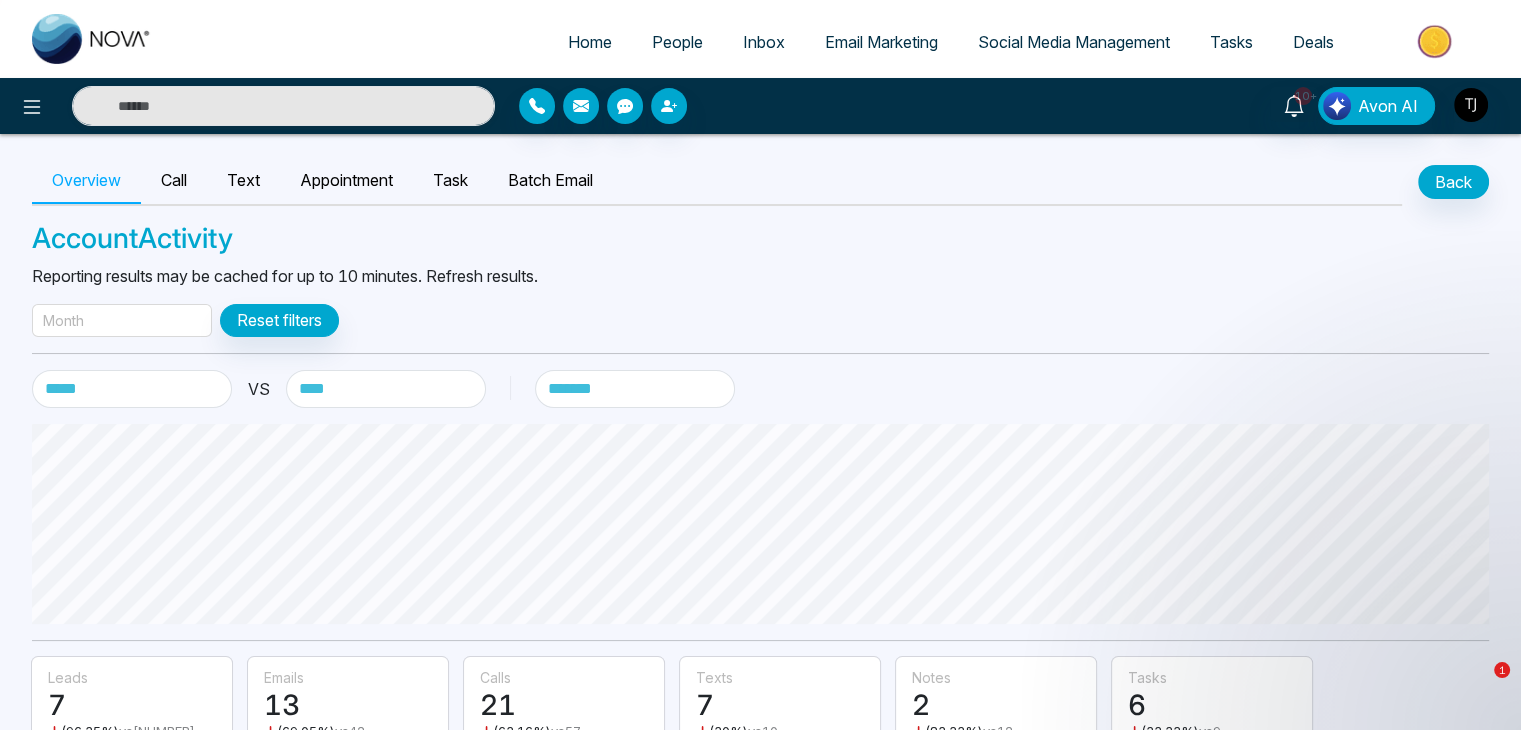 click on "Home" at bounding box center (590, 42) 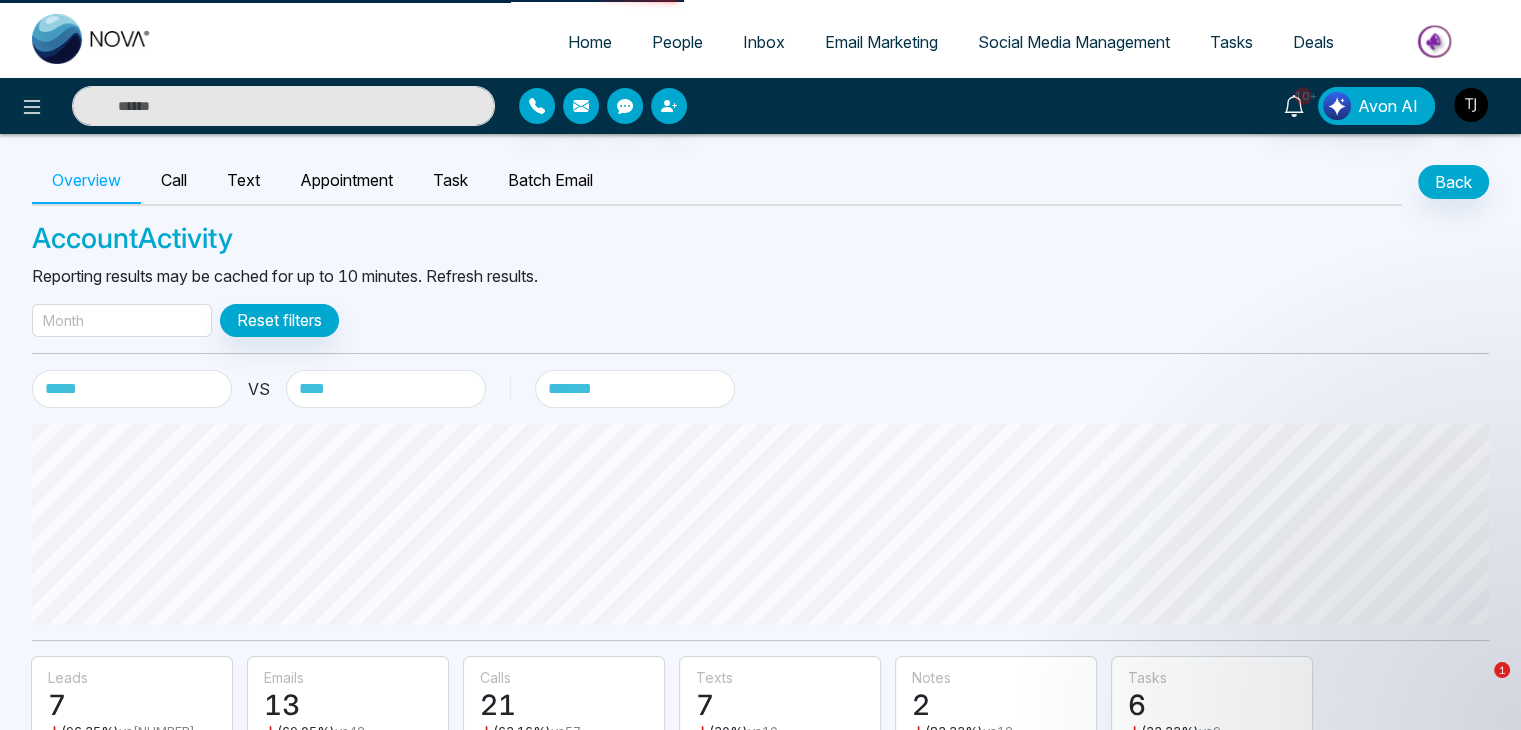 select on "*" 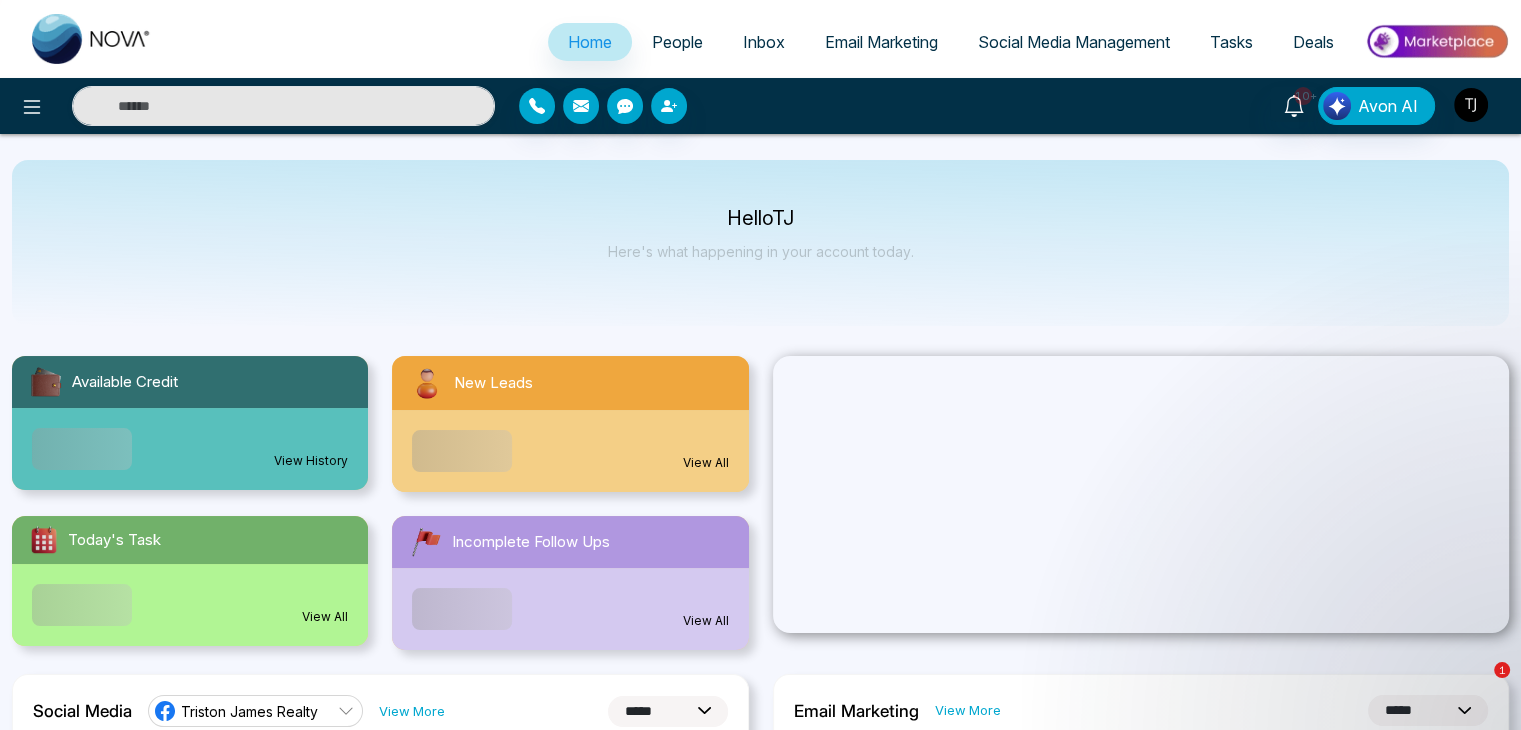 click at bounding box center [1471, 105] 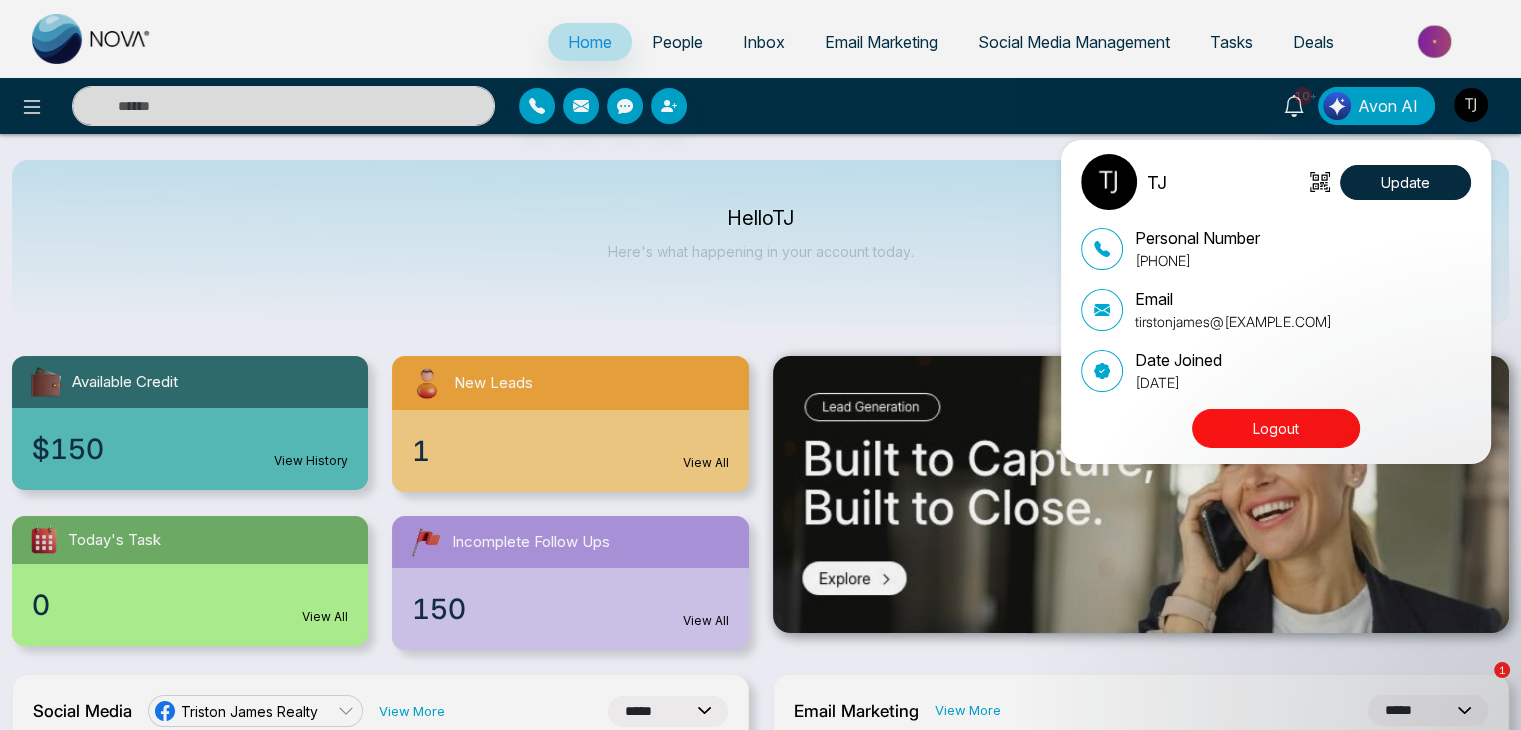 click on "TJ Update Personal Number +555-217-5256 Email tirstonjames@[EXAMPLE.COM] Date Joined [DATE] Logout" at bounding box center [760, 365] 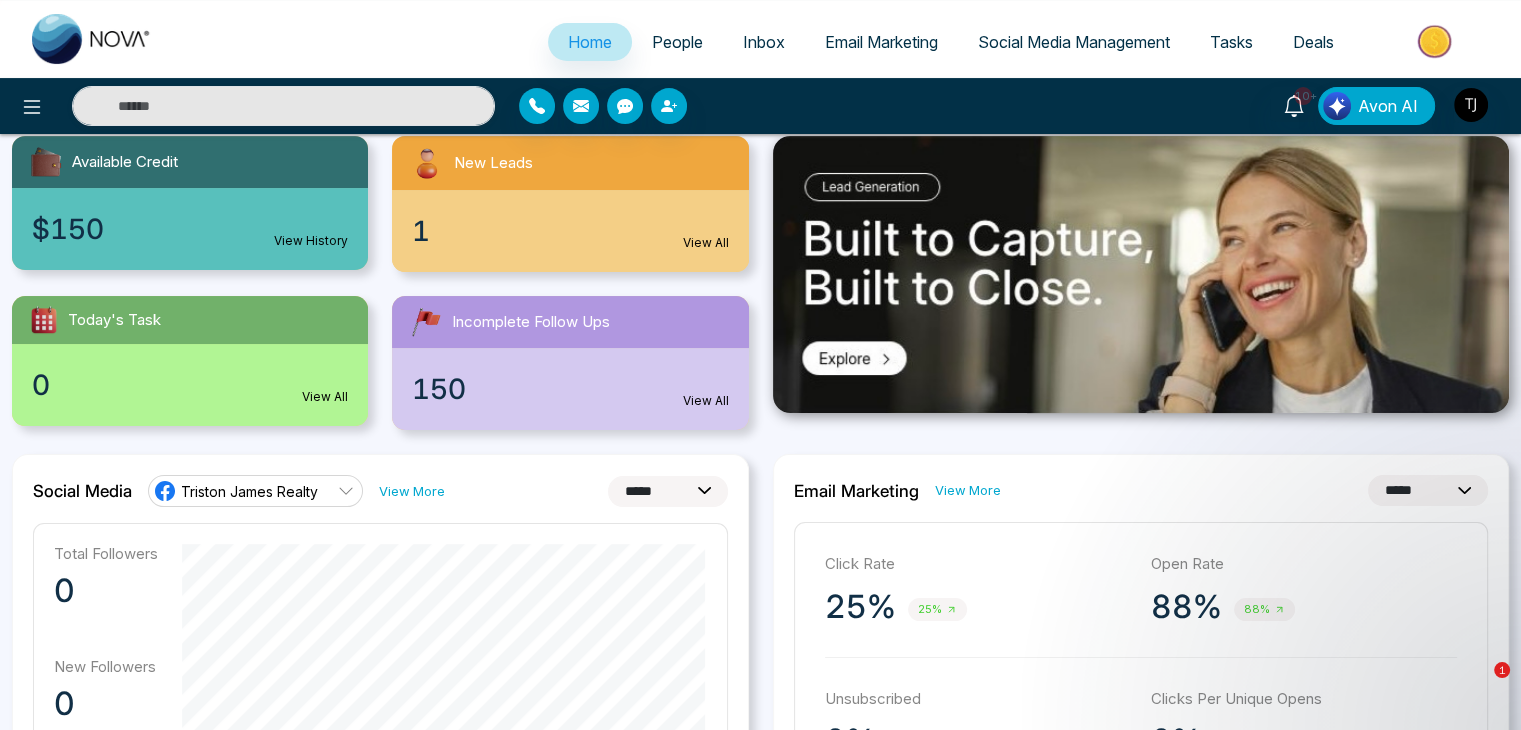 scroll, scrollTop: 224, scrollLeft: 0, axis: vertical 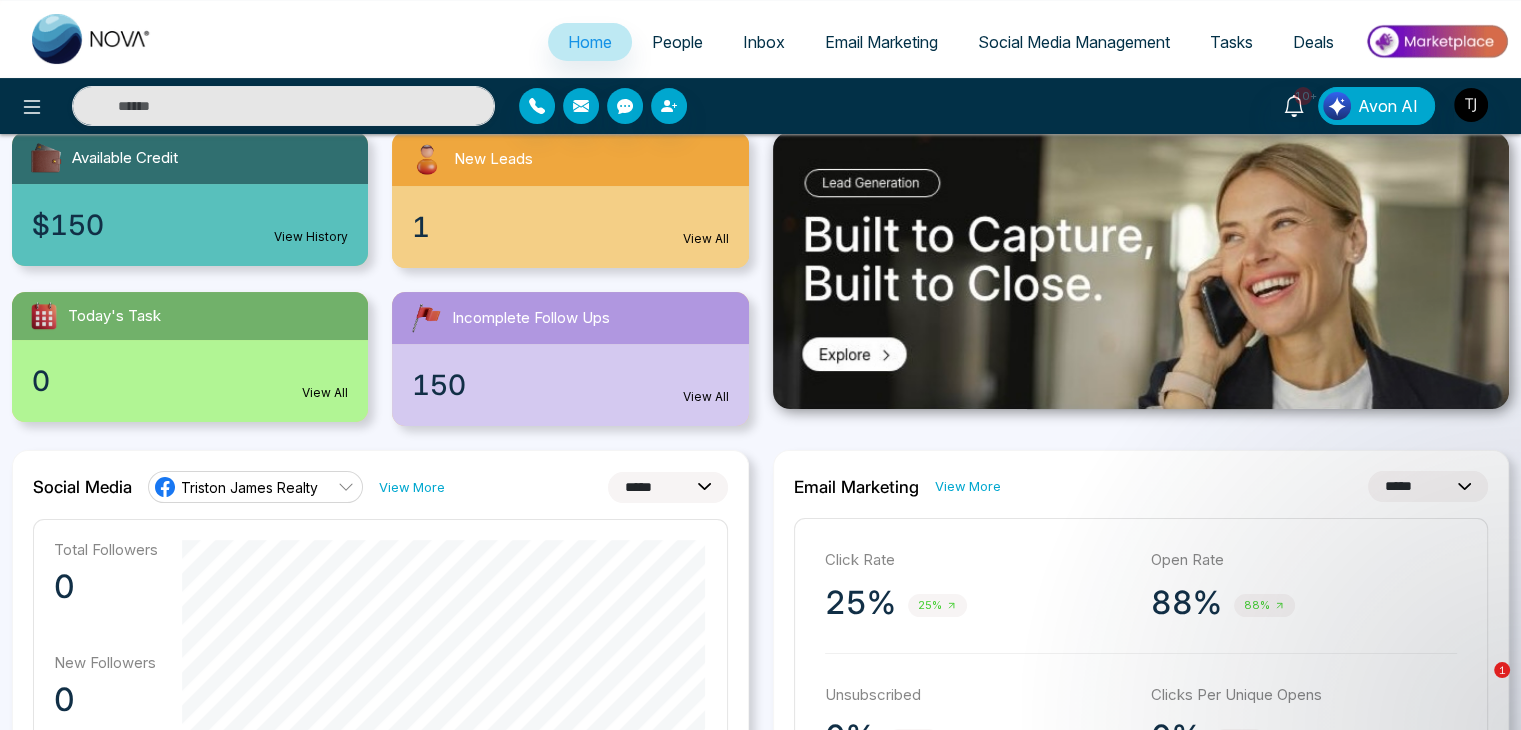 click on "**********" at bounding box center [1428, 486] 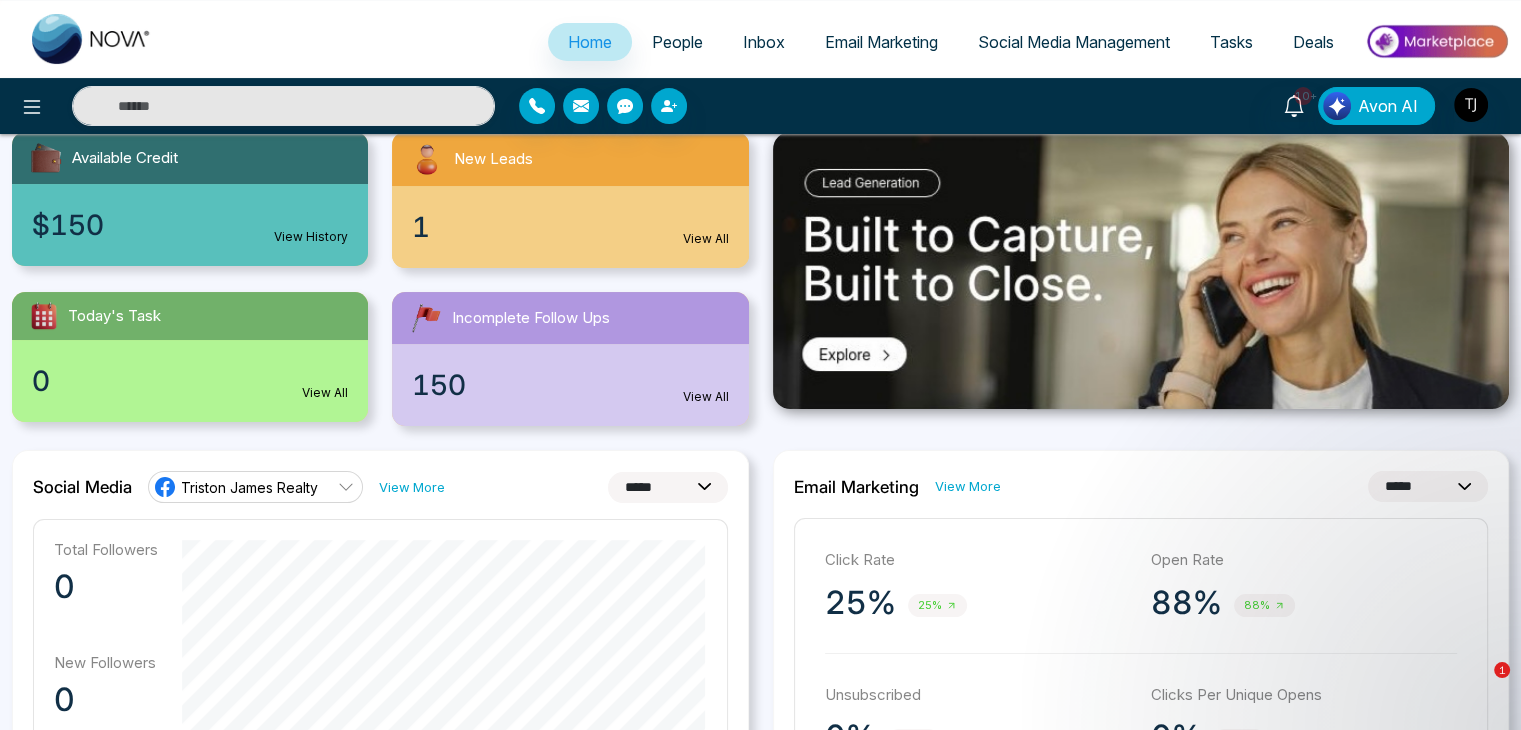 select on "**" 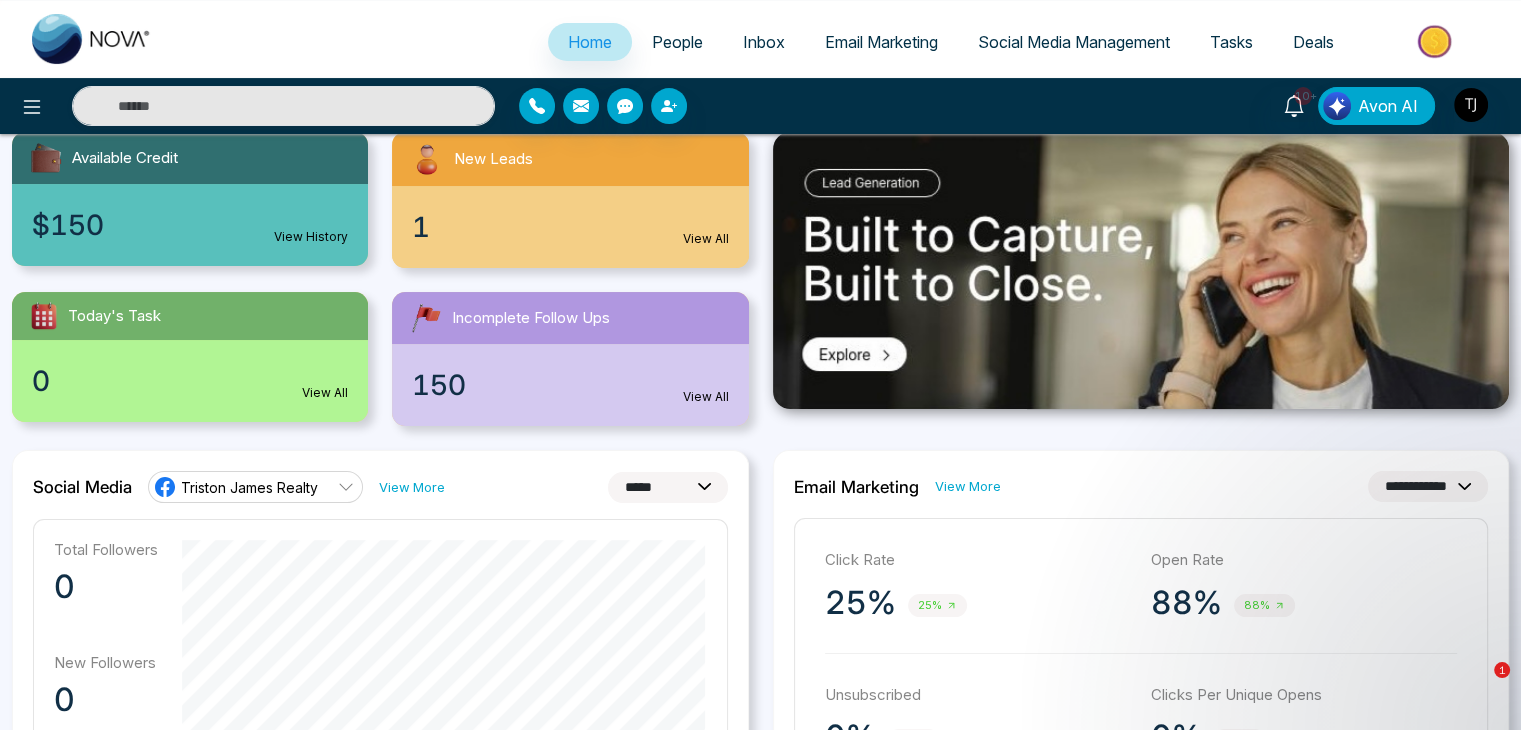 click on "**********" at bounding box center (1428, 486) 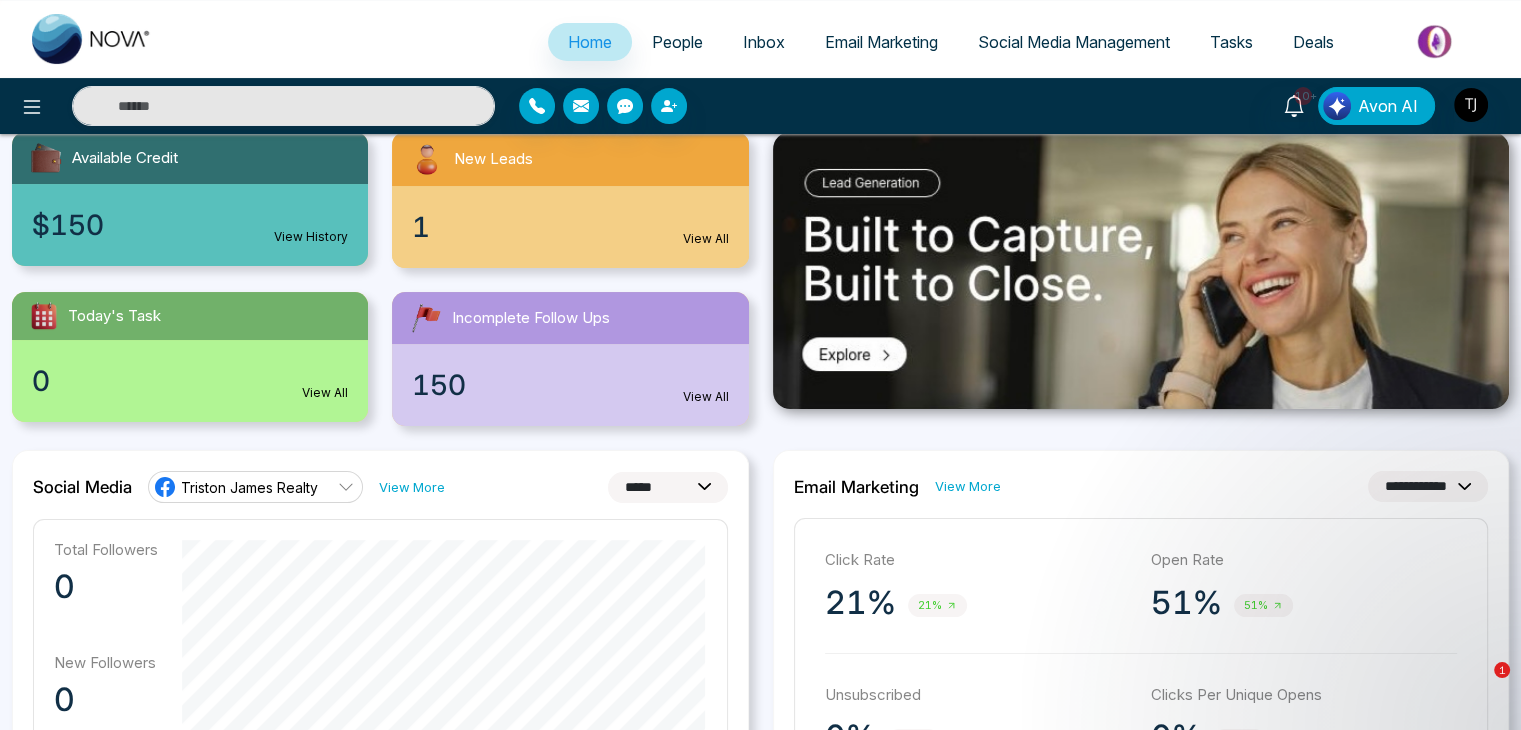 click on "**********" at bounding box center (1428, 486) 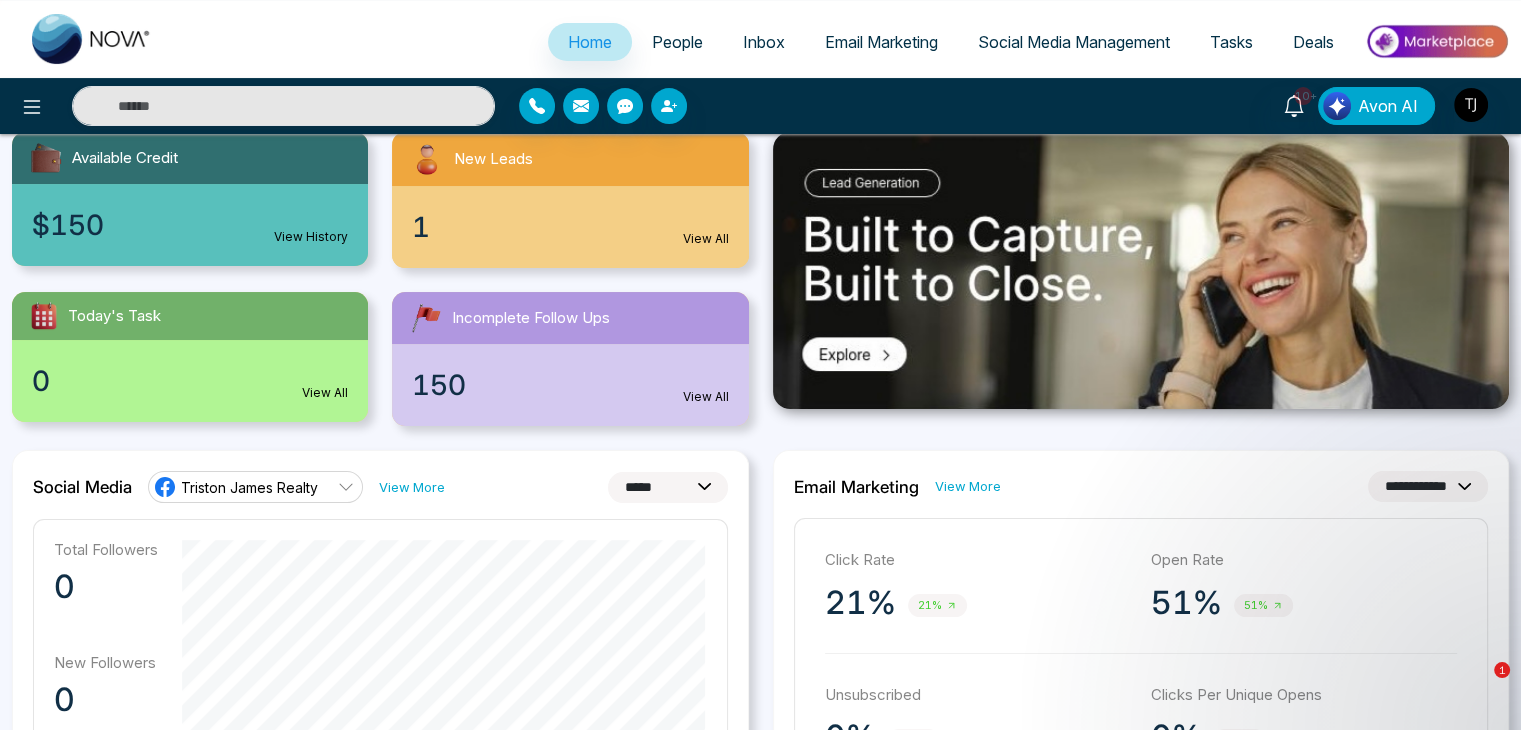 click on "**********" at bounding box center (1428, 486) 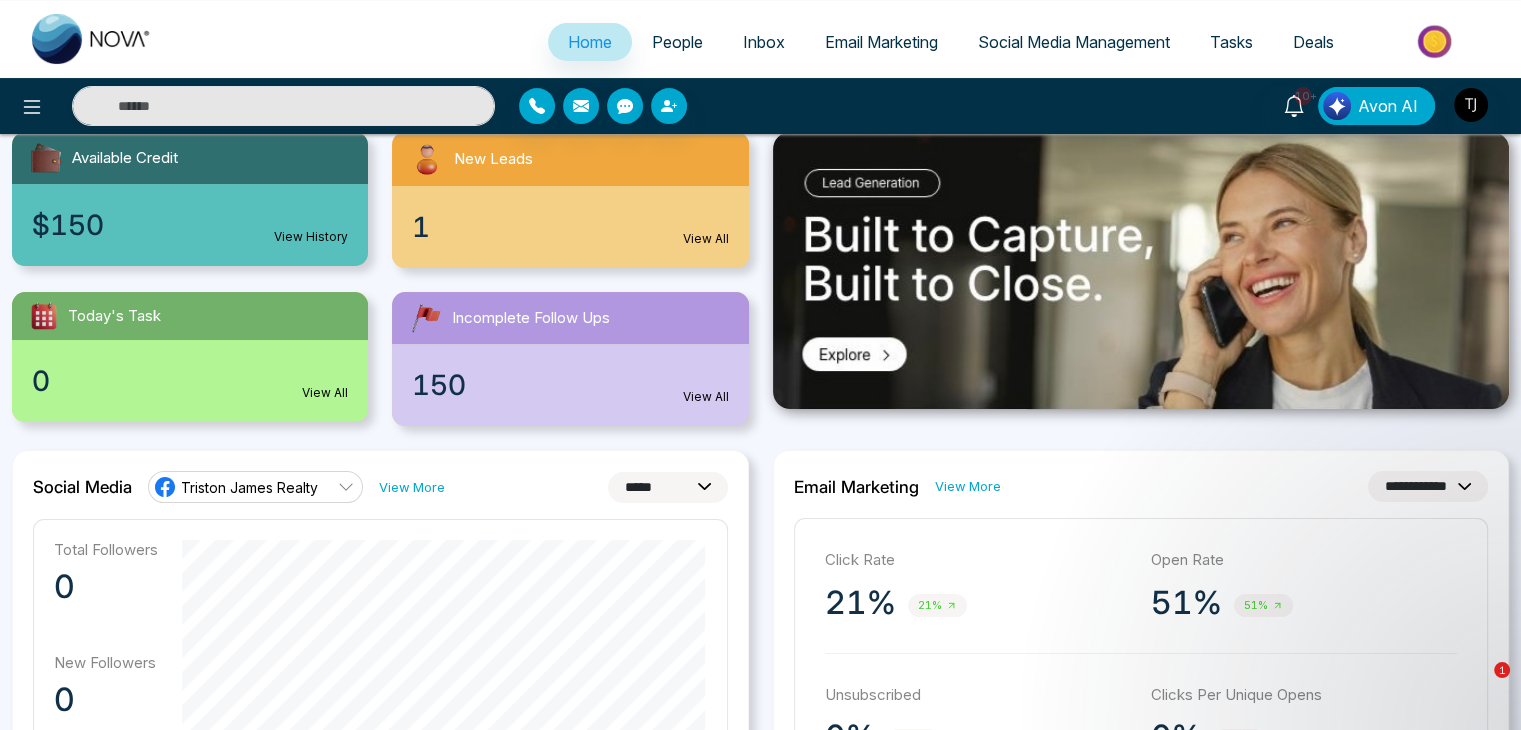 click on "**********" at bounding box center (1428, 486) 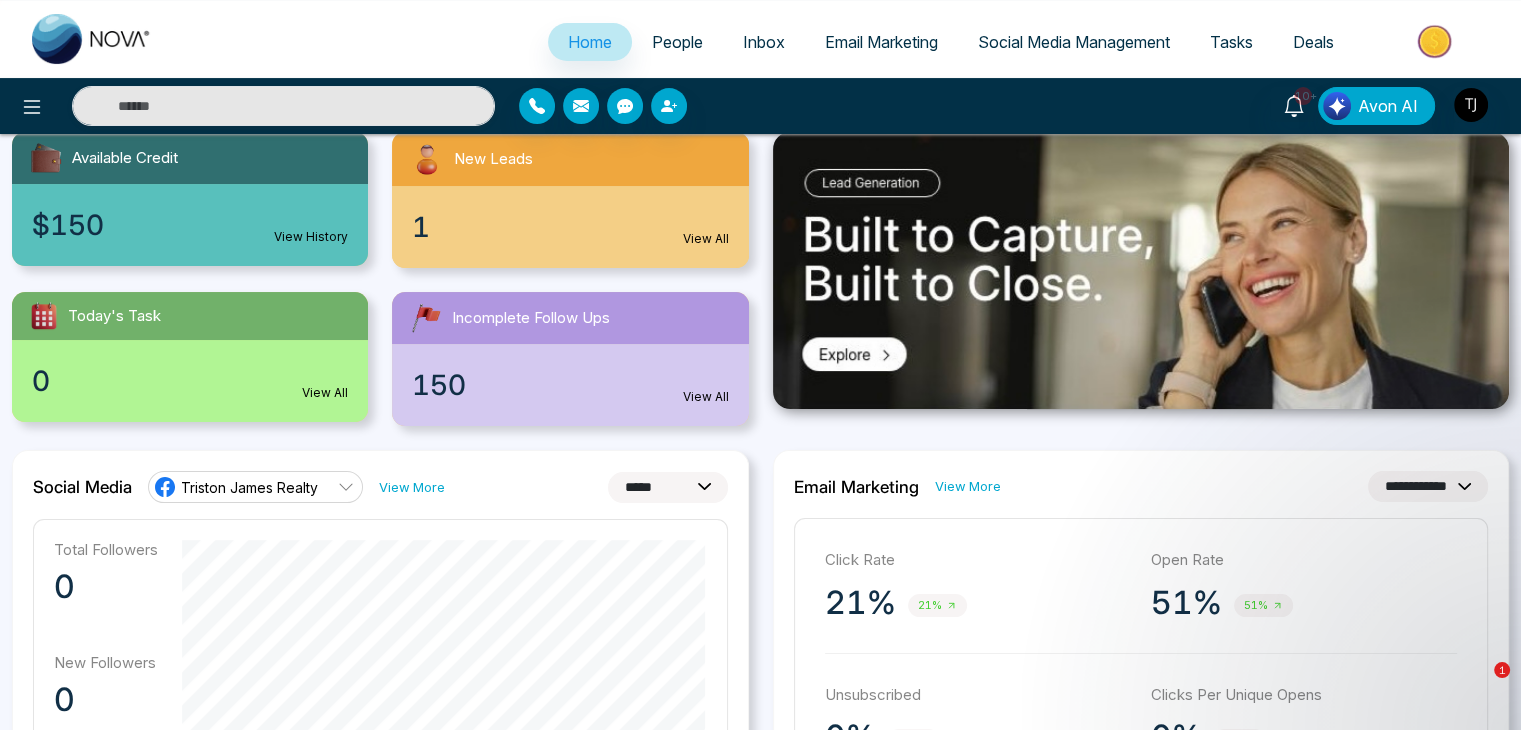 click on "**********" at bounding box center (1428, 486) 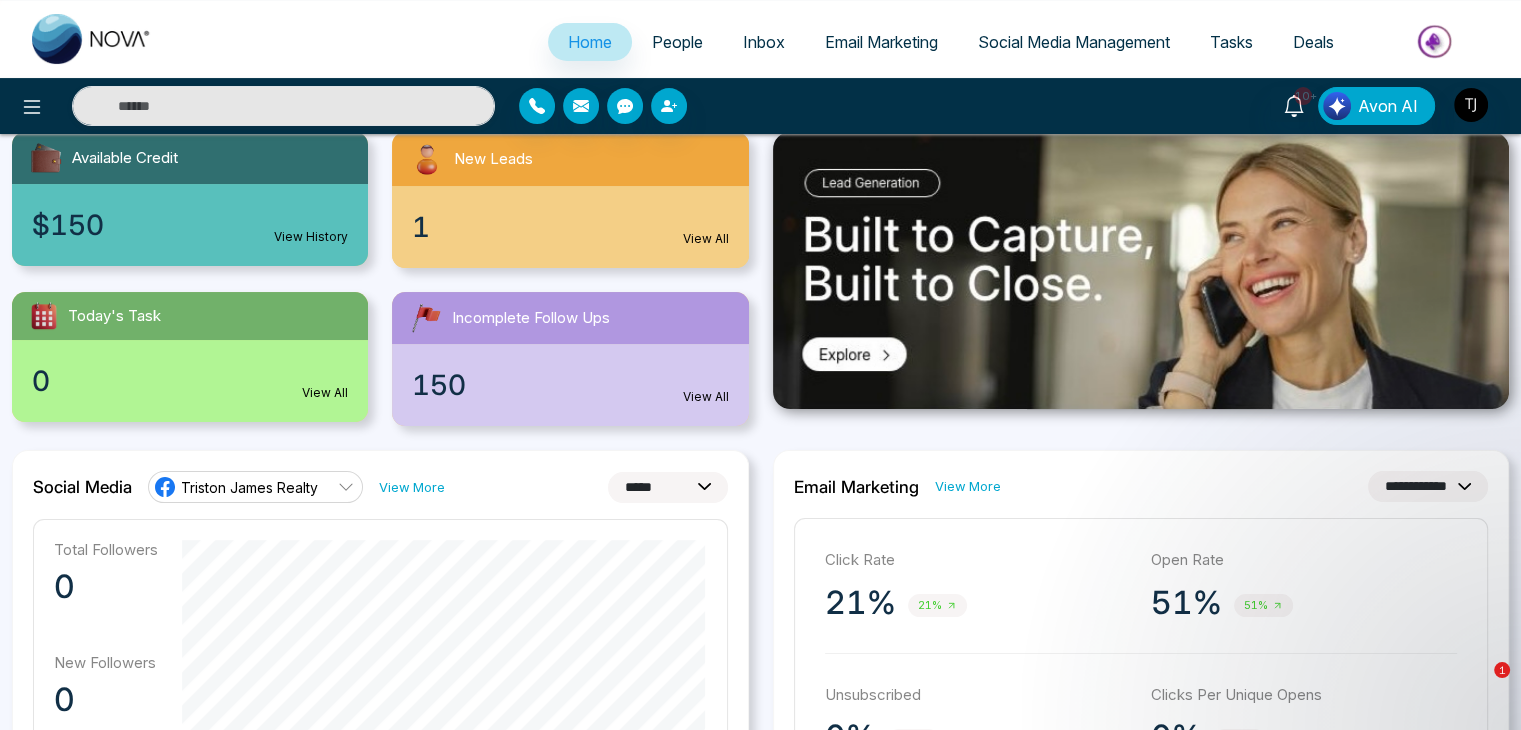 scroll, scrollTop: 0, scrollLeft: 0, axis: both 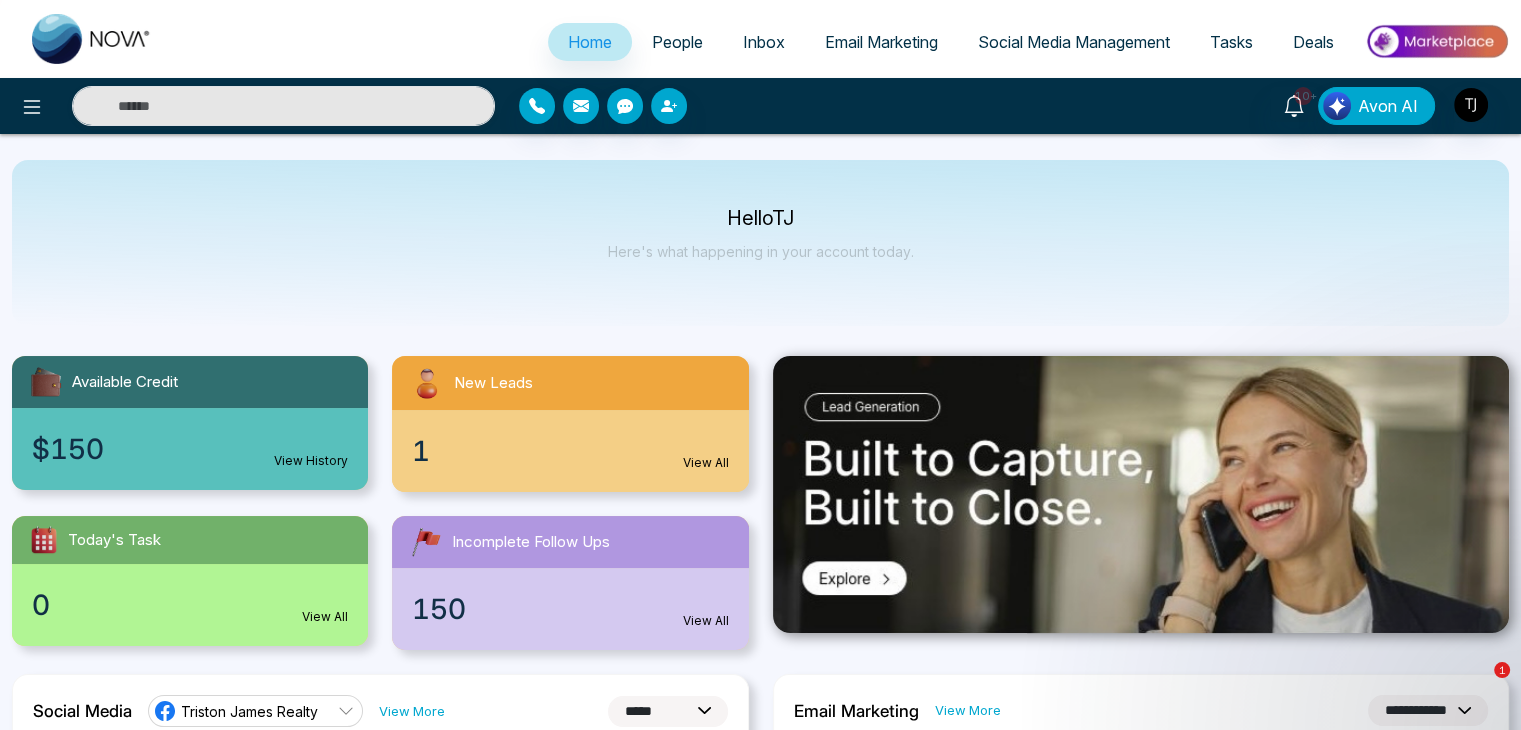 click on "People" at bounding box center (677, 42) 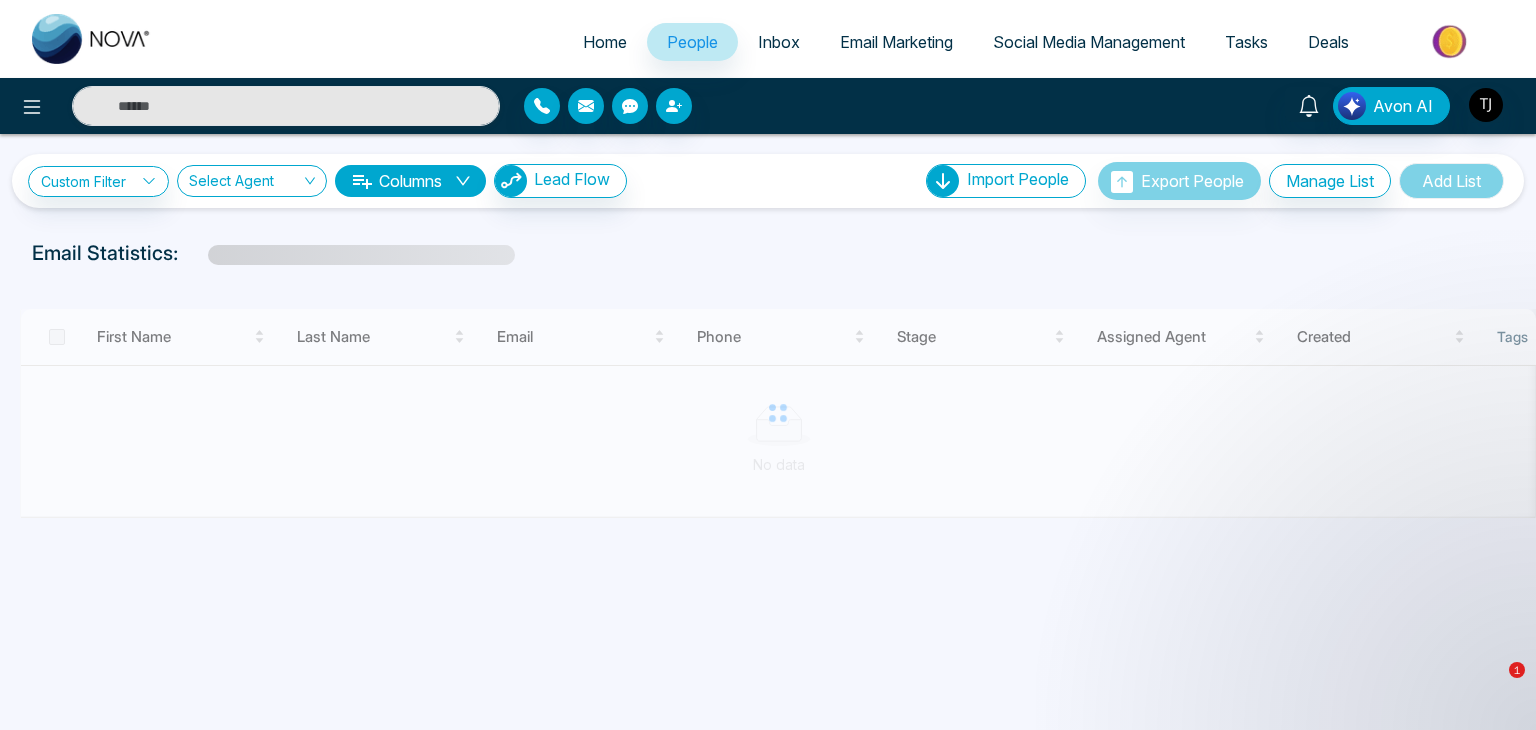 click on "Email Marketing" at bounding box center (896, 42) 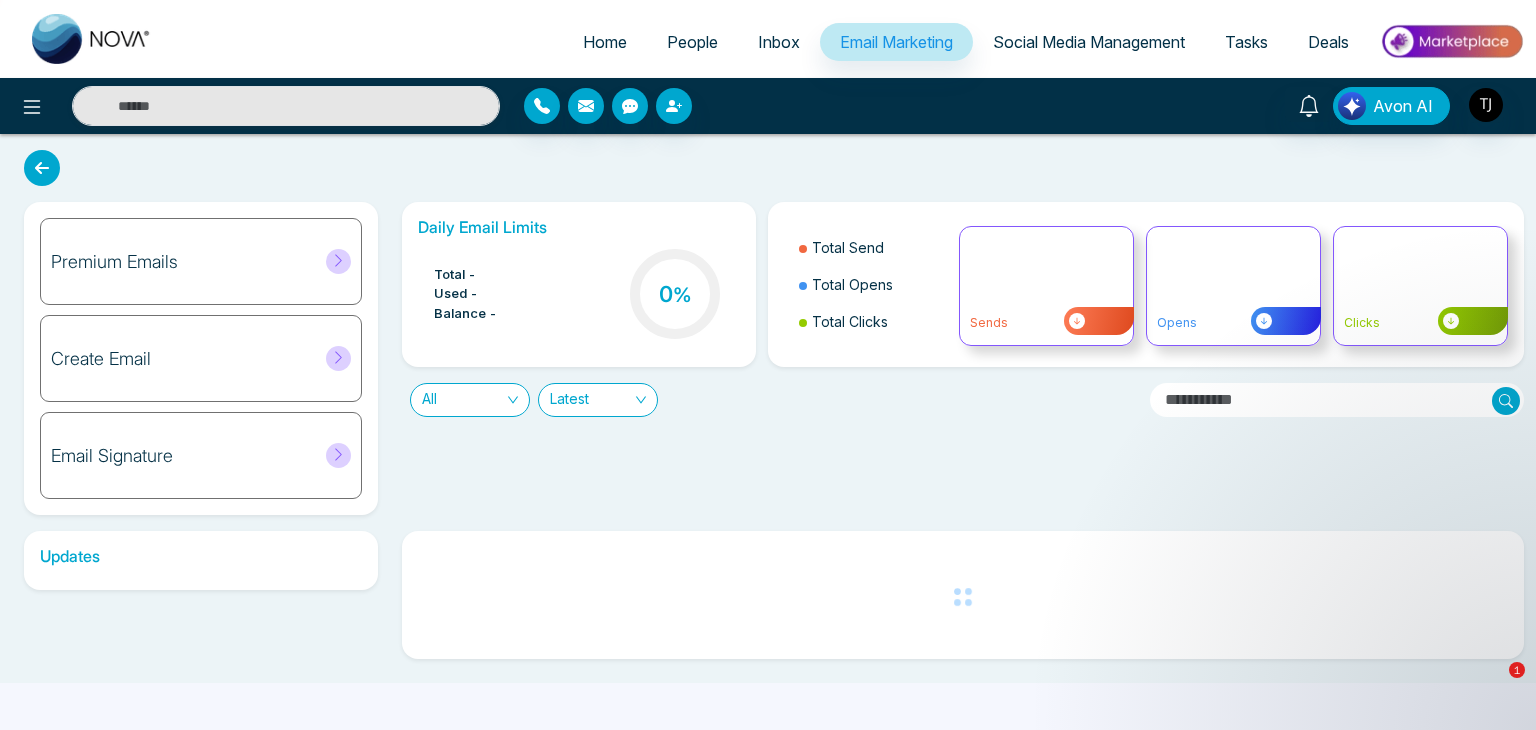 click on "Social Media Management" at bounding box center (1089, 42) 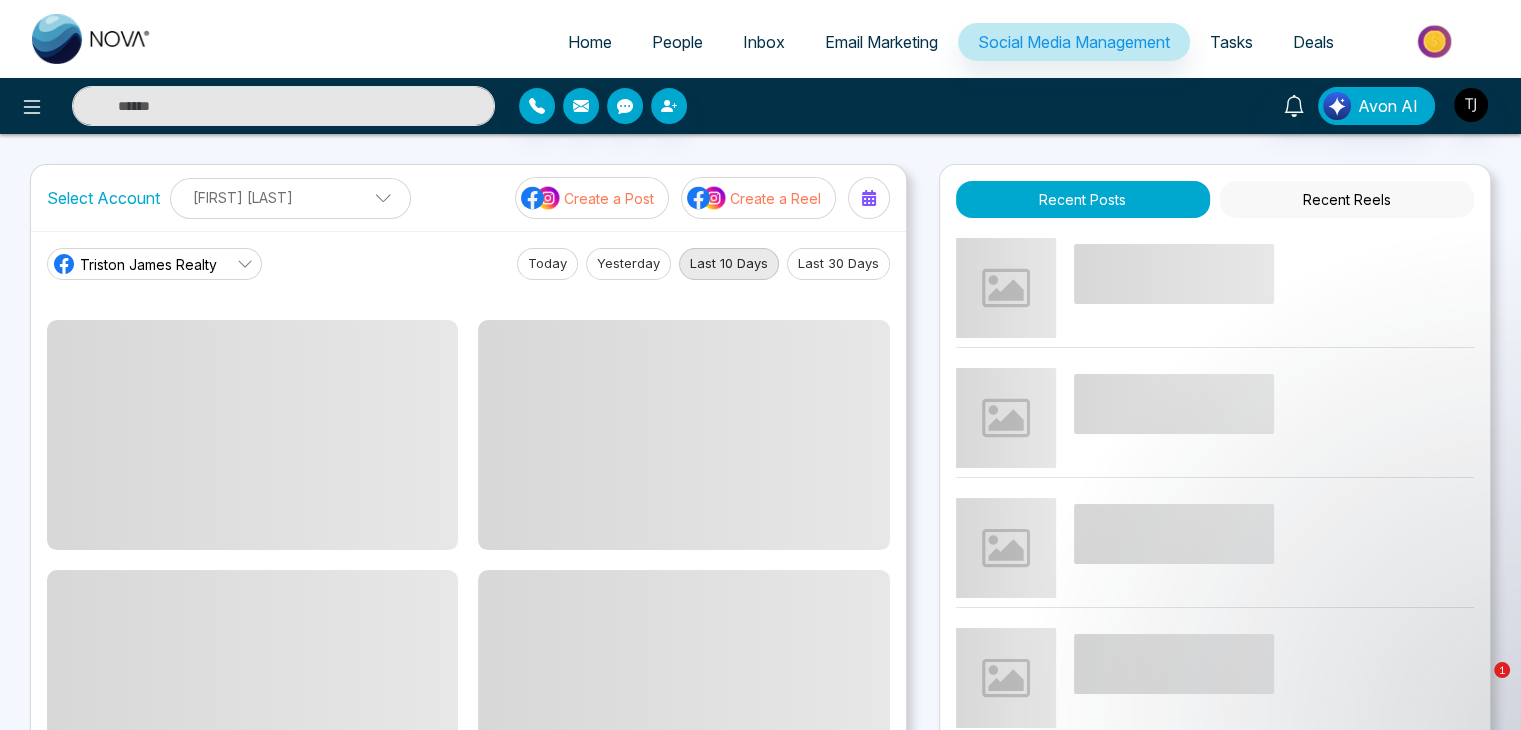 click on "Inbox" at bounding box center (764, 42) 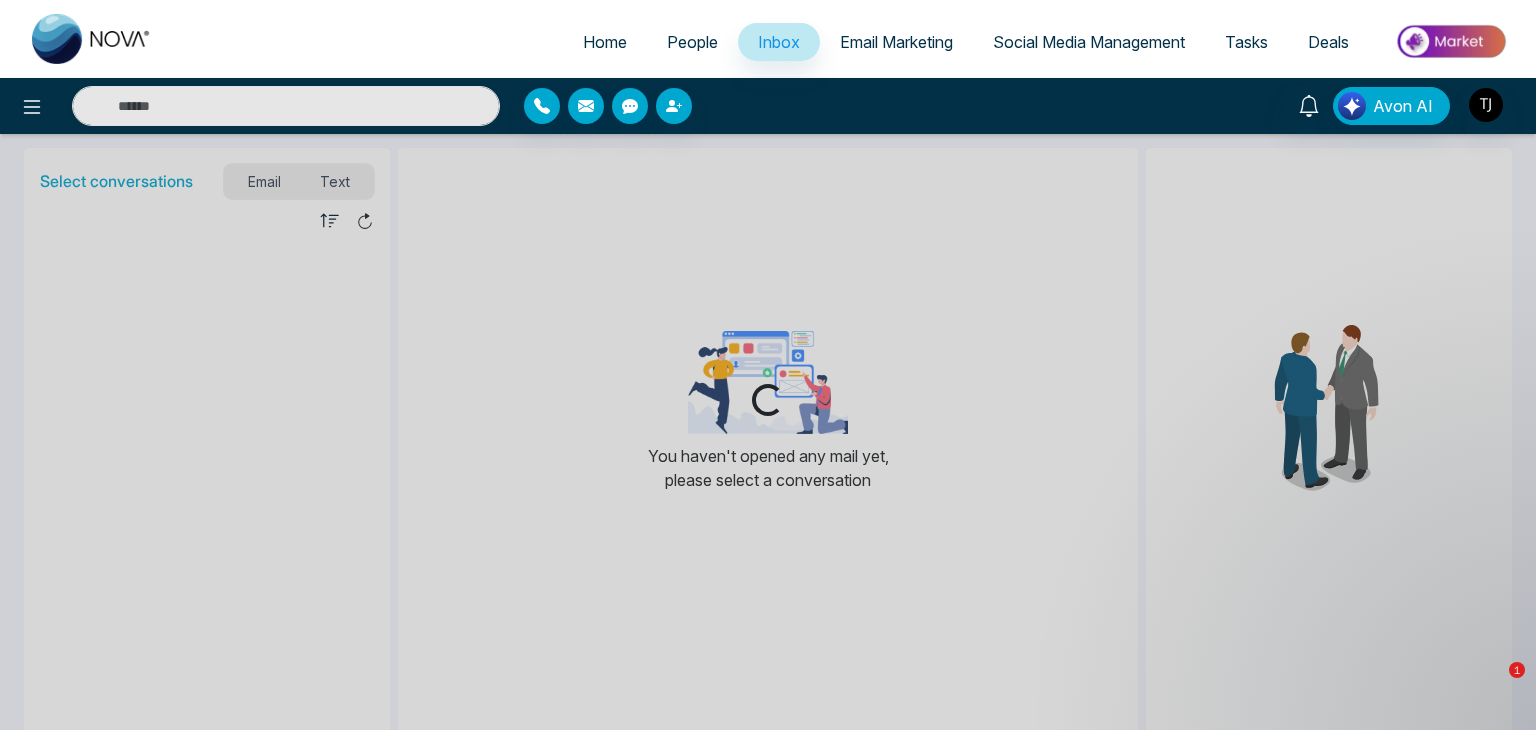 click on "People" at bounding box center [692, 42] 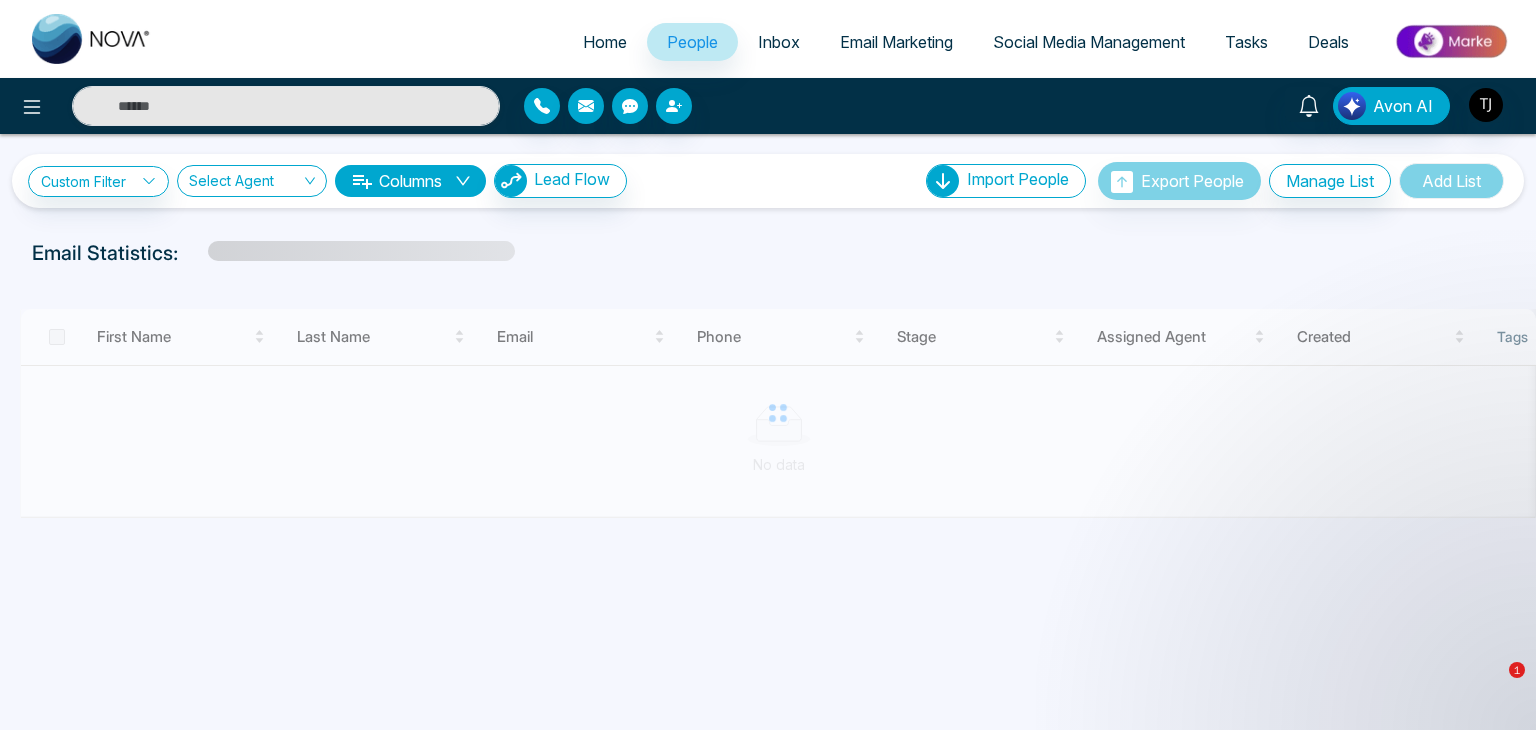 click on "Home" at bounding box center [605, 42] 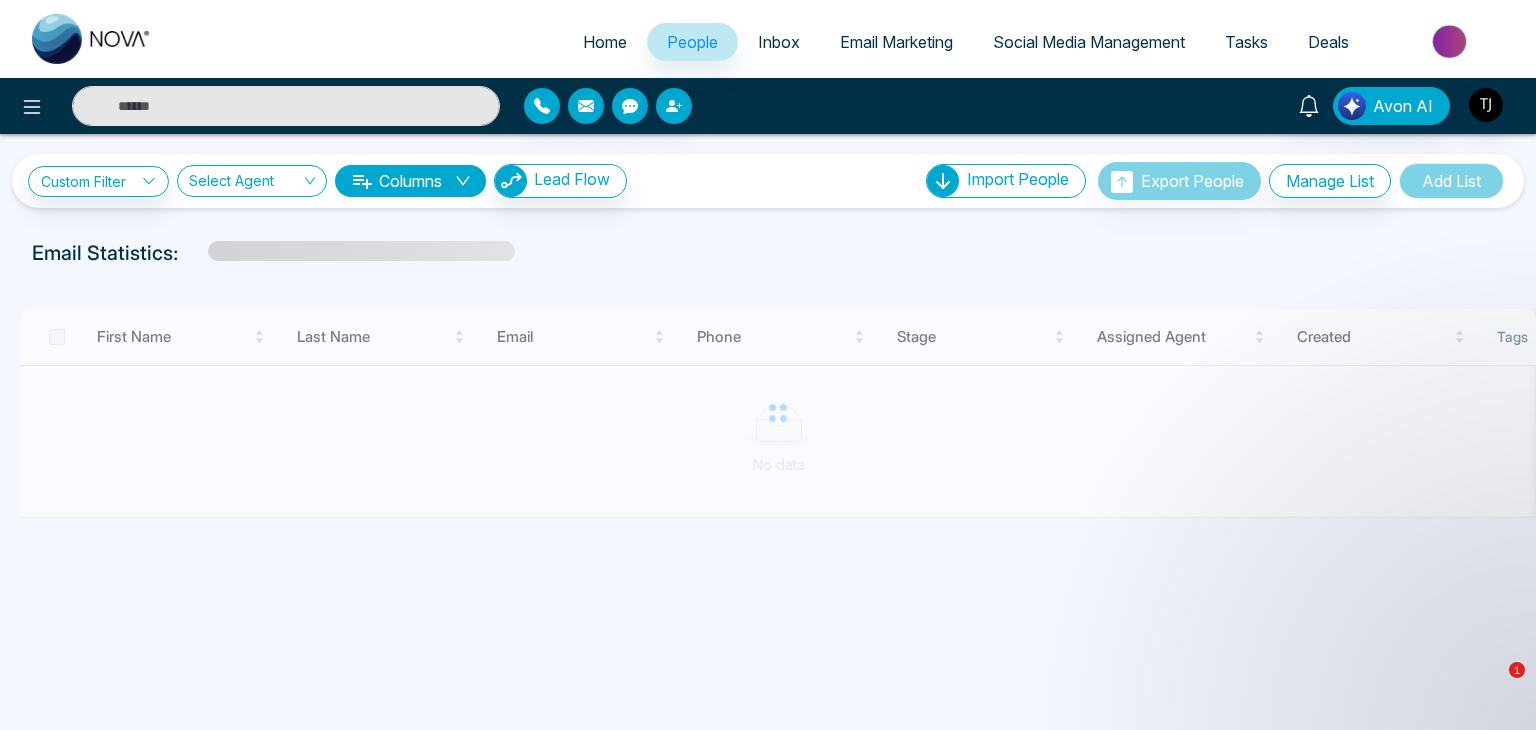 select on "*" 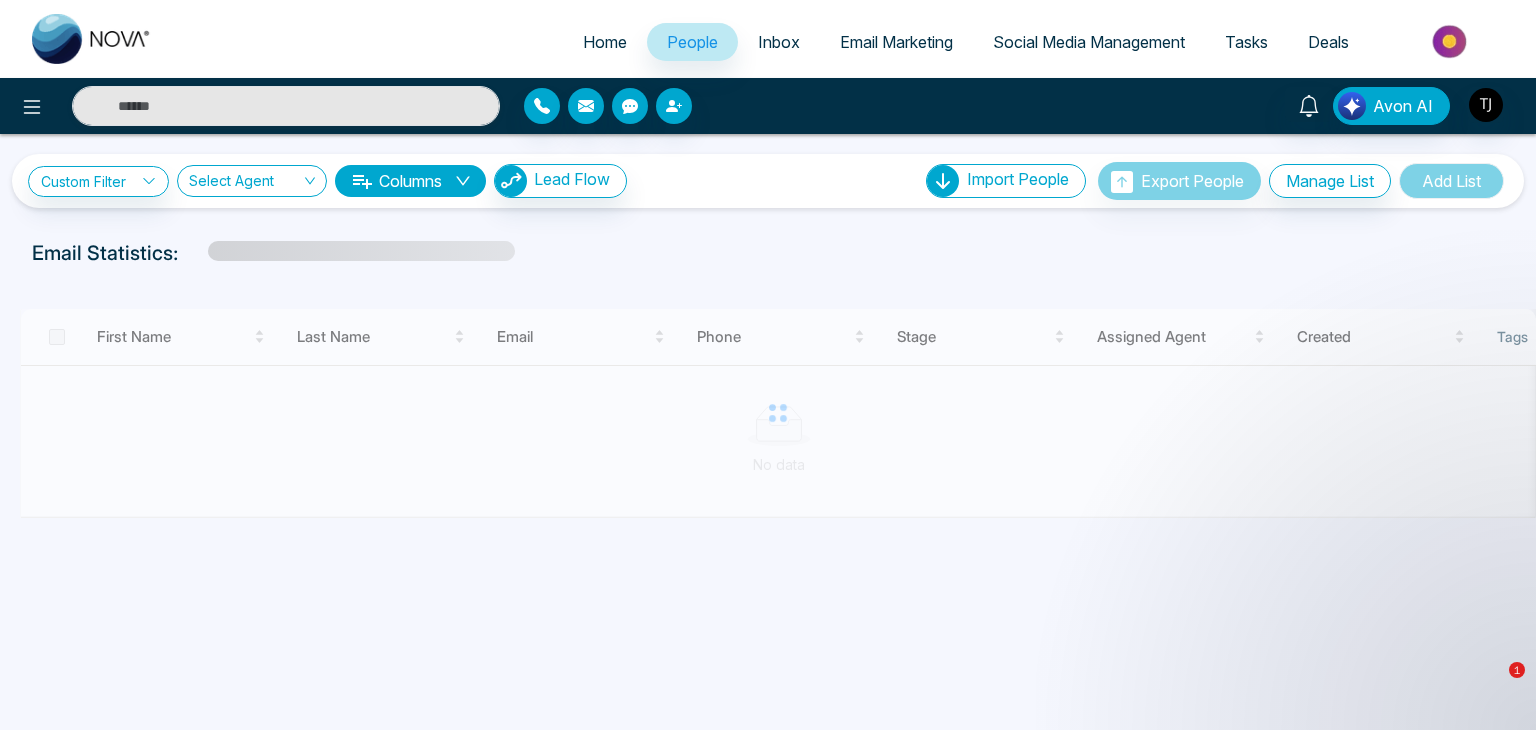 select on "*" 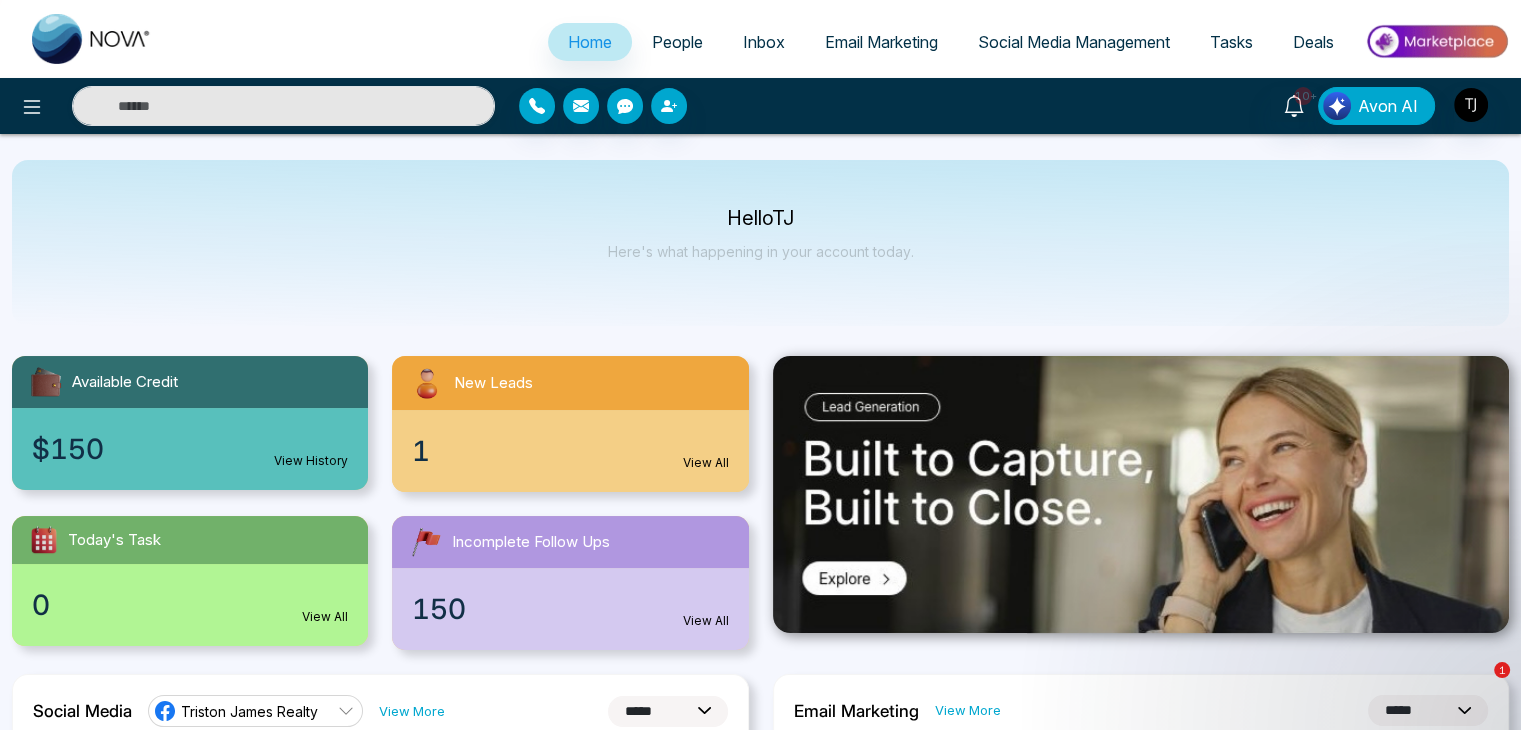 click on "People" at bounding box center (677, 42) 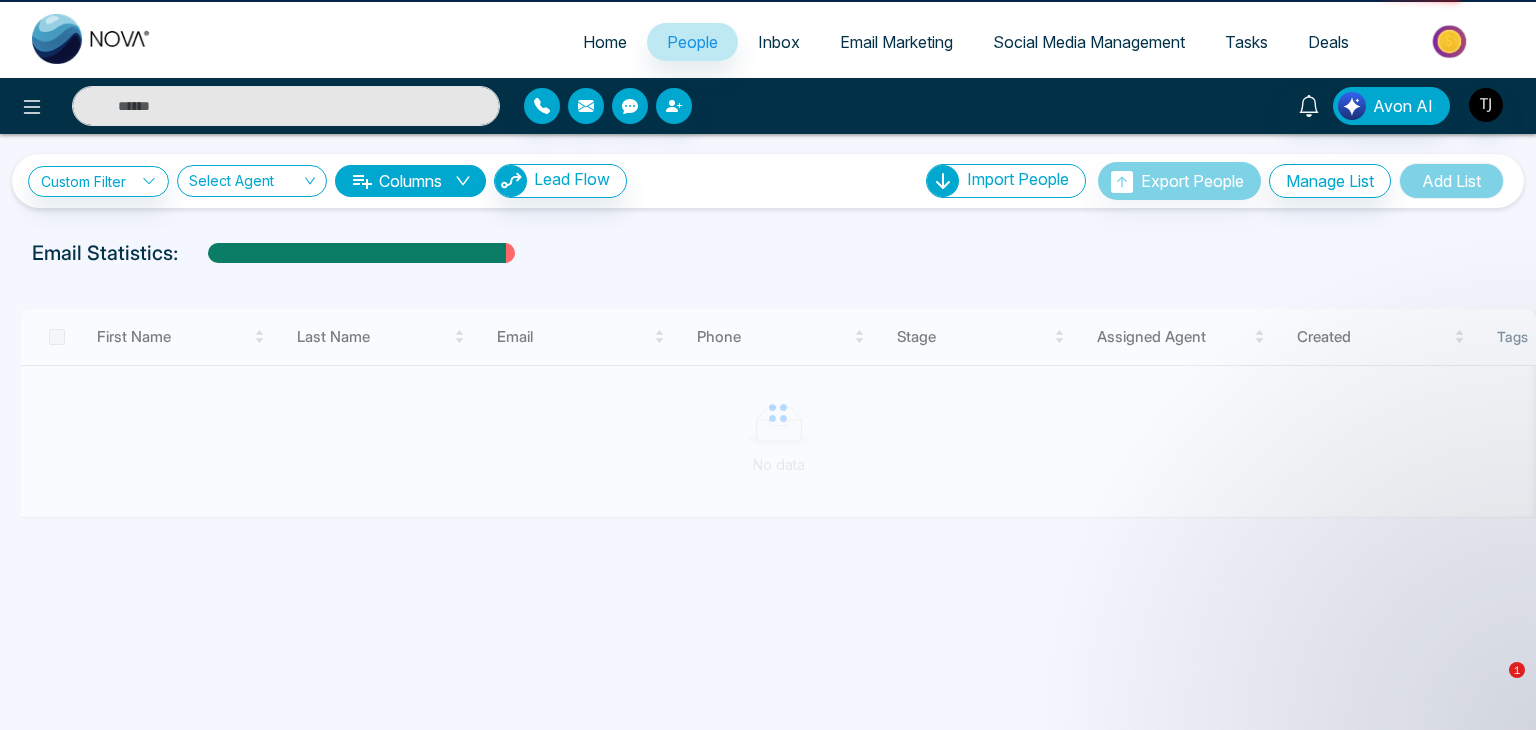 click on "Email Marketing" at bounding box center [896, 42] 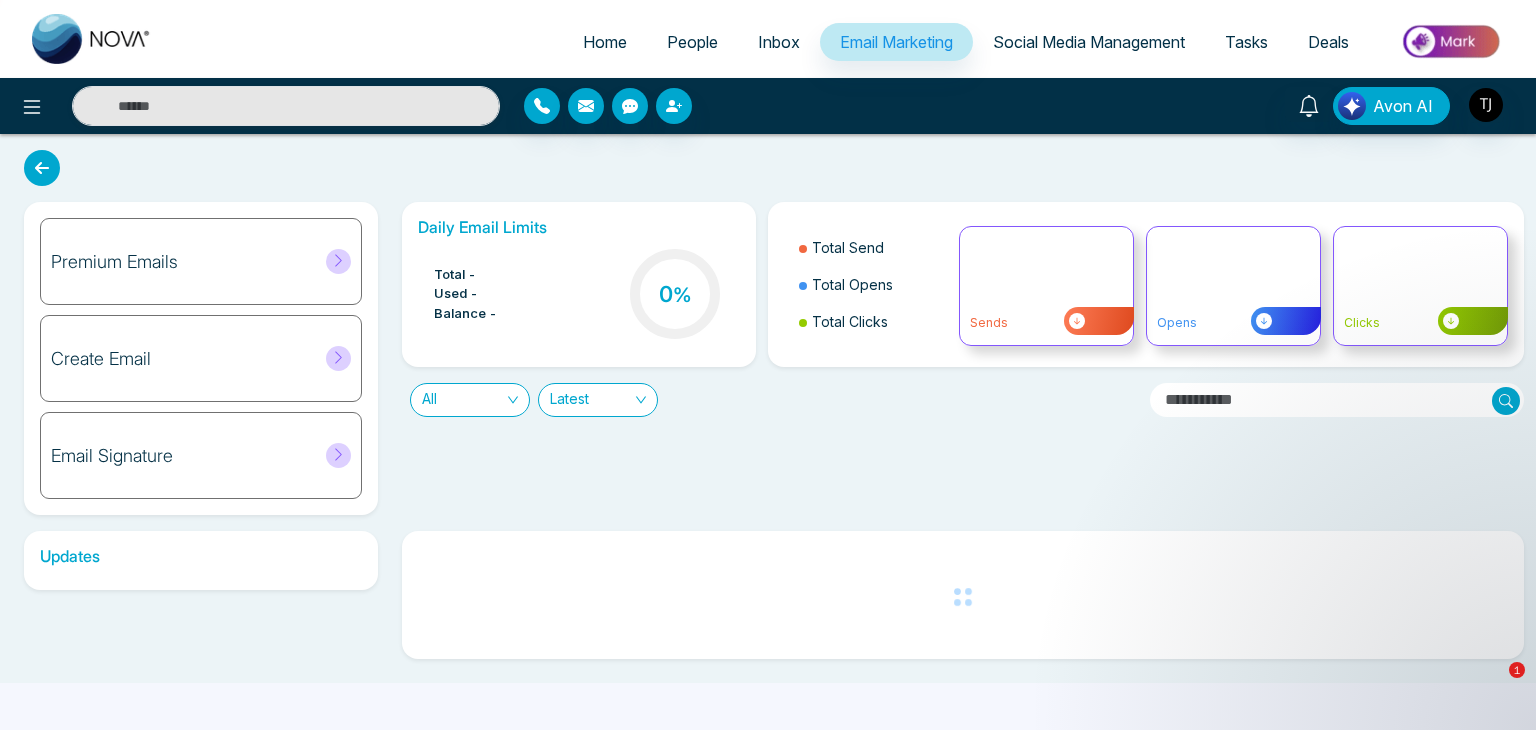 click on "Home People Inbox Email Marketing Social Media Management Tasks Deals" at bounding box center (848, 43) 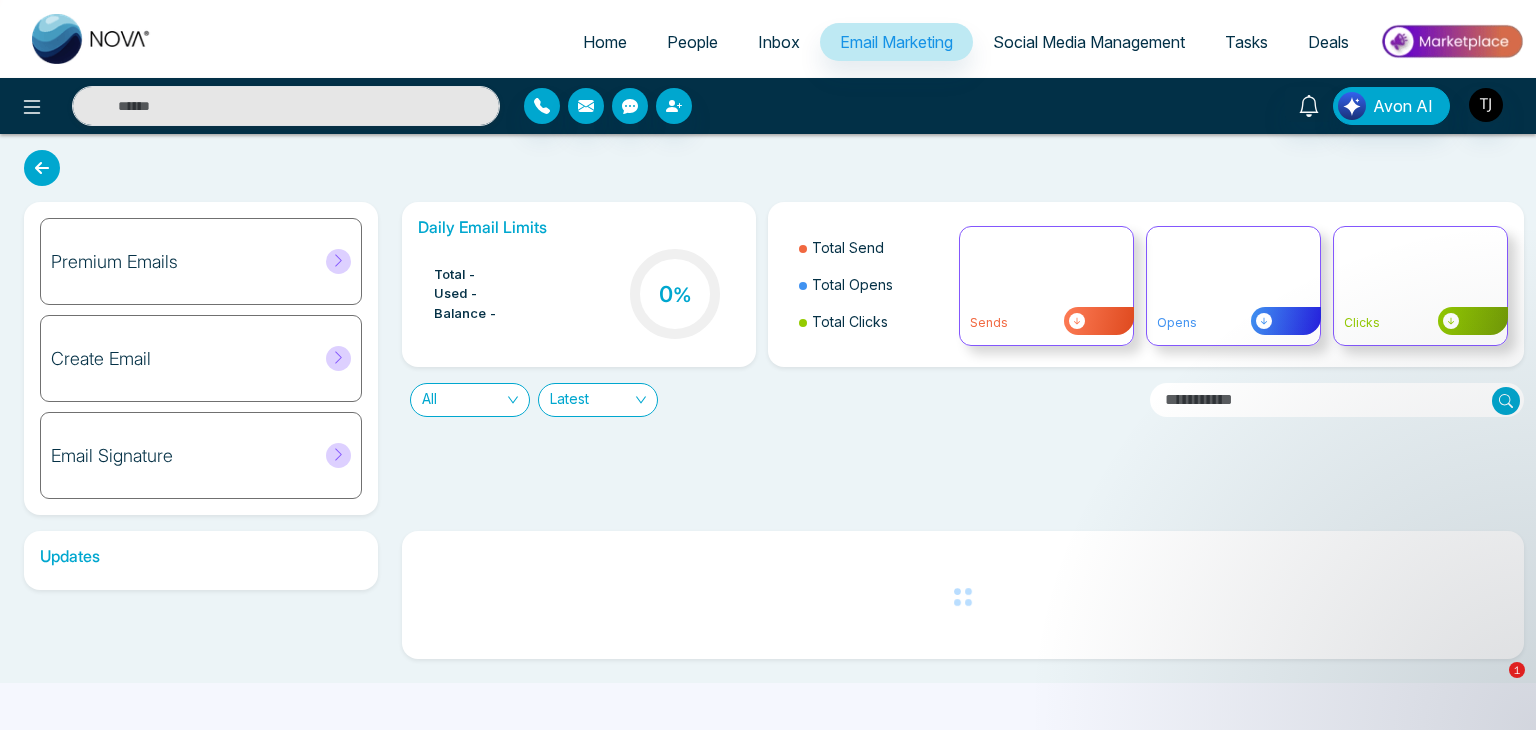 click on "Social Media Management" at bounding box center [1089, 43] 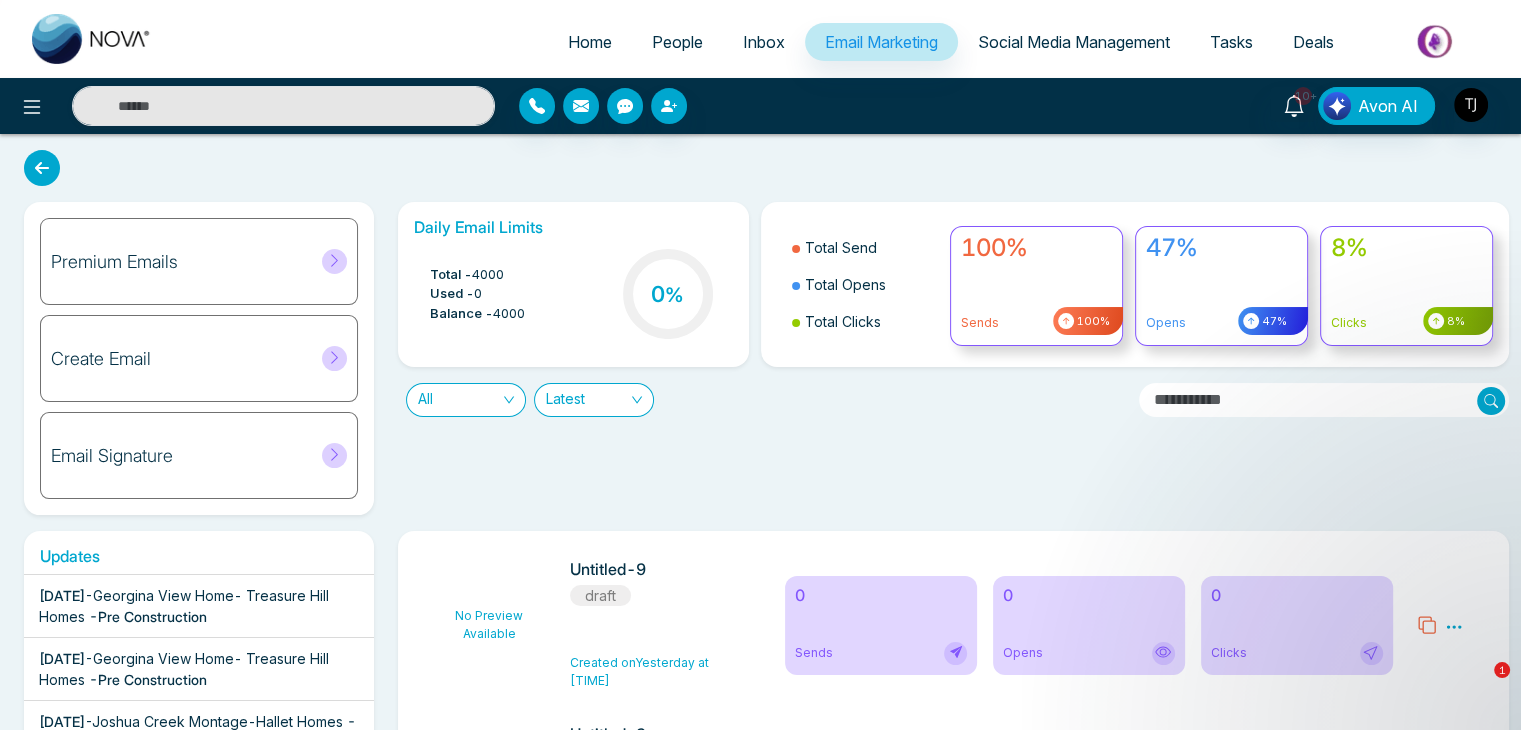 click on "Home" at bounding box center [590, 42] 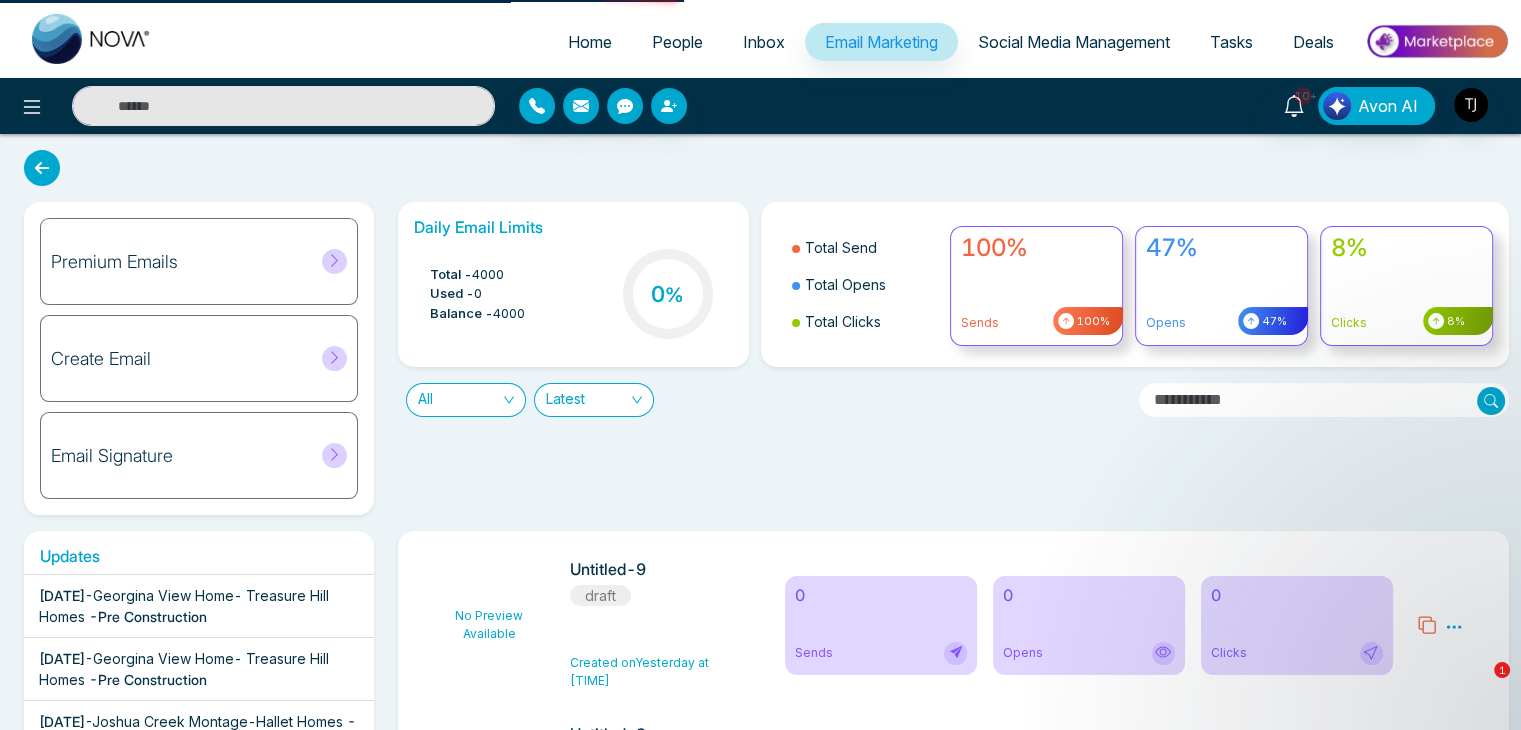 select on "*" 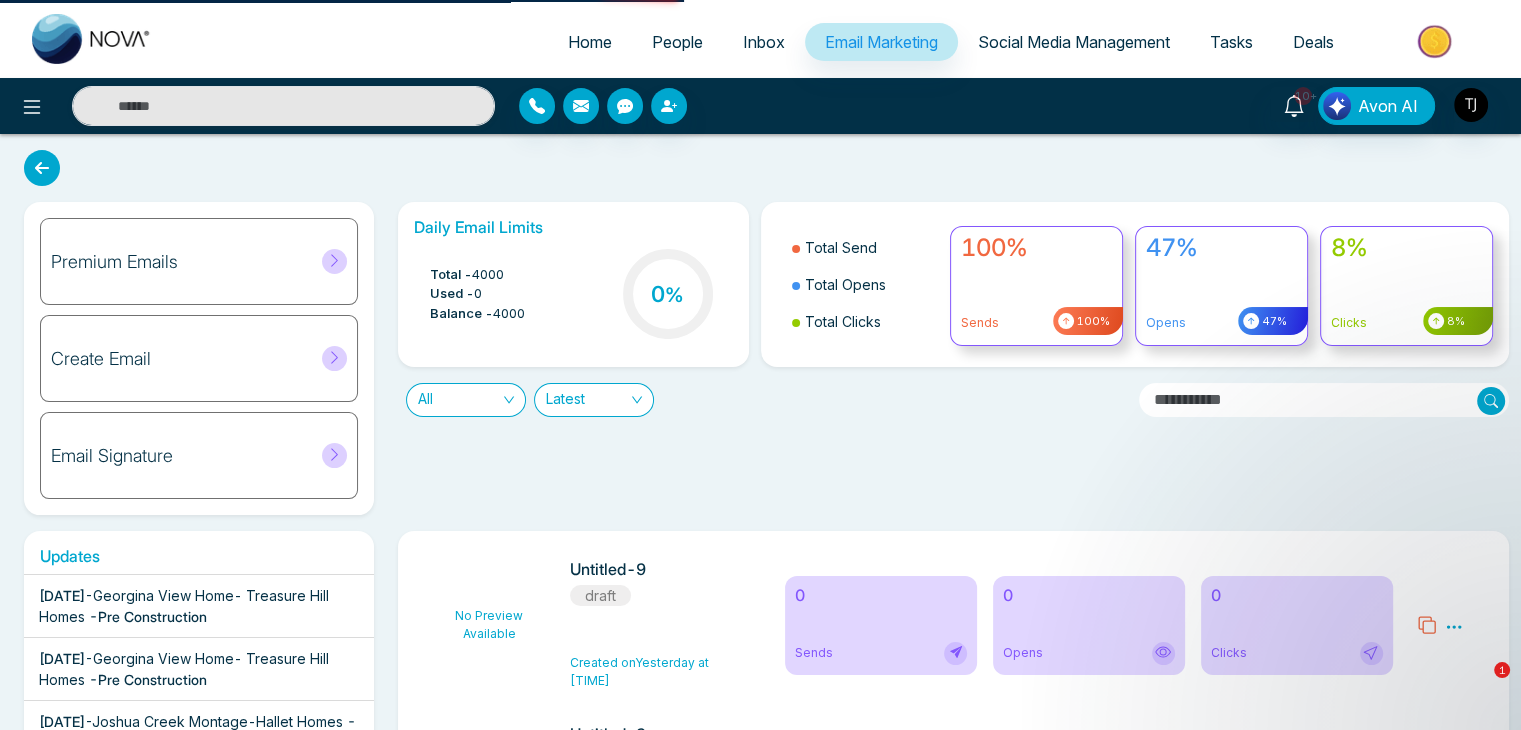 select on "*" 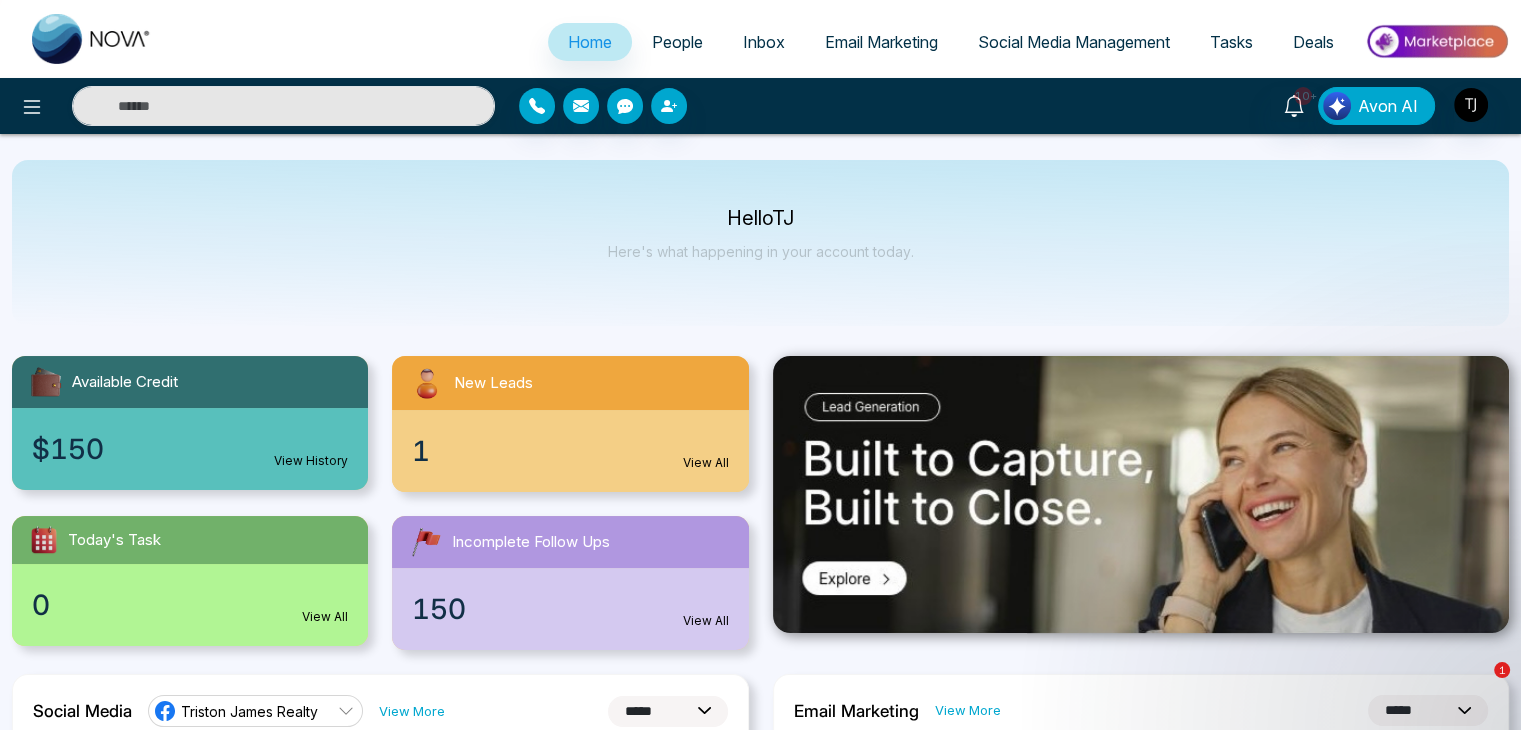 click at bounding box center (1436, 41) 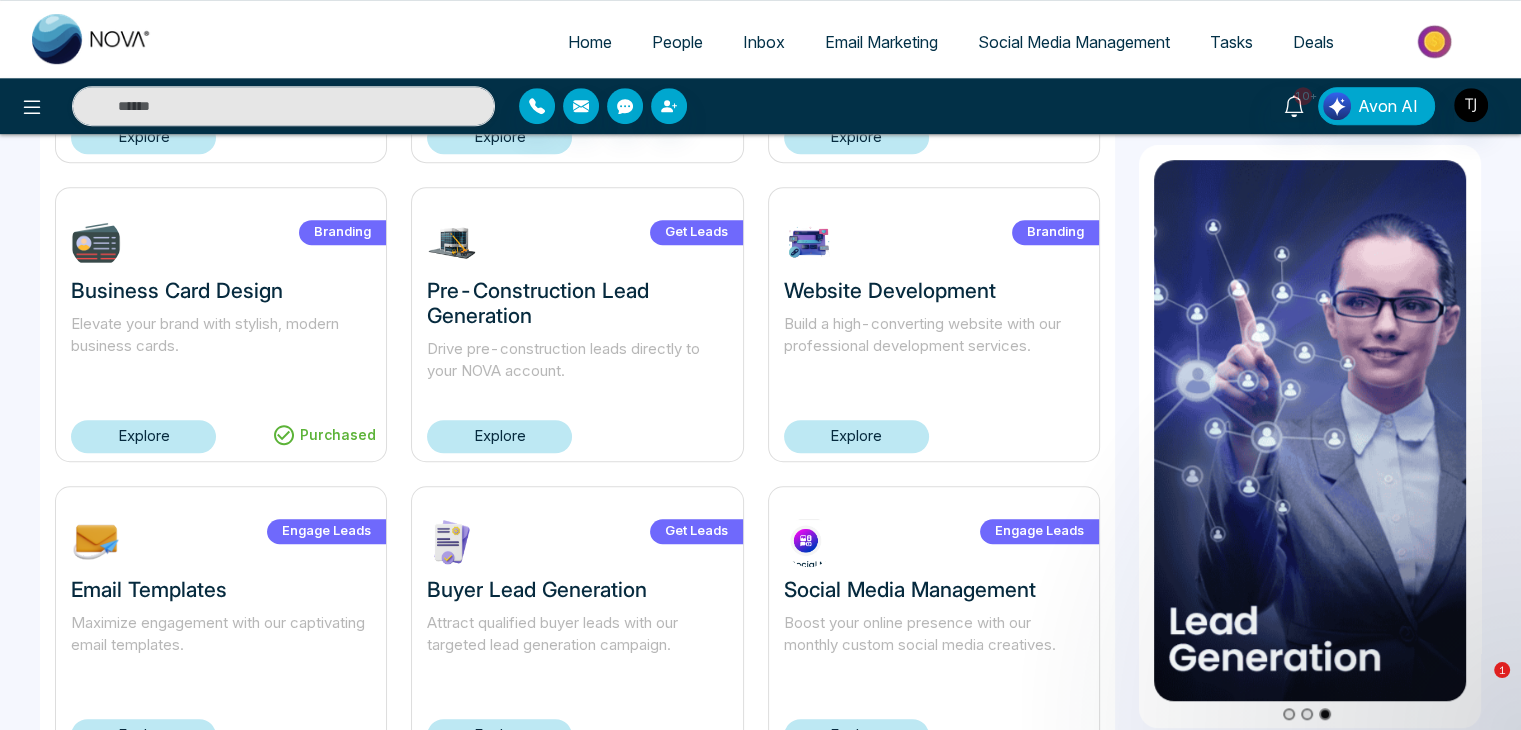 scroll, scrollTop: 1368, scrollLeft: 0, axis: vertical 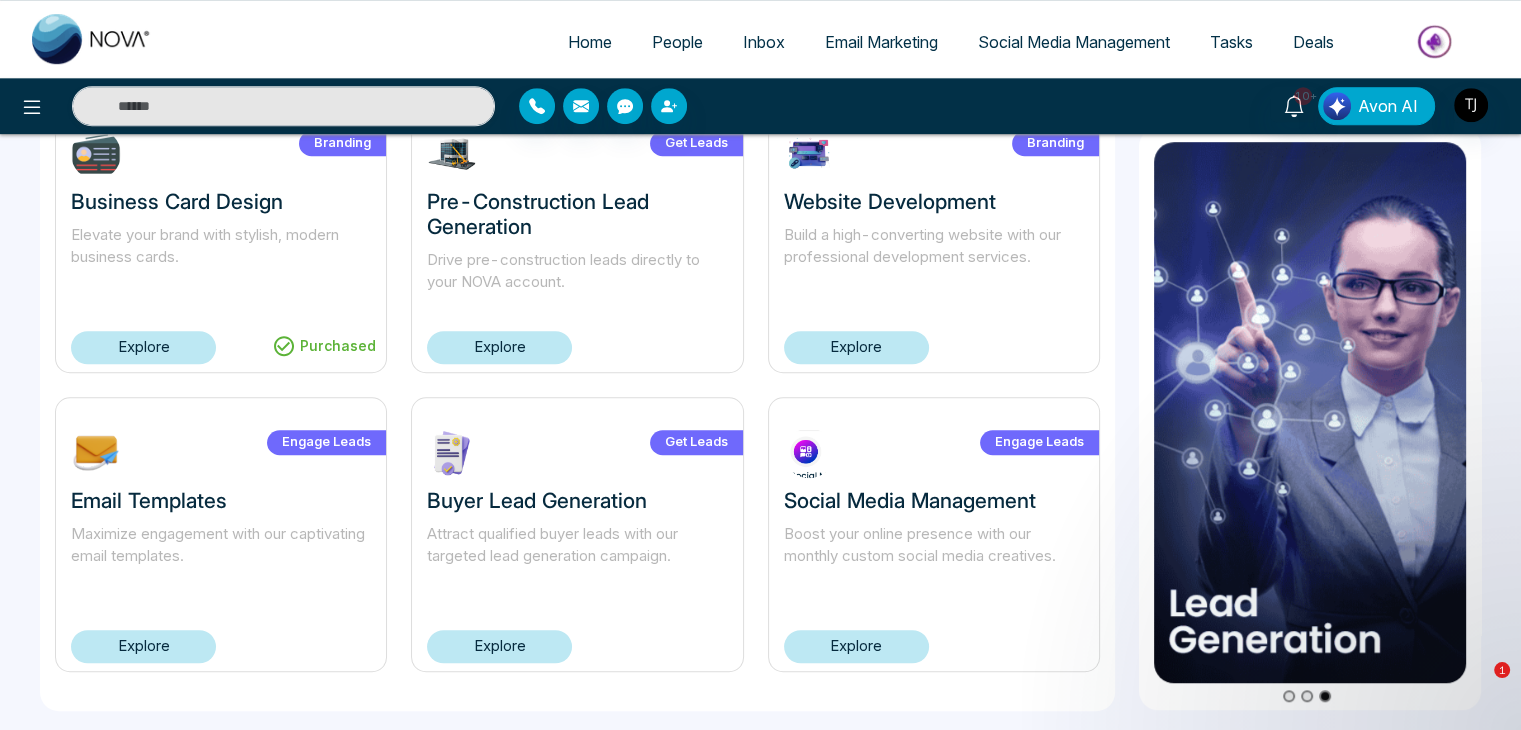 click on "Explore" at bounding box center [499, 646] 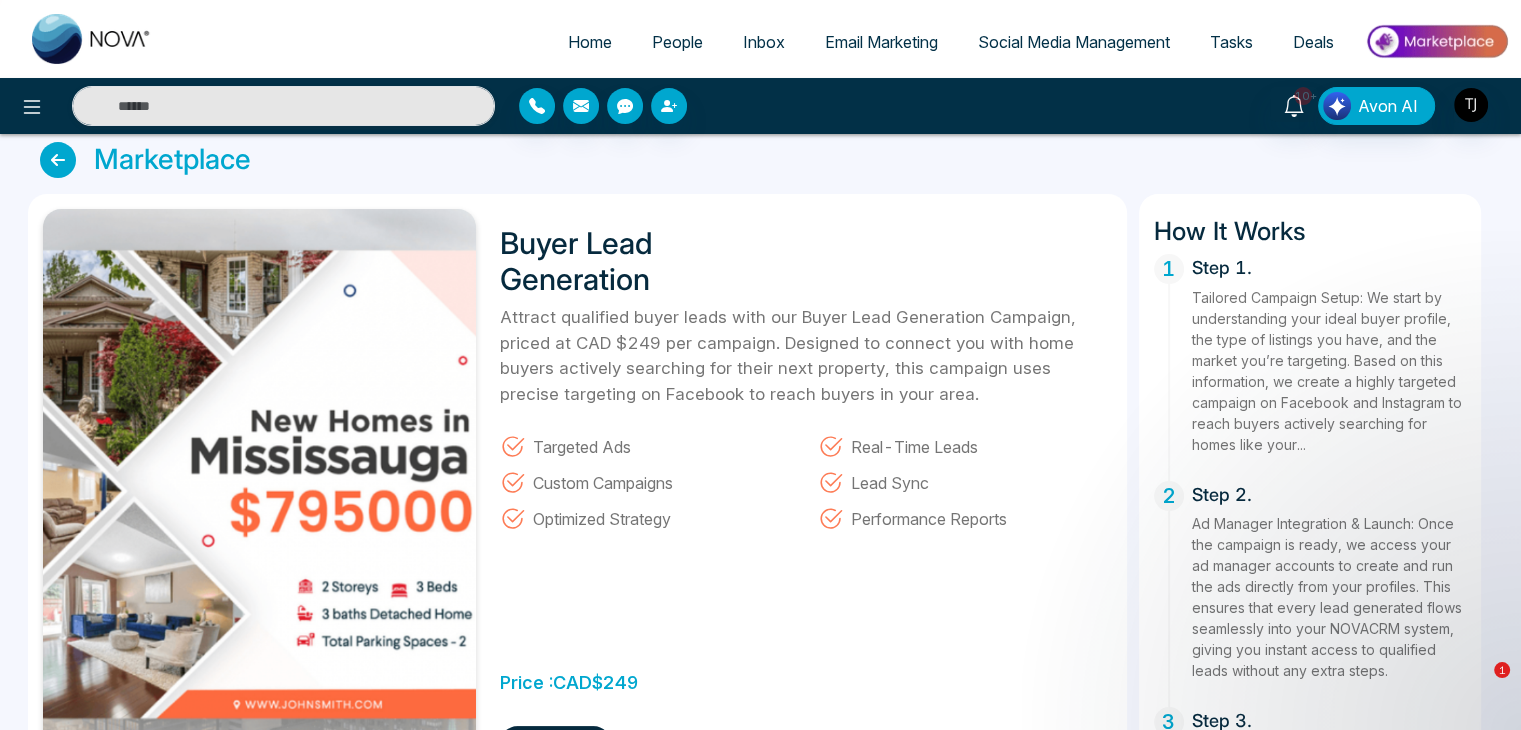 scroll, scrollTop: 0, scrollLeft: 0, axis: both 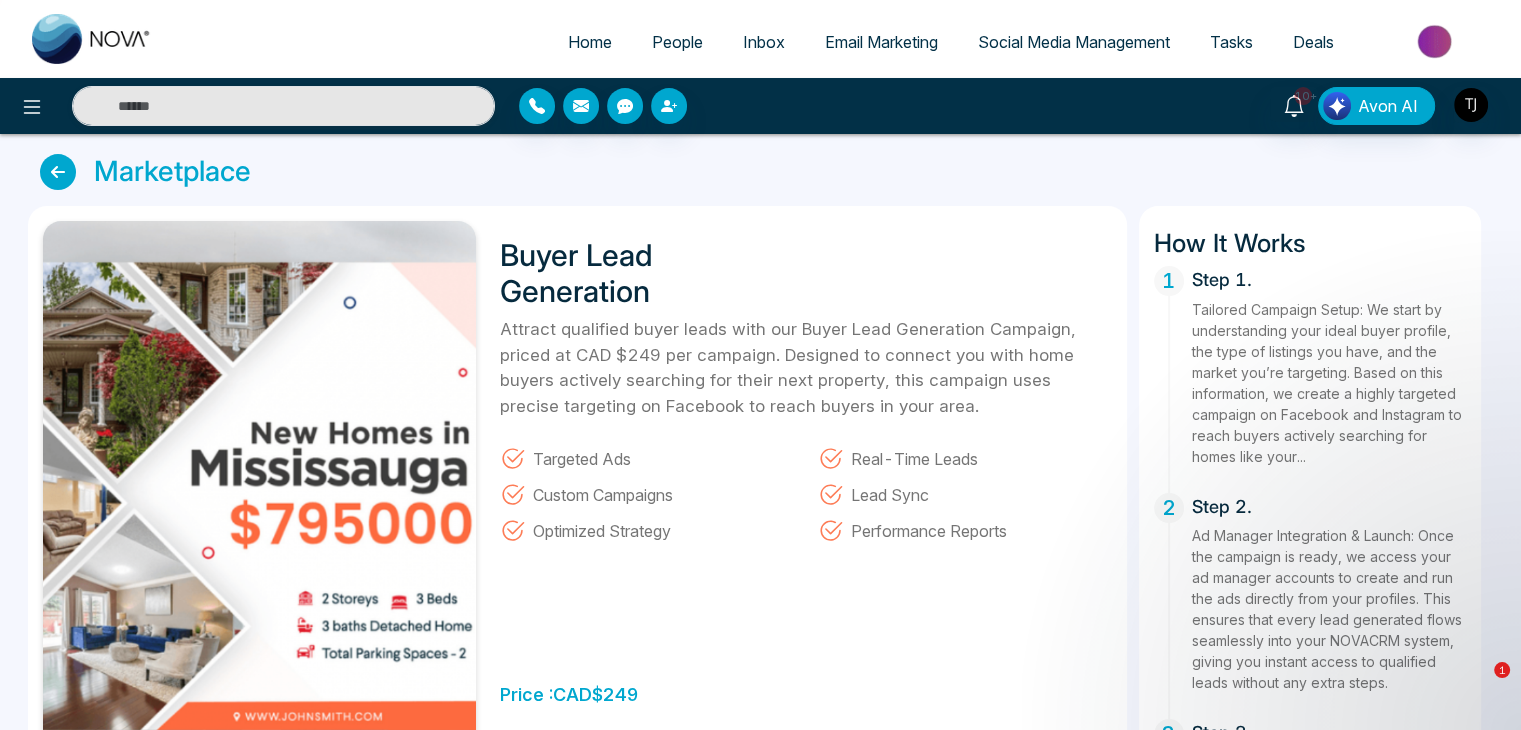 click at bounding box center [58, 172] 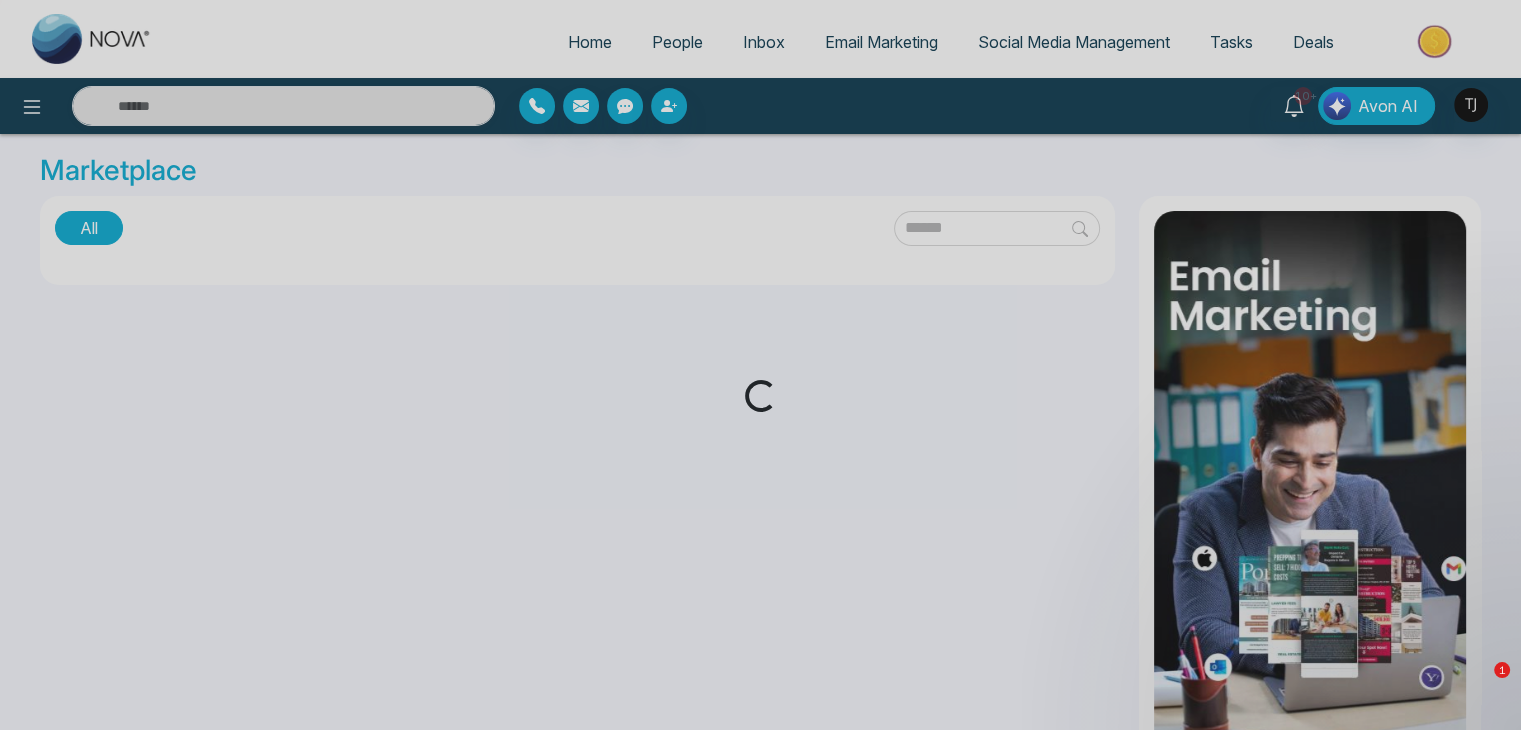 click on "Loading..." at bounding box center [760, 365] 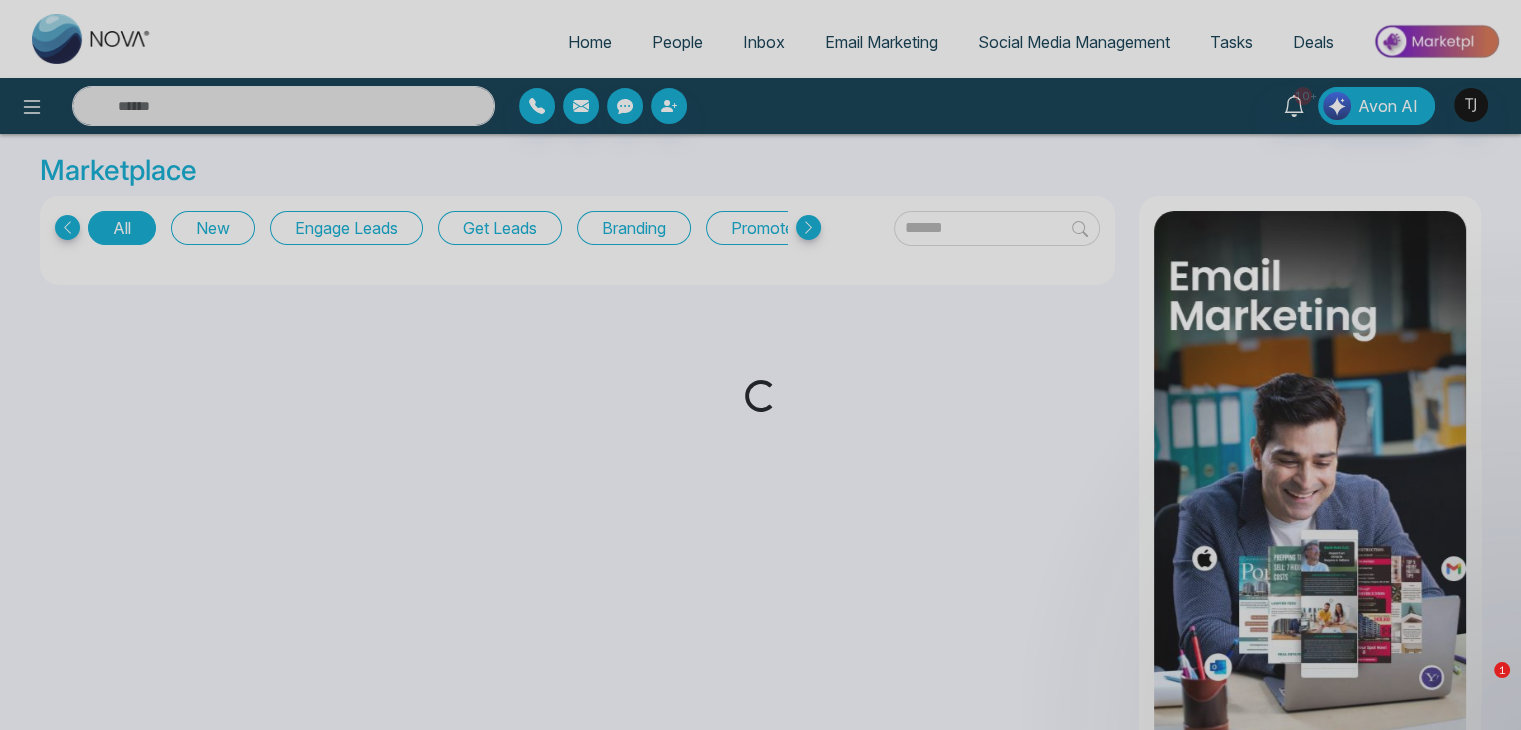 click on "Loading..." at bounding box center (760, 365) 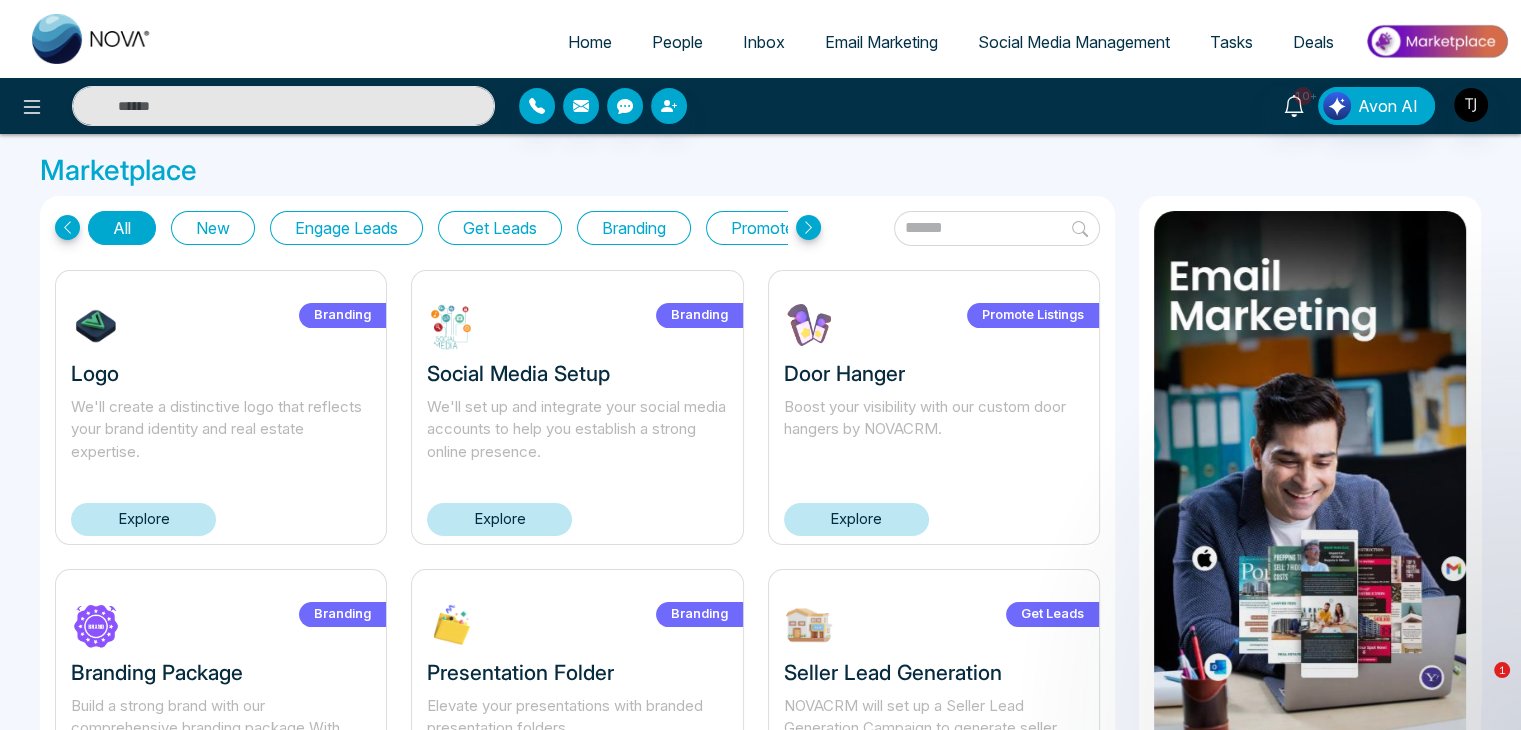 click on "Home" at bounding box center (590, 42) 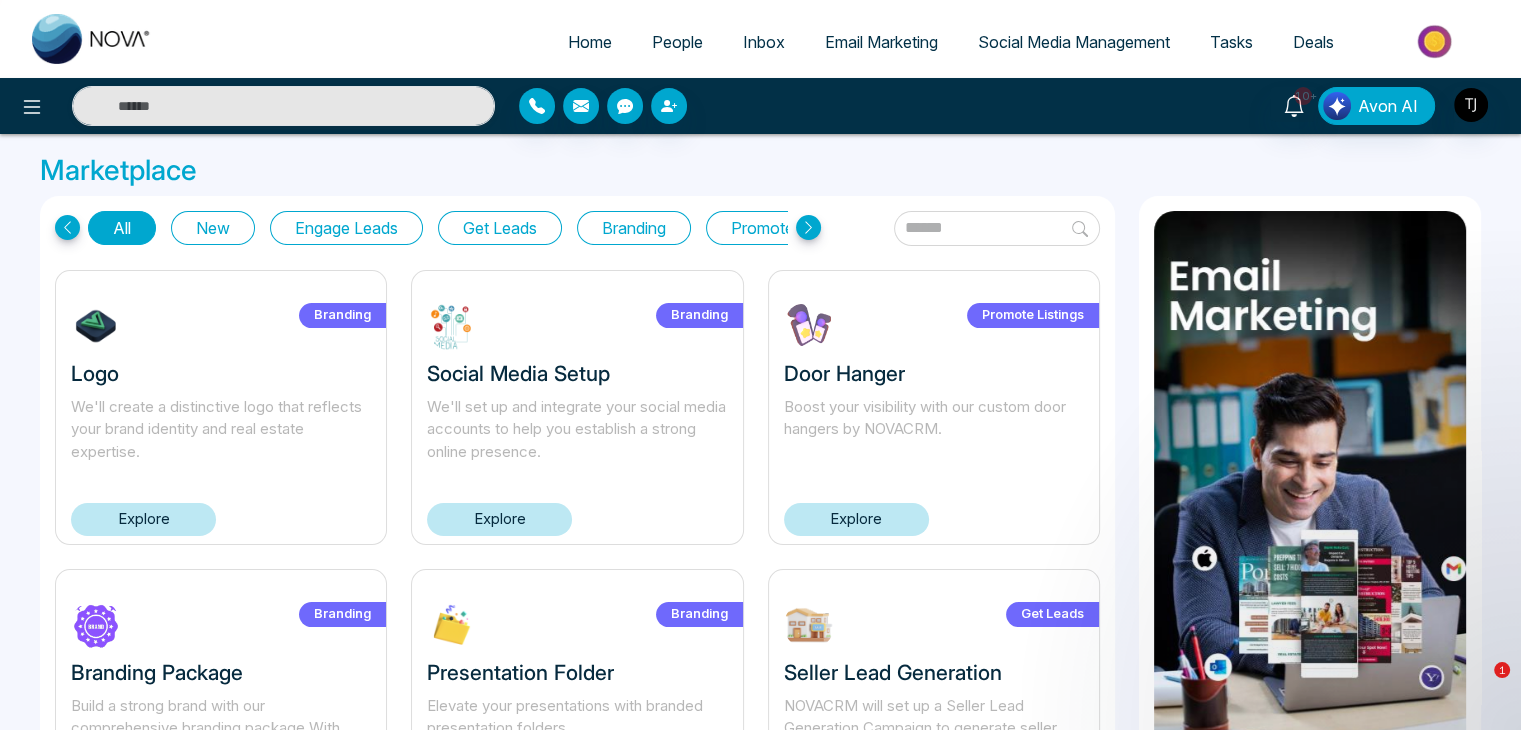 select on "*" 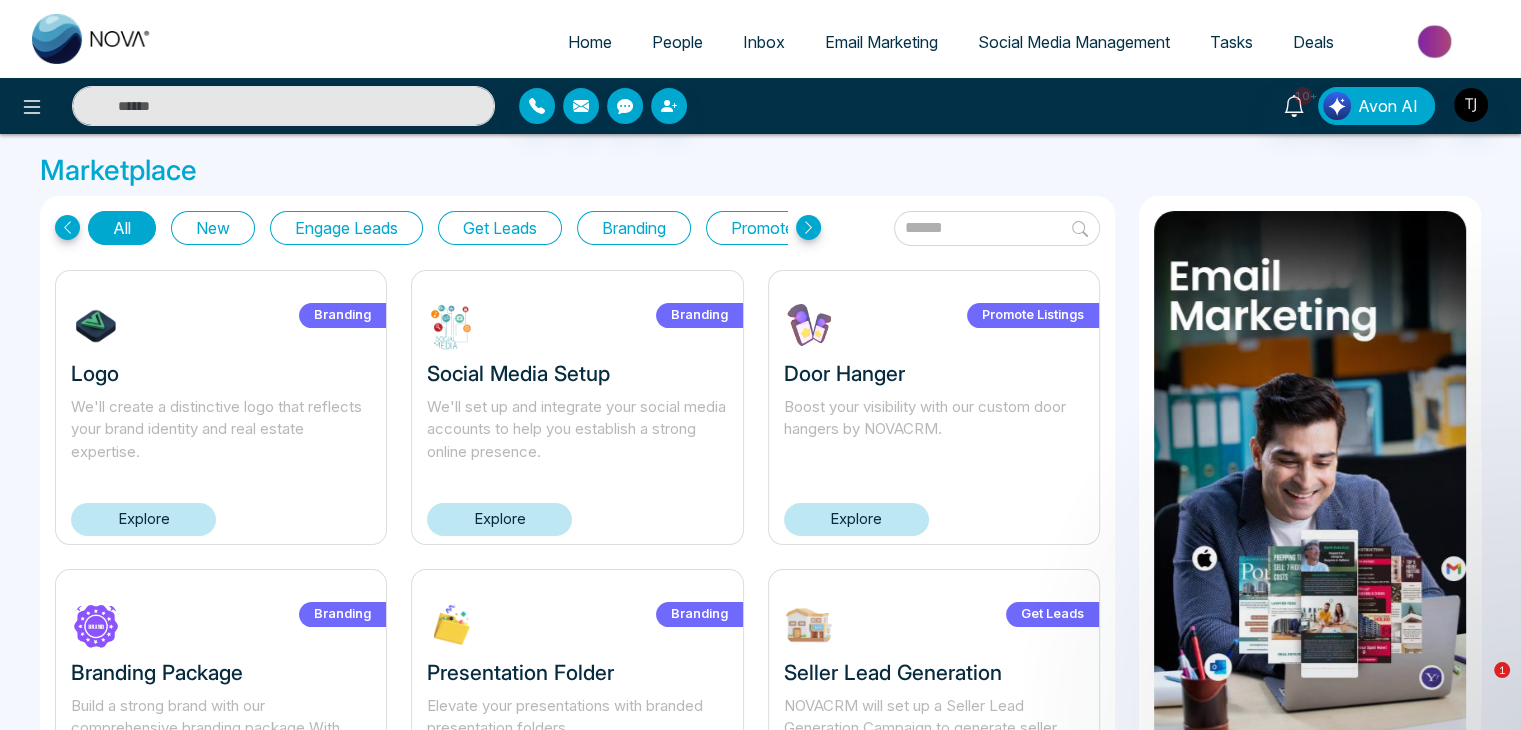 select on "*" 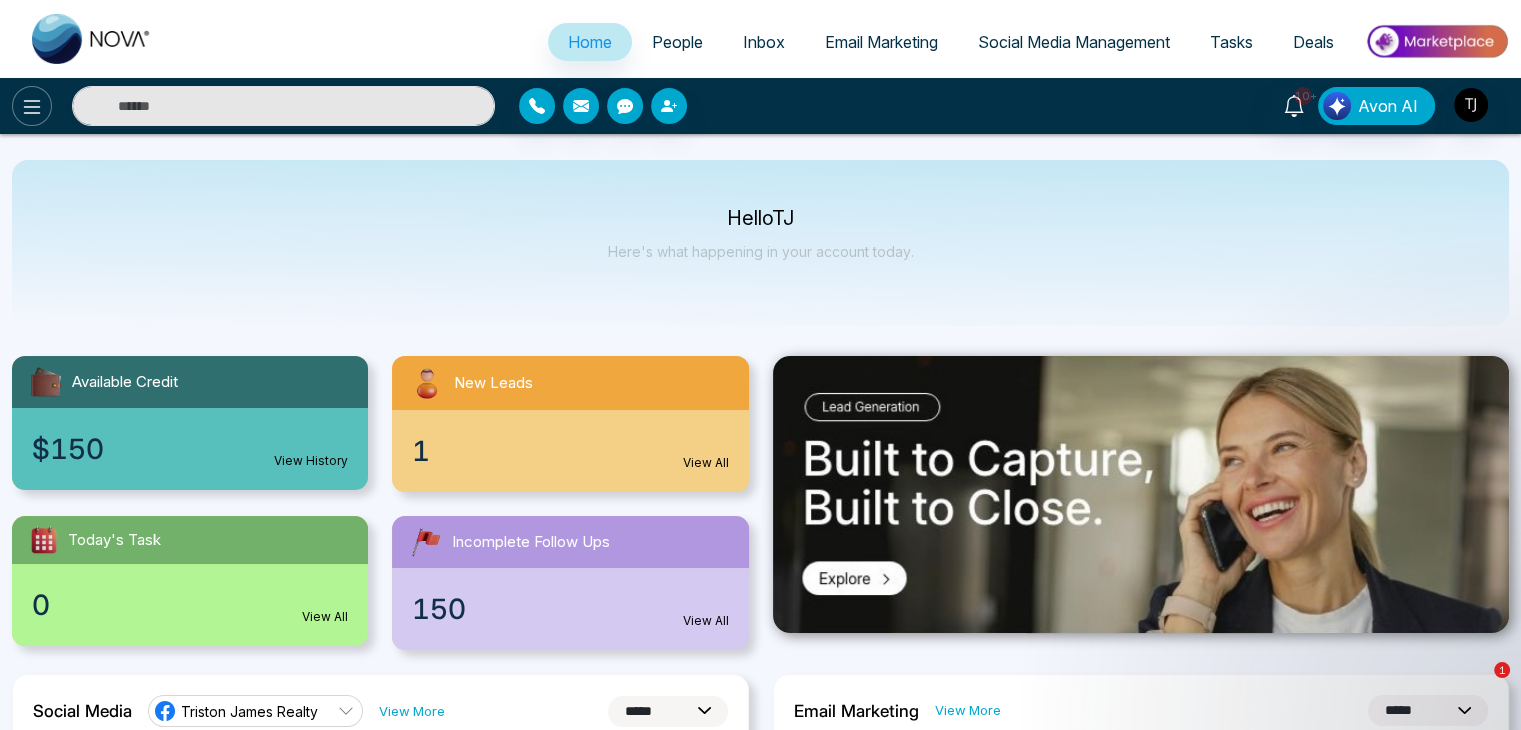 click at bounding box center (32, 106) 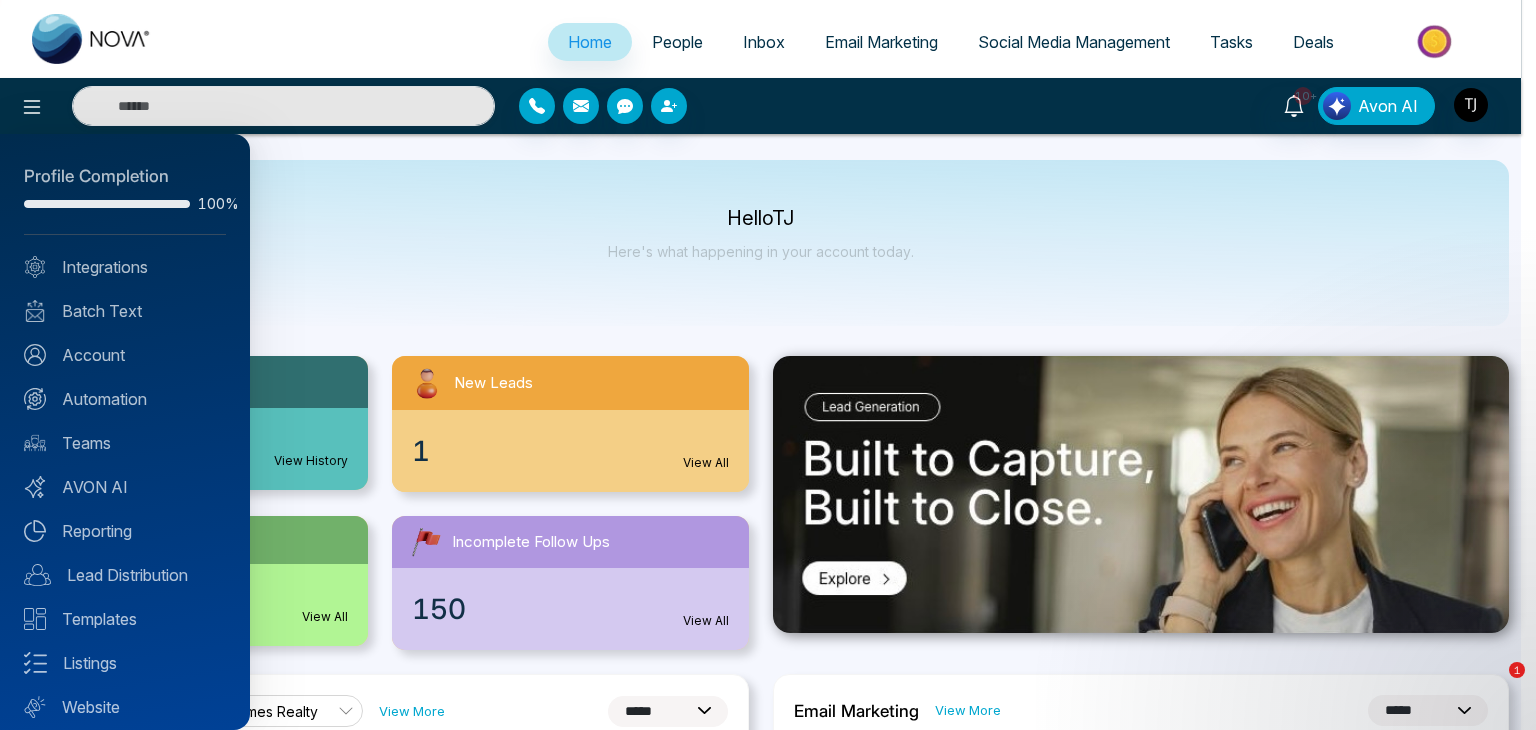 click at bounding box center [768, 365] 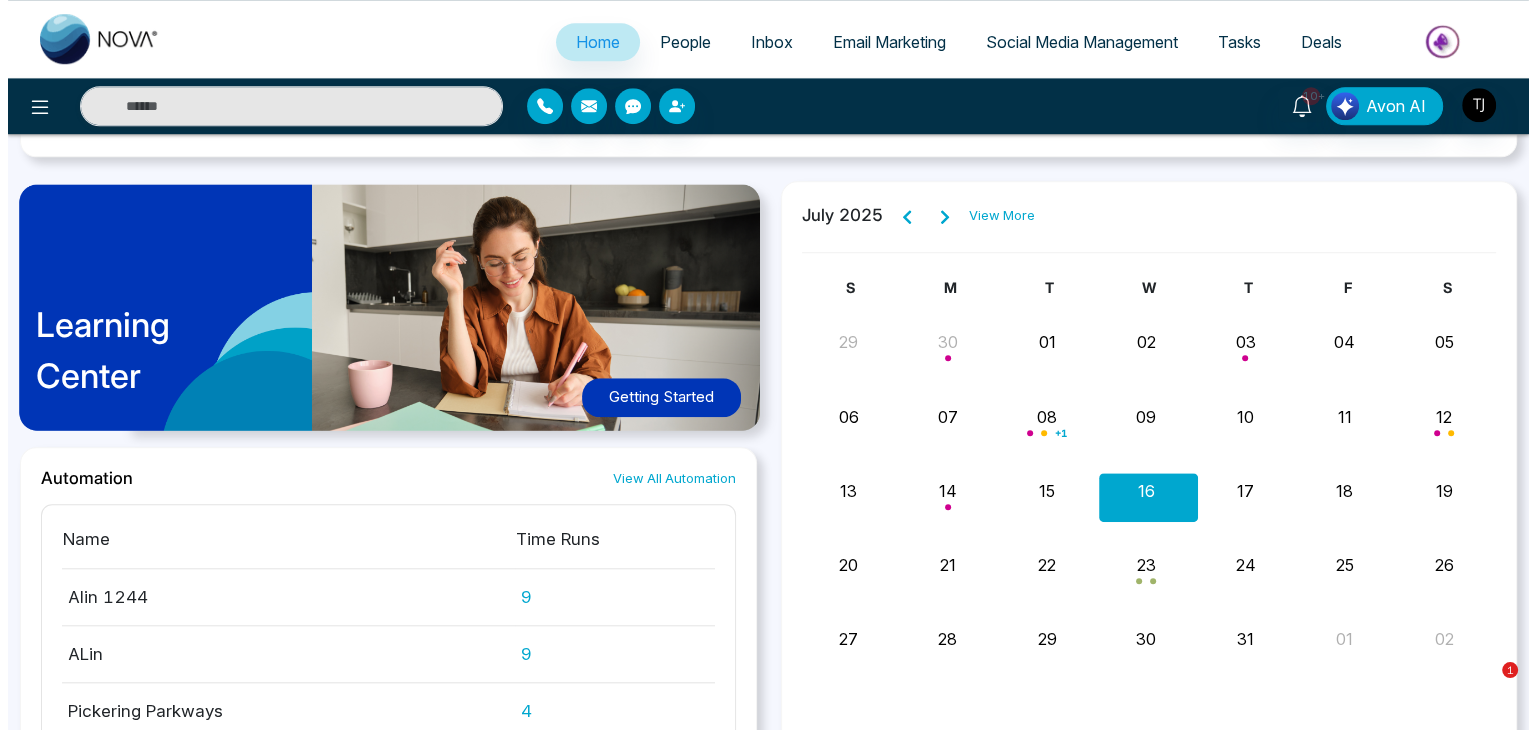 scroll, scrollTop: 1707, scrollLeft: 0, axis: vertical 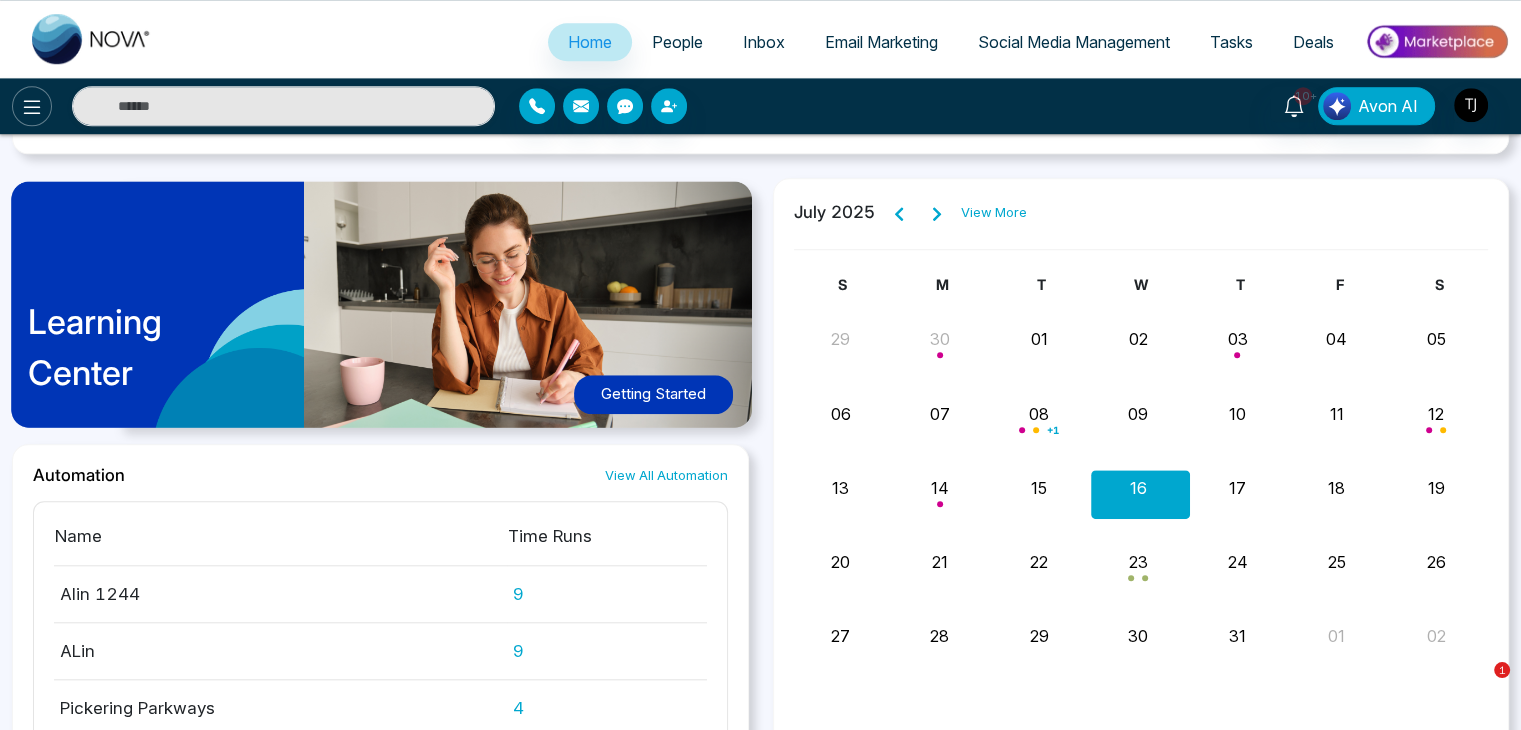 click at bounding box center [32, 106] 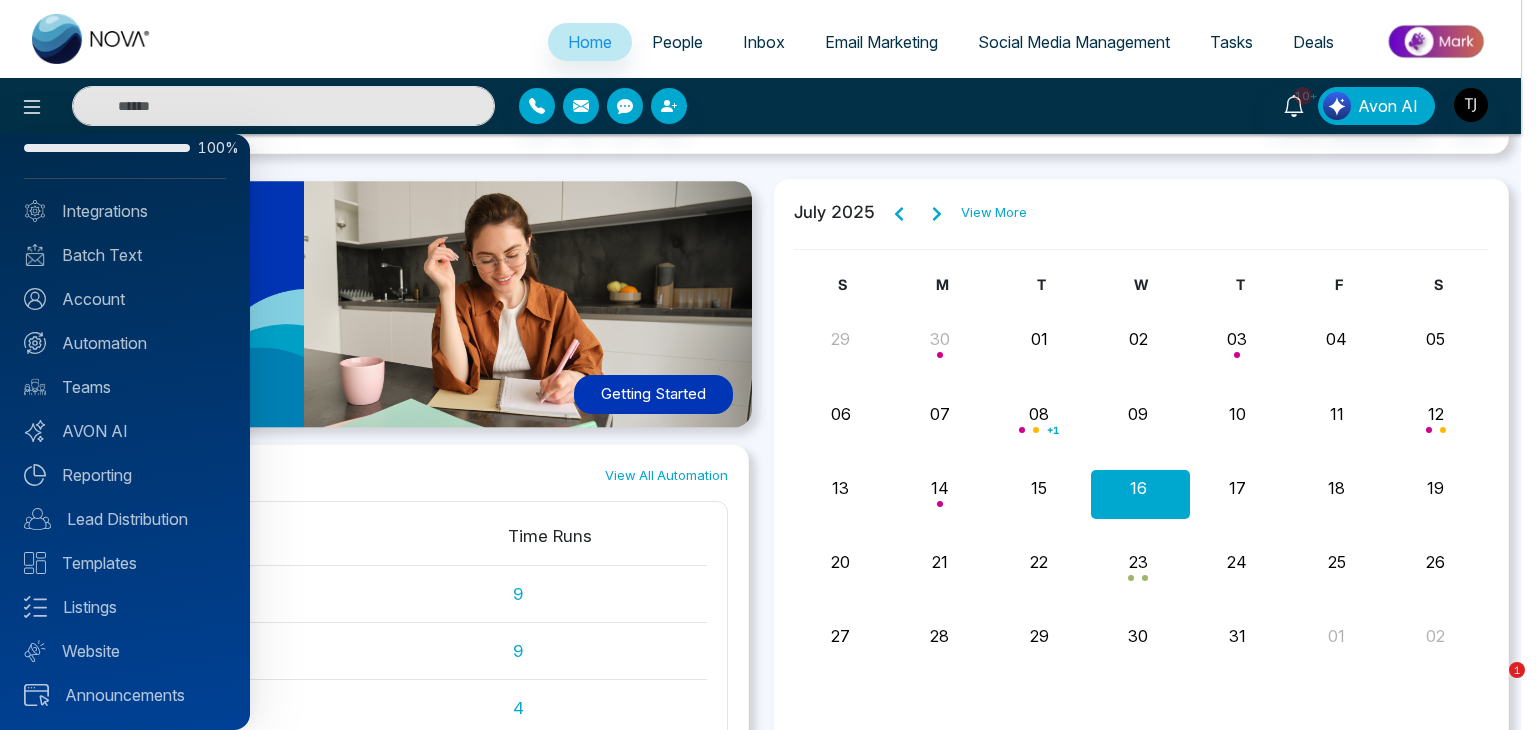 scroll, scrollTop: 0, scrollLeft: 0, axis: both 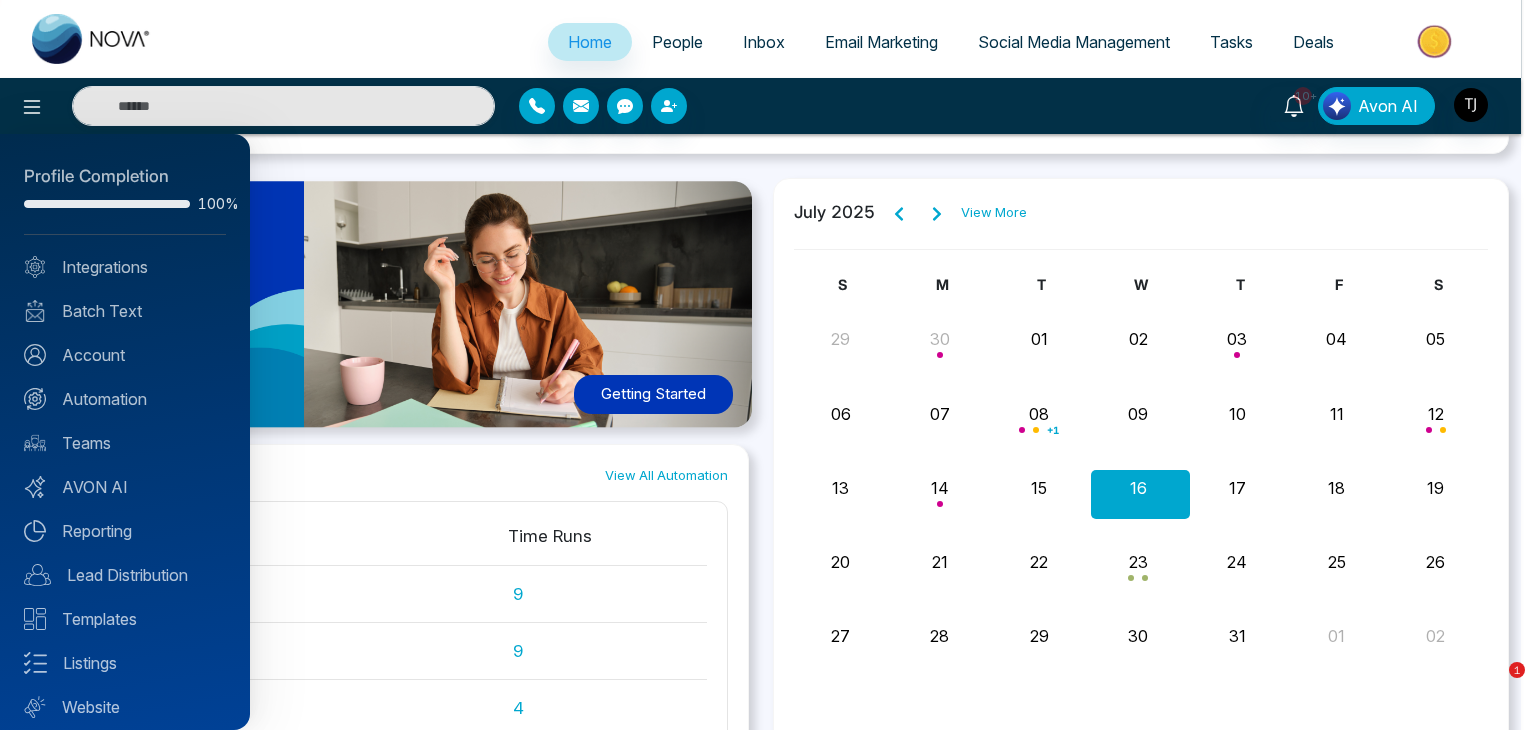 click on "Profile Completion 100% Integrations Batch Text Account Automation Teams AVON AI Reporting Lead Distribution Templates Listings Website Announcements" at bounding box center [125, 432] 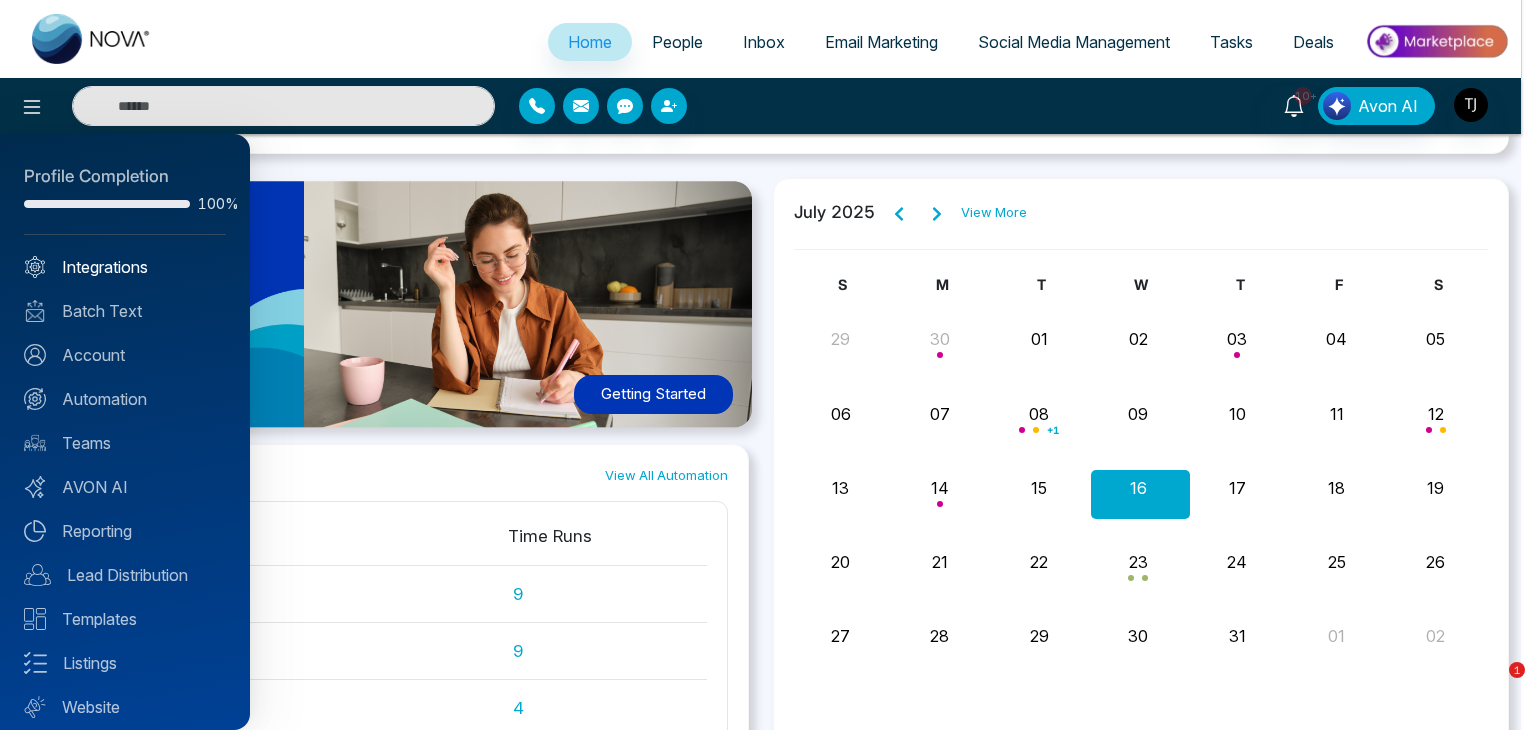 click on "Integrations" at bounding box center (125, 267) 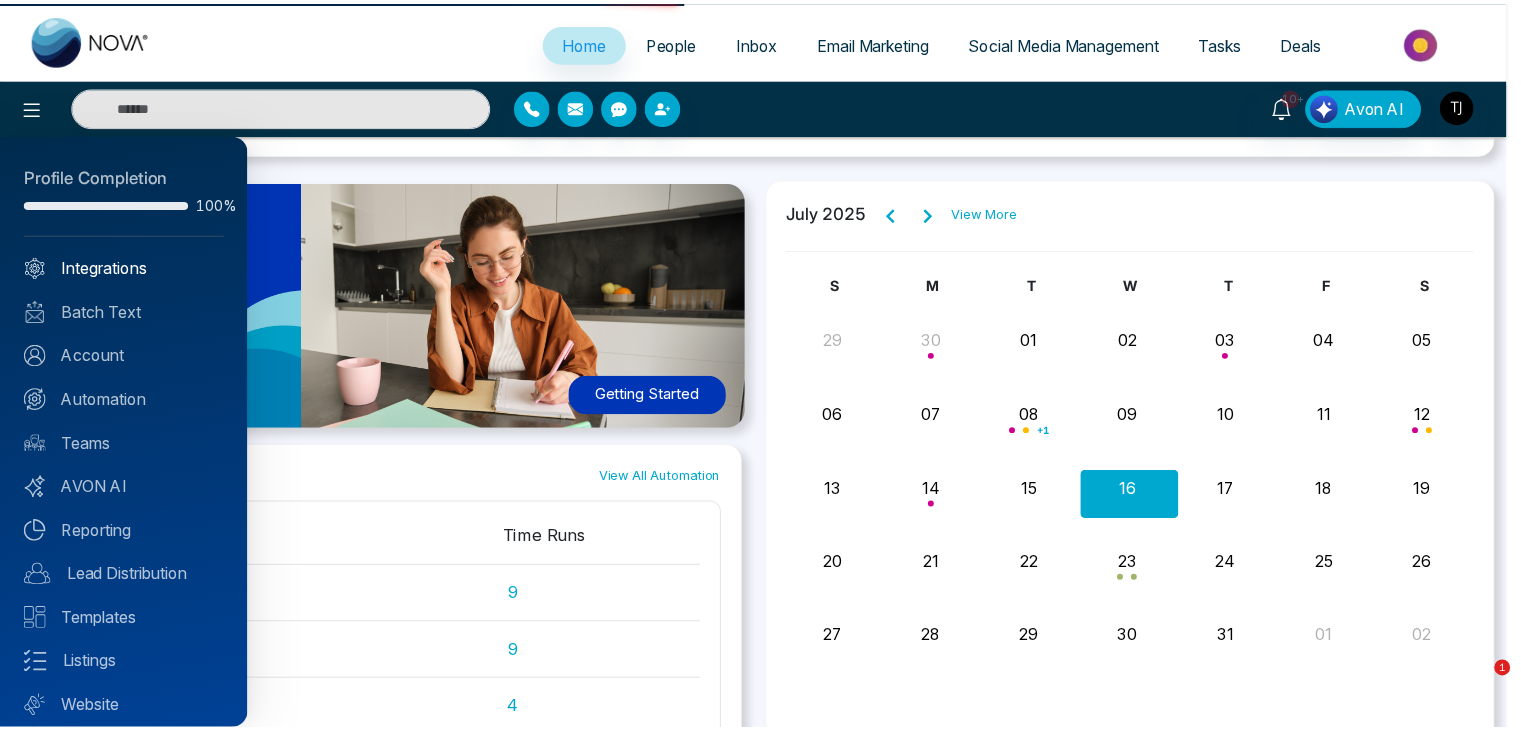 scroll, scrollTop: 0, scrollLeft: 0, axis: both 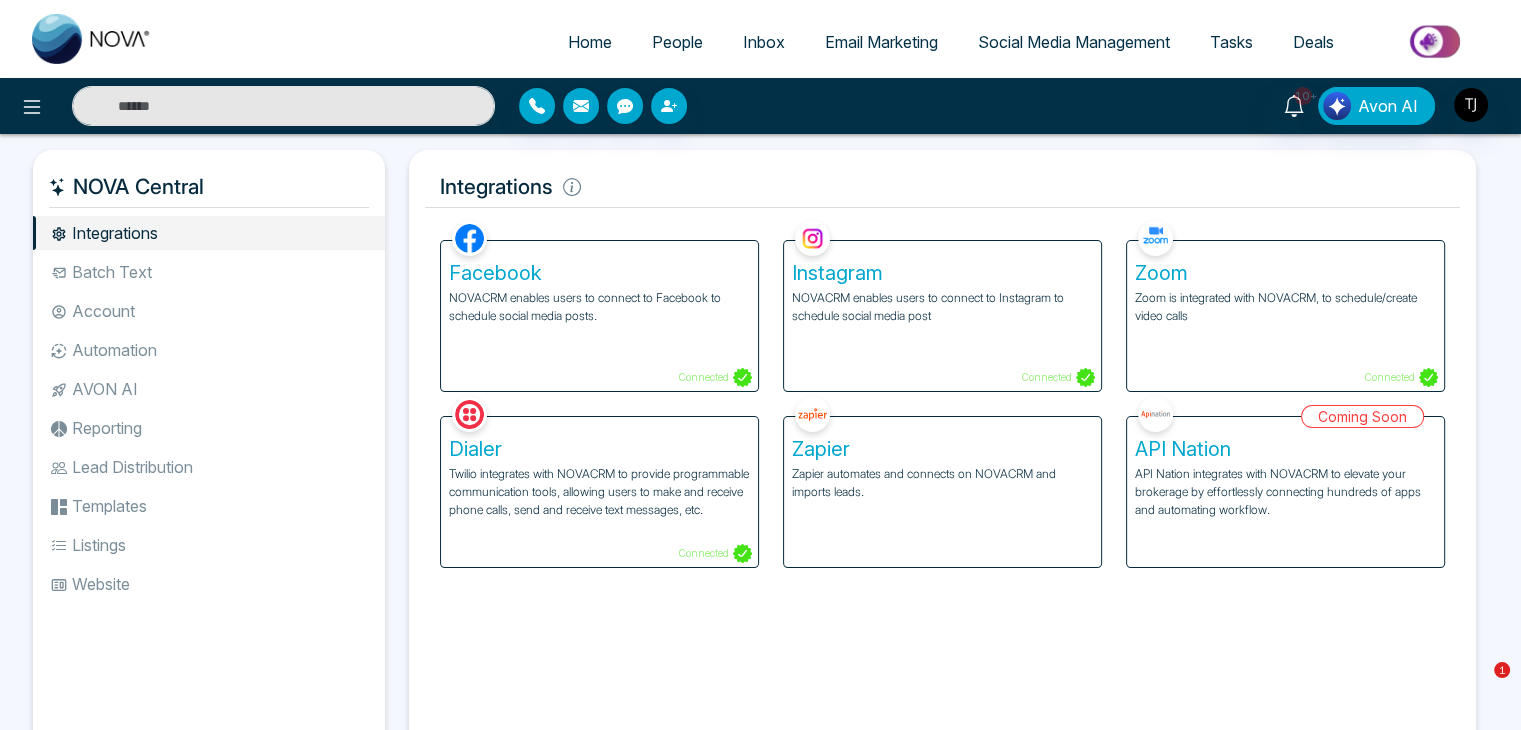 click on "Zapier Zapier automates and connects on NOVACRM and imports leads." at bounding box center (942, 492) 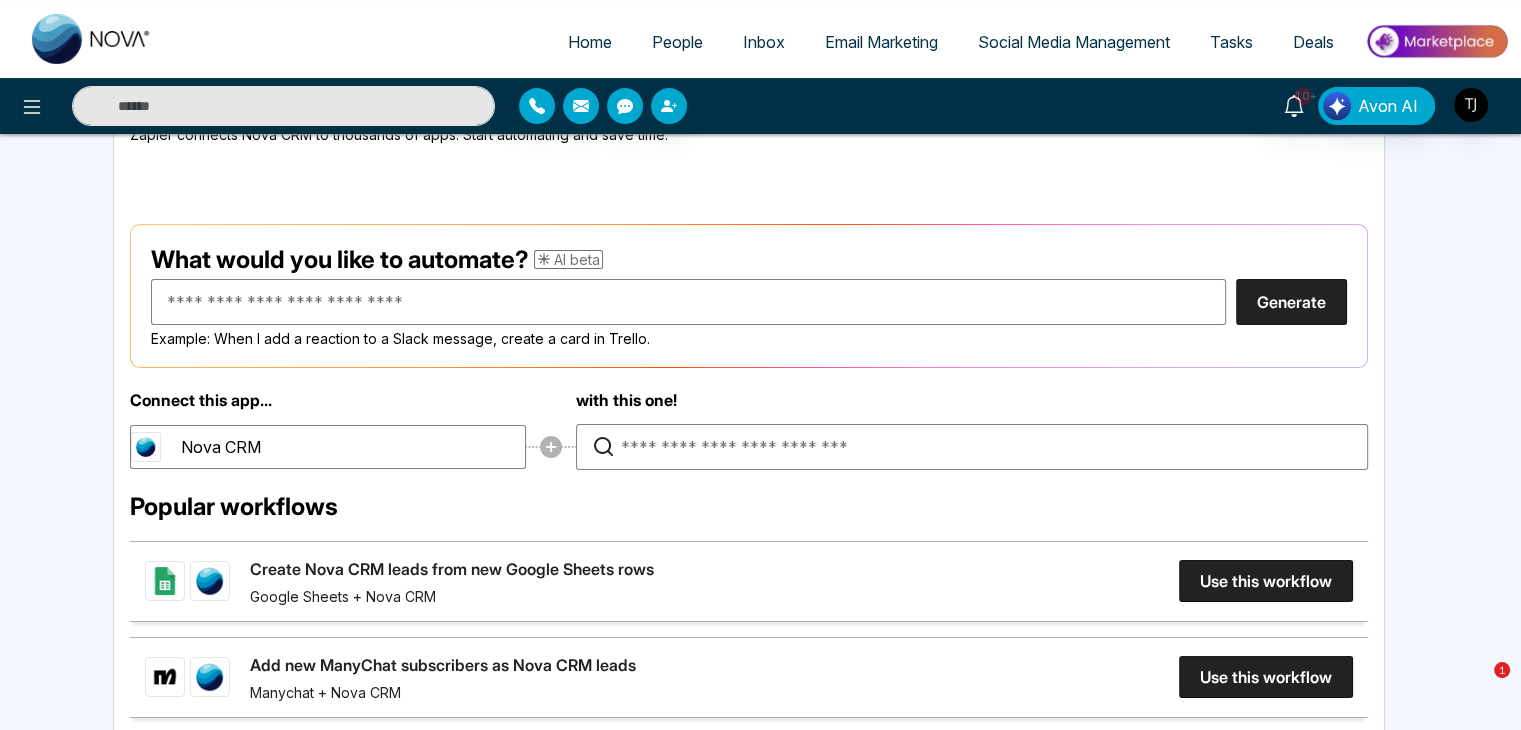 scroll, scrollTop: 180, scrollLeft: 0, axis: vertical 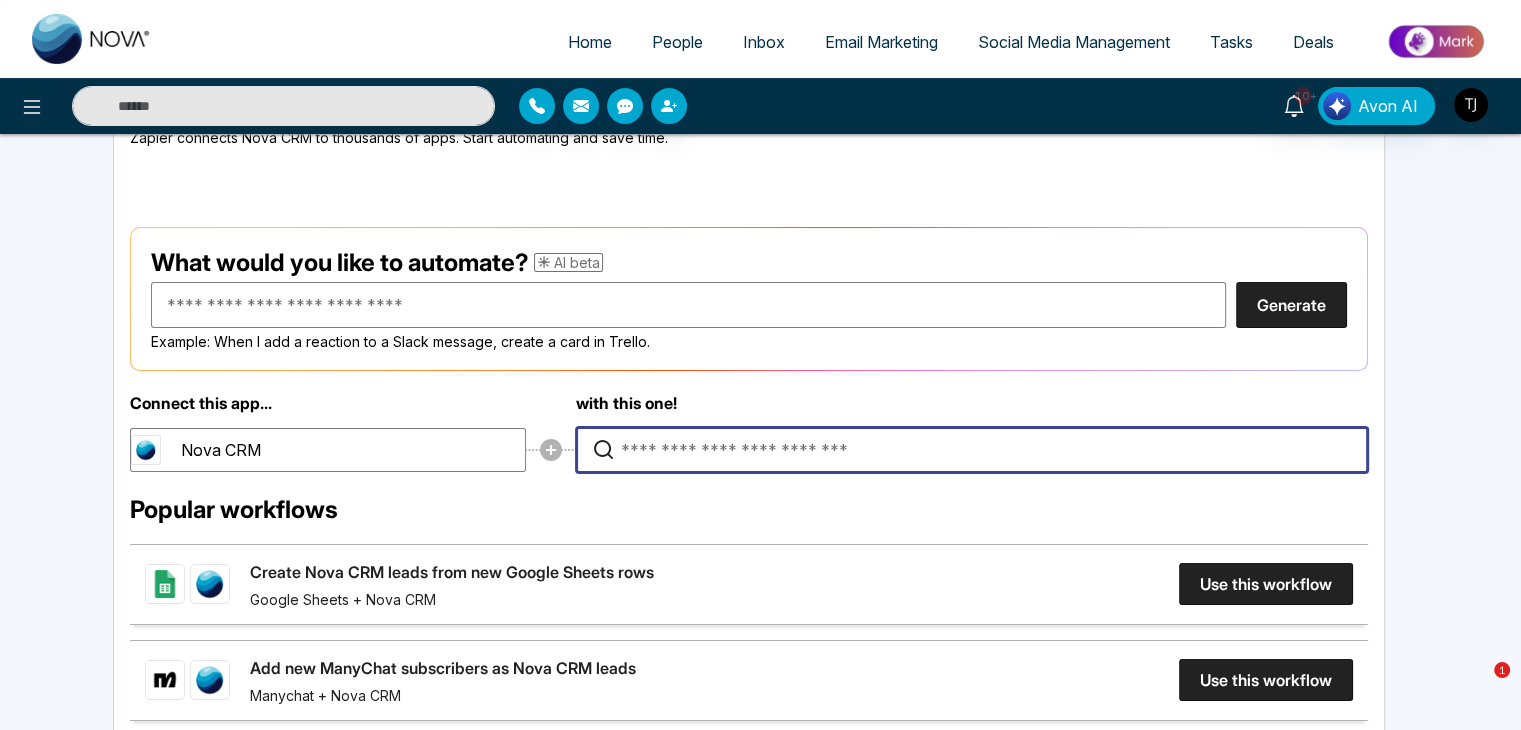click at bounding box center (977, 450) 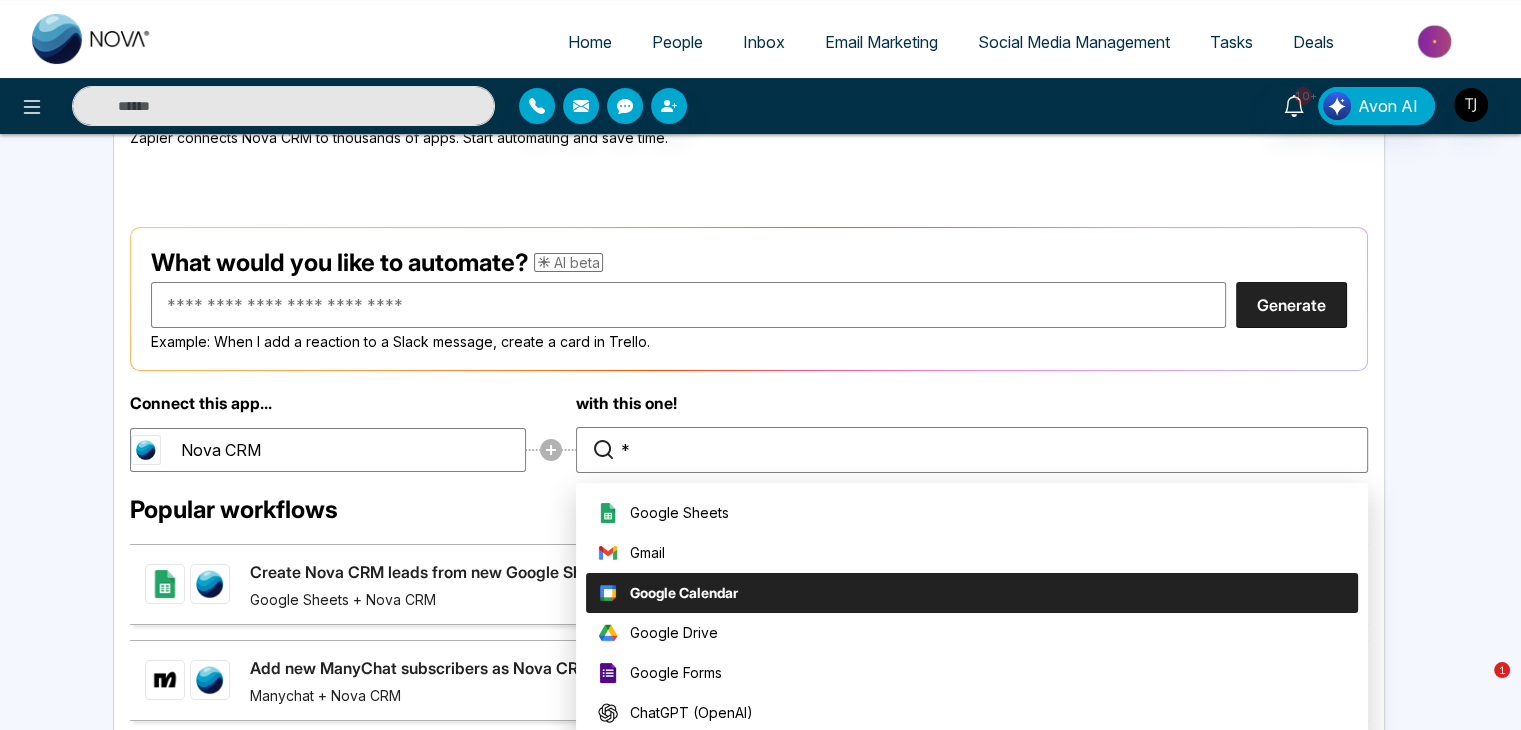click on "Google Calendar" at bounding box center (972, 593) 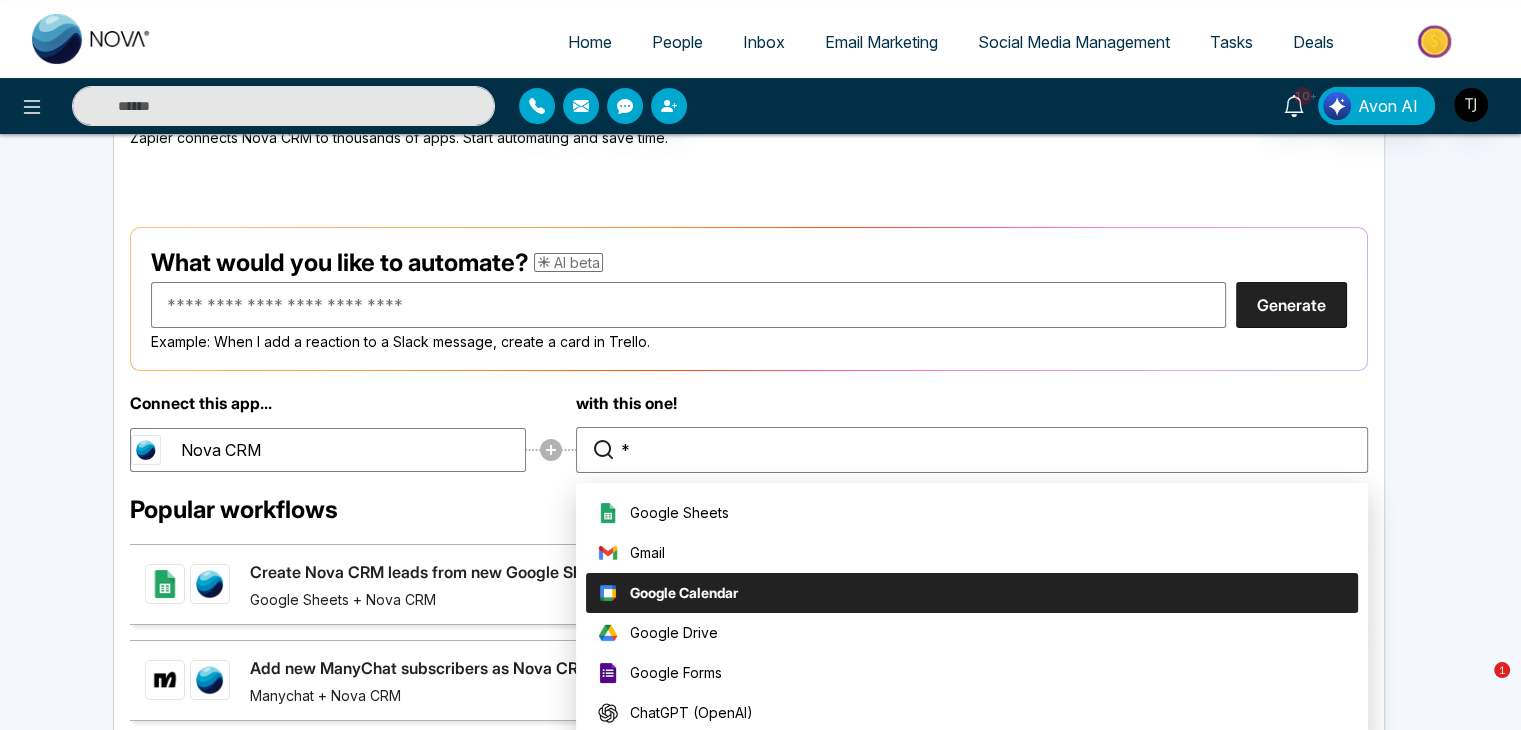 type on "**********" 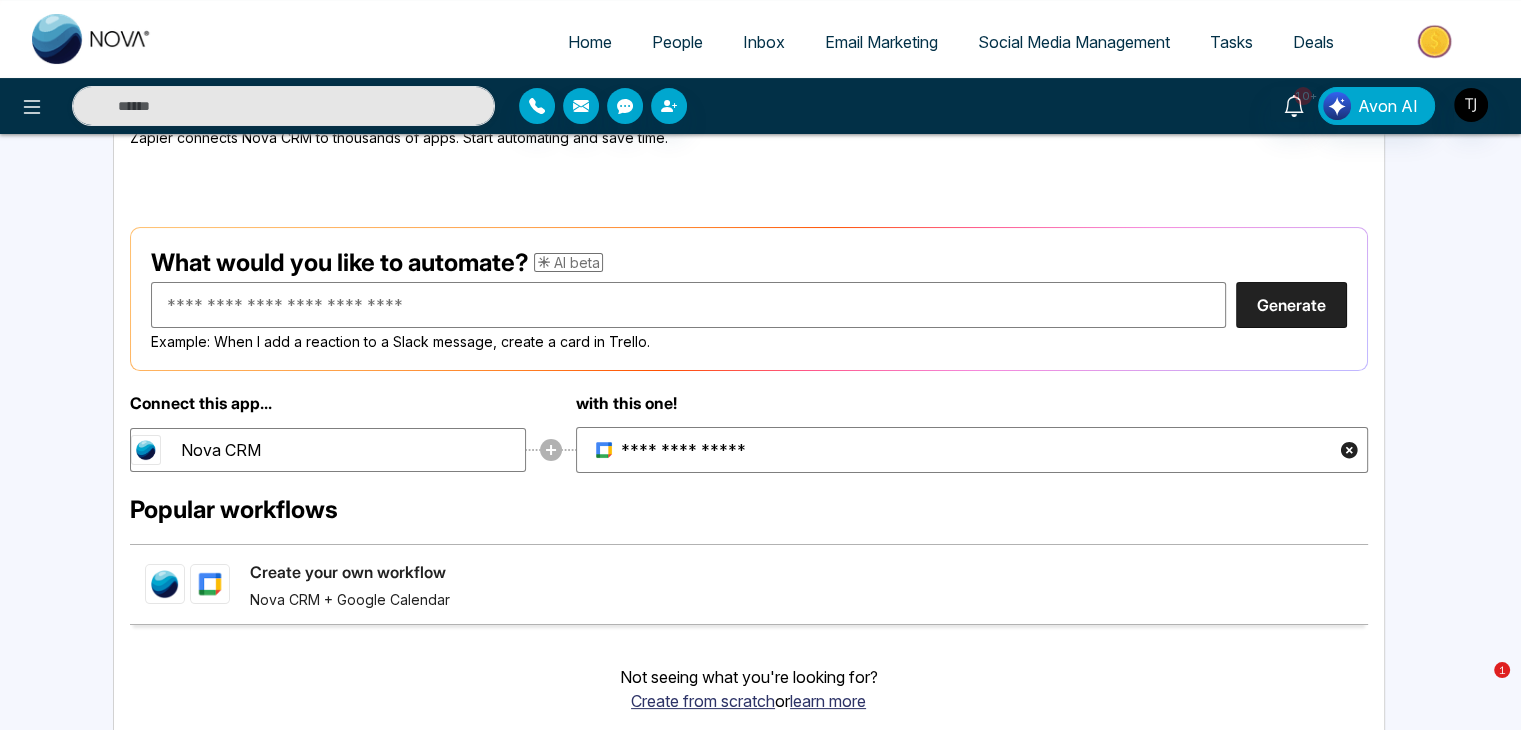 scroll, scrollTop: 244, scrollLeft: 0, axis: vertical 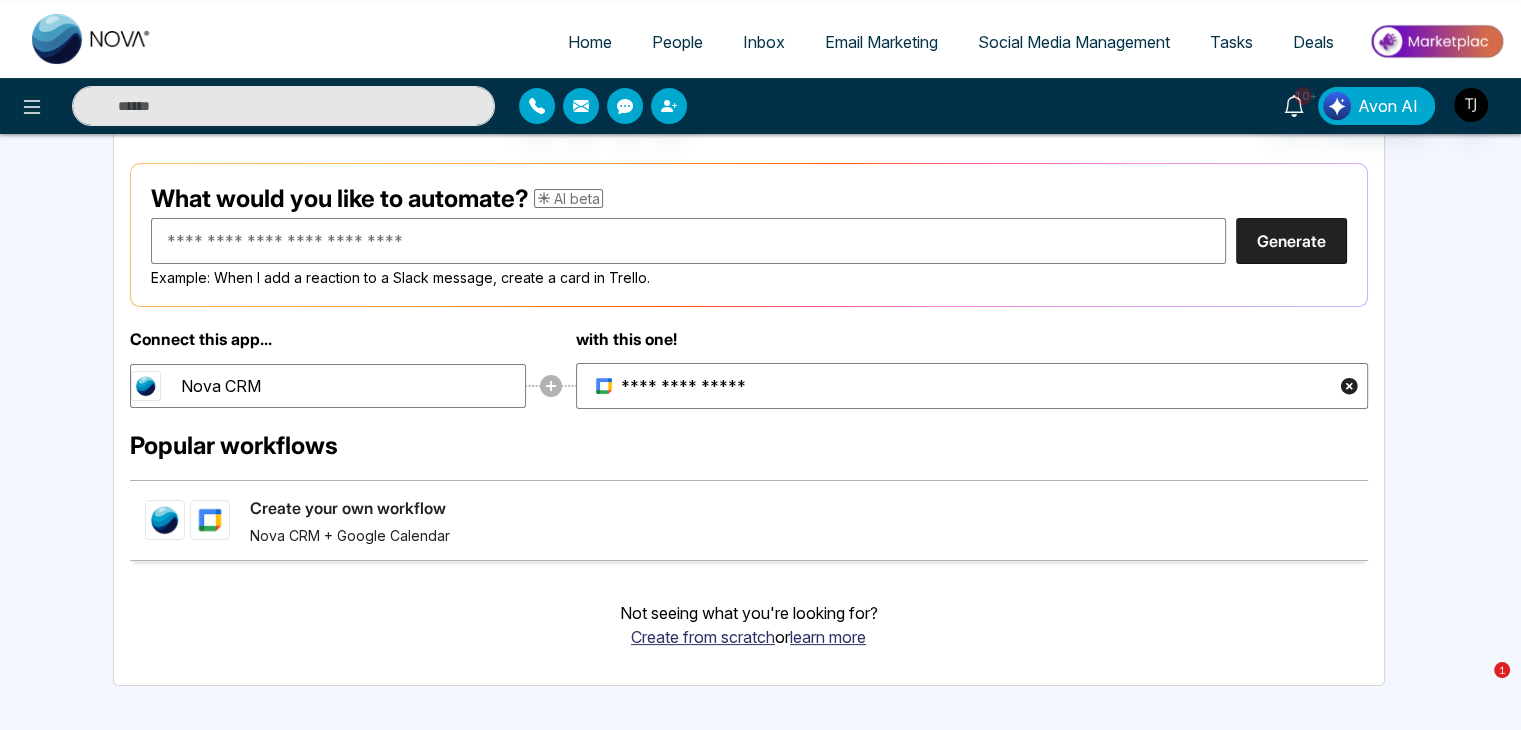 click on "Create your own workflow" 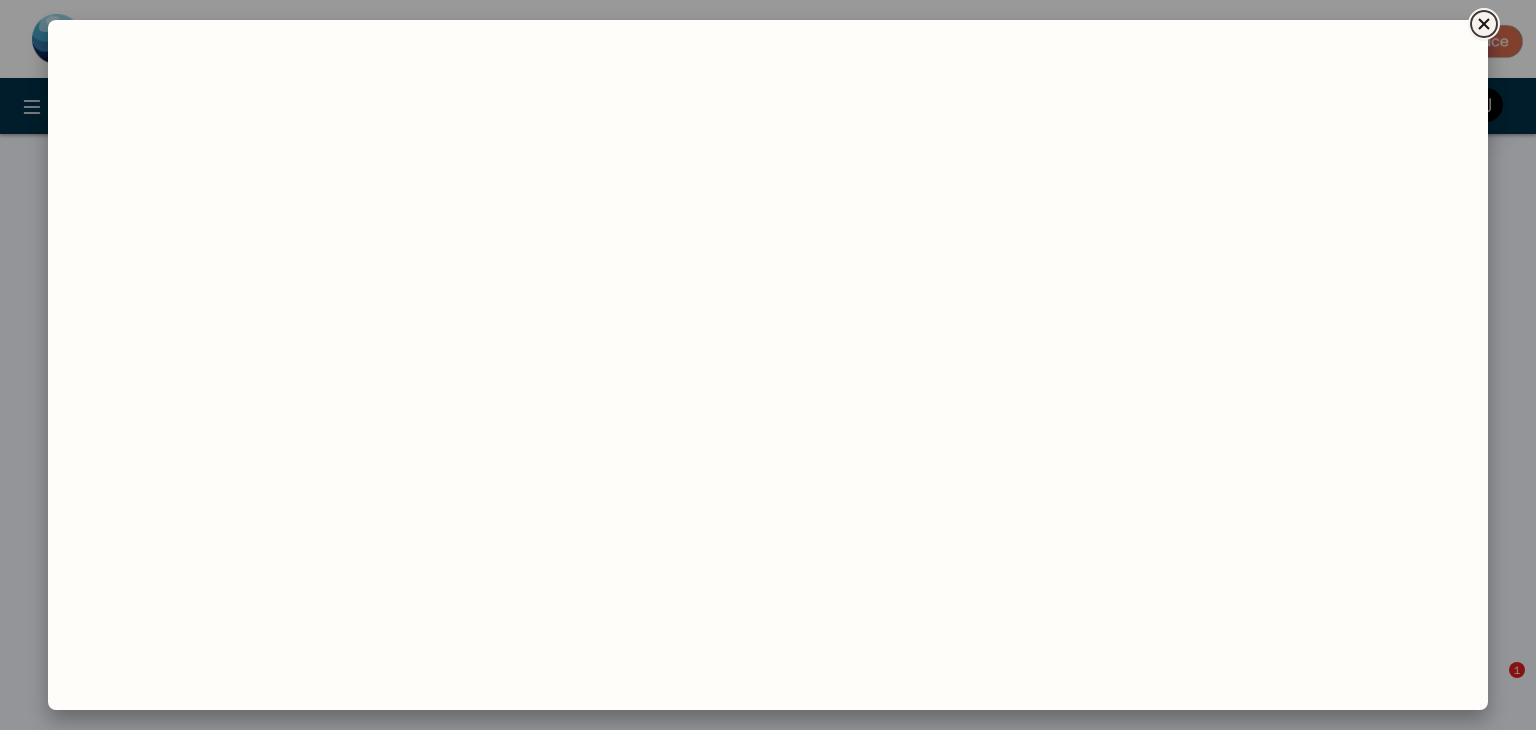 click 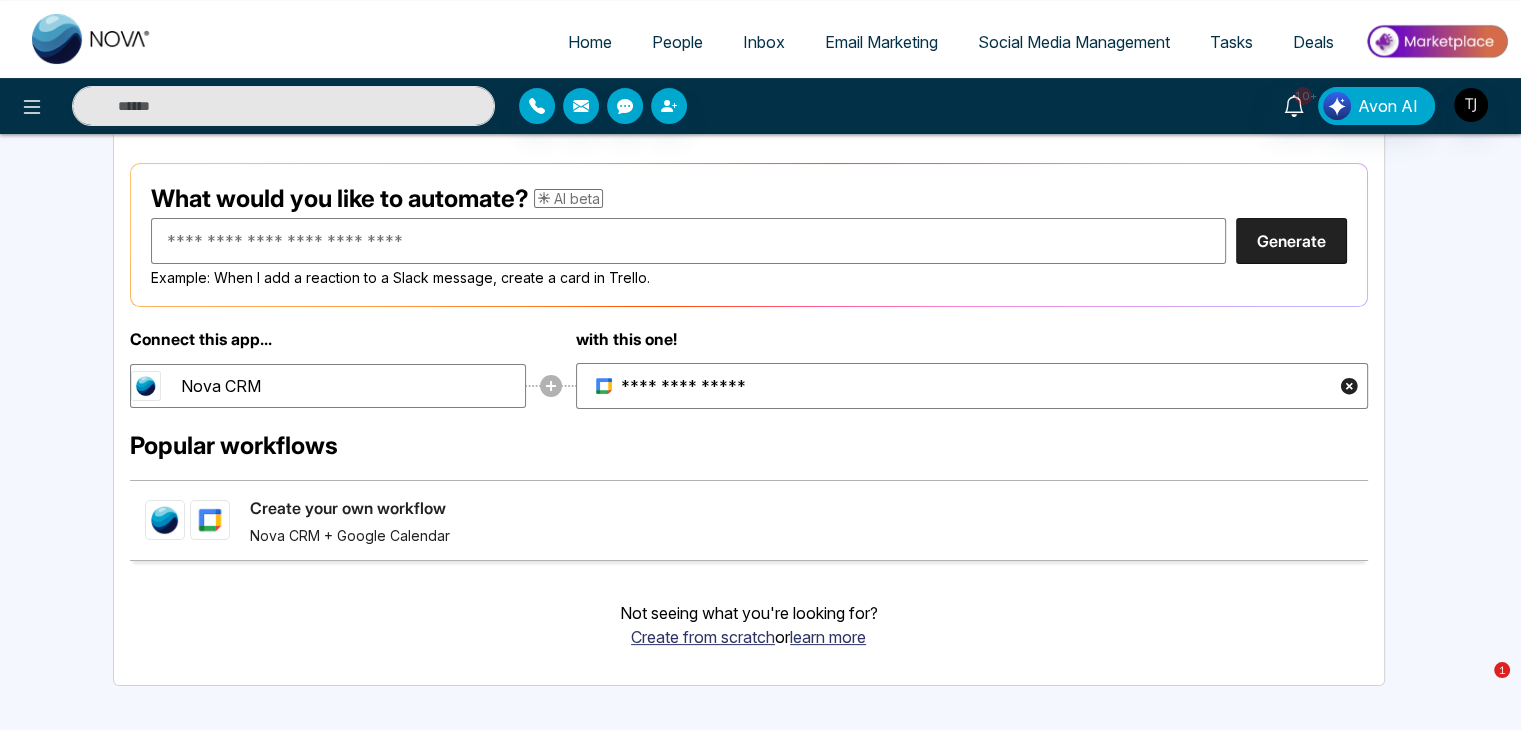 scroll, scrollTop: 0, scrollLeft: 0, axis: both 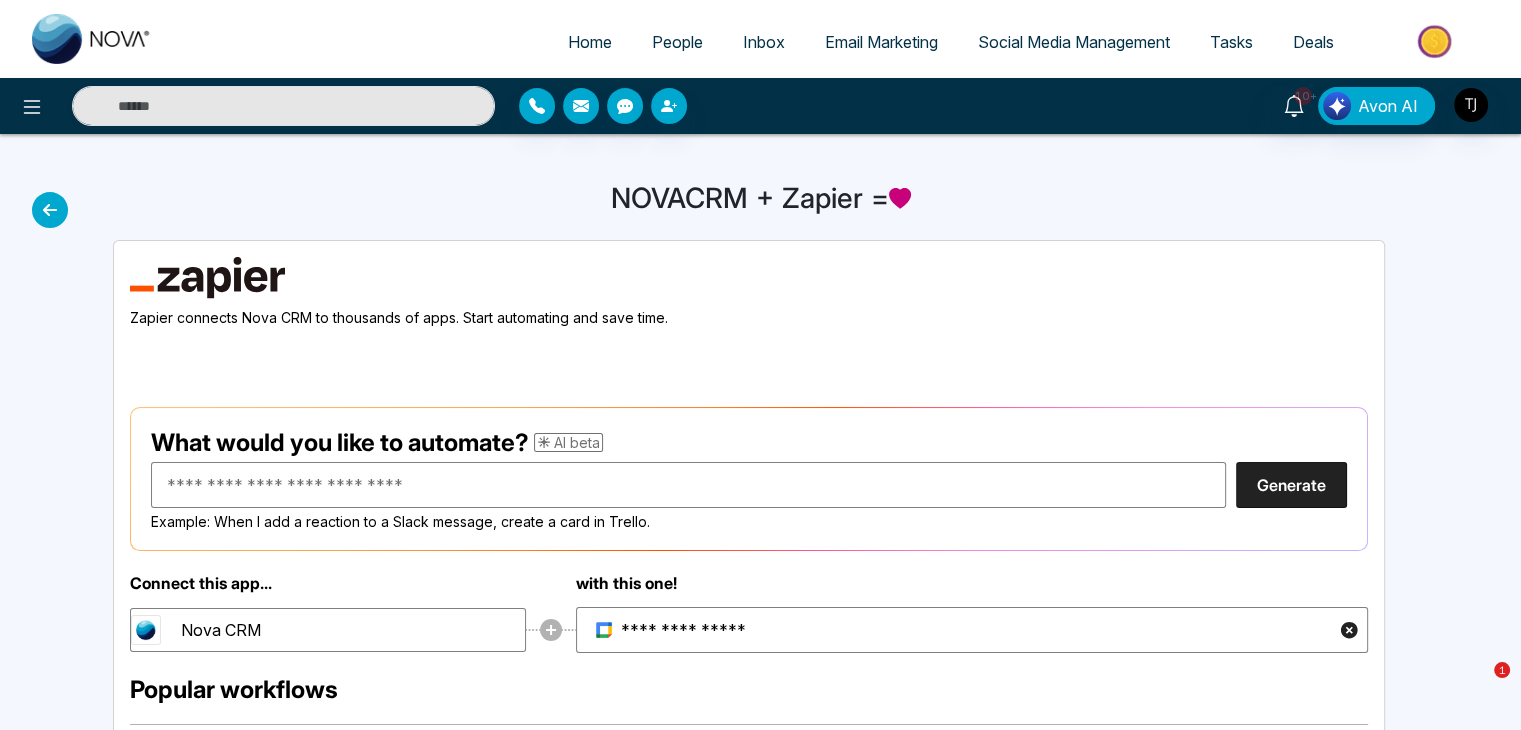 drag, startPoint x: 307, startPoint y: 277, endPoint x: 144, endPoint y: 287, distance: 163.30646 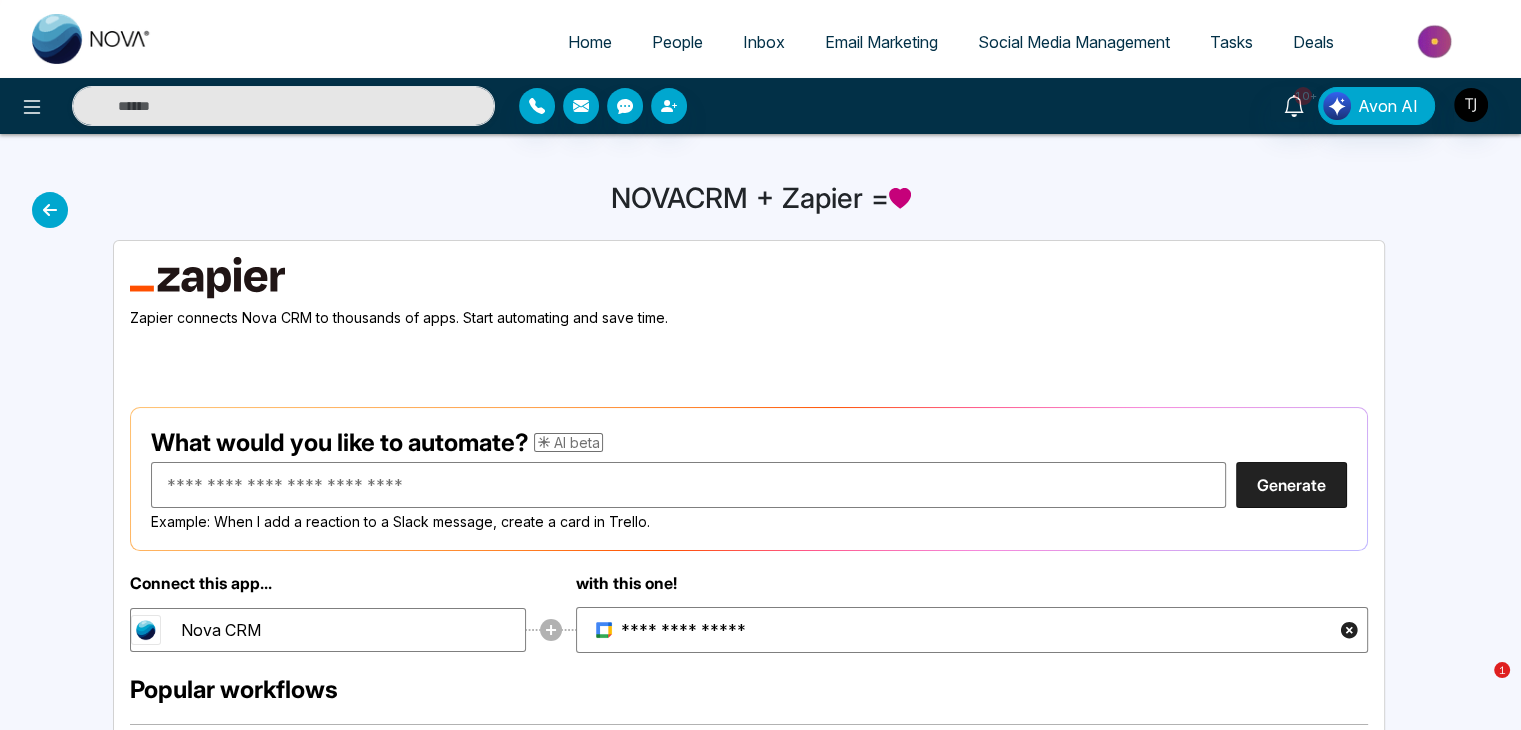 click on "Zapier" at bounding box center [749, 278] 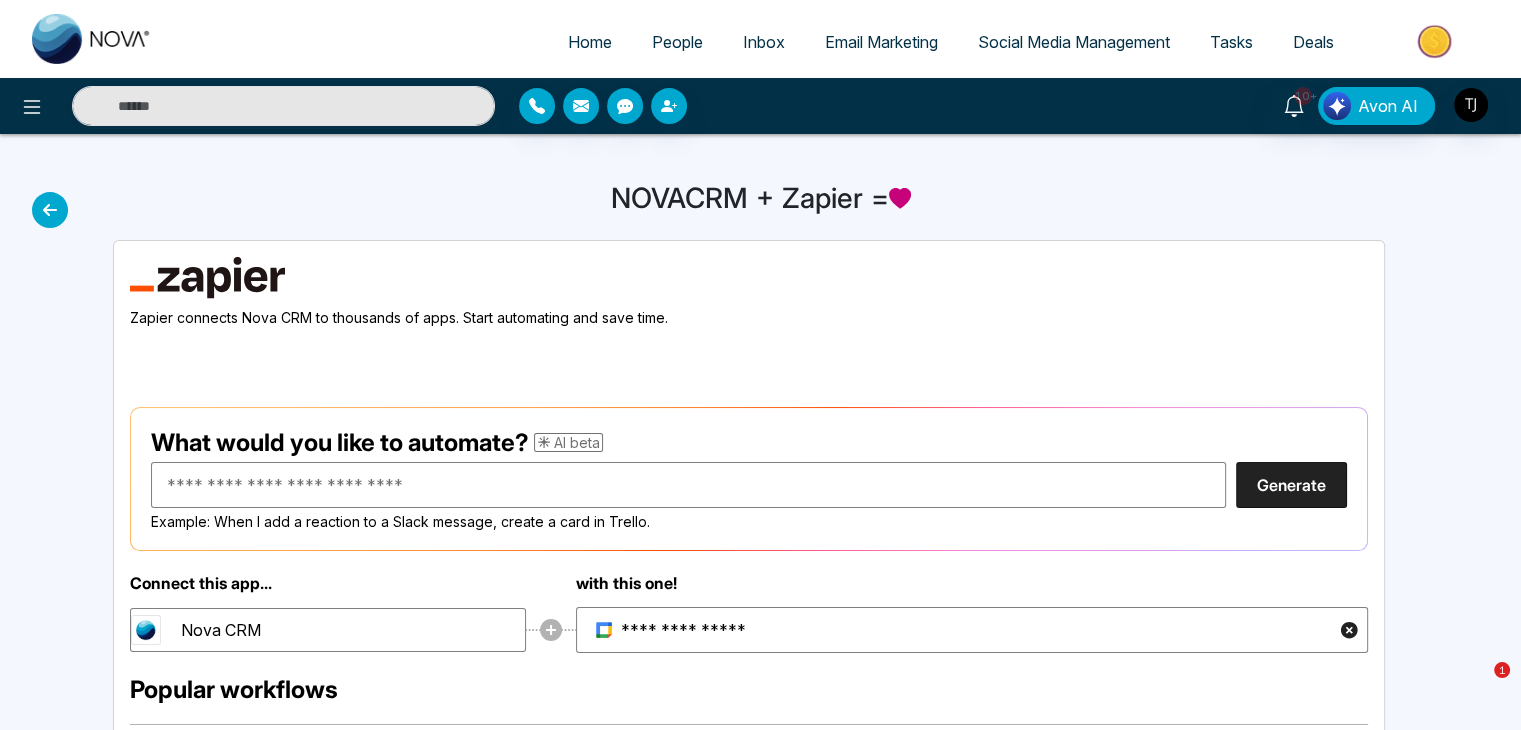 drag, startPoint x: 288, startPoint y: 275, endPoint x: 167, endPoint y: 275, distance: 121 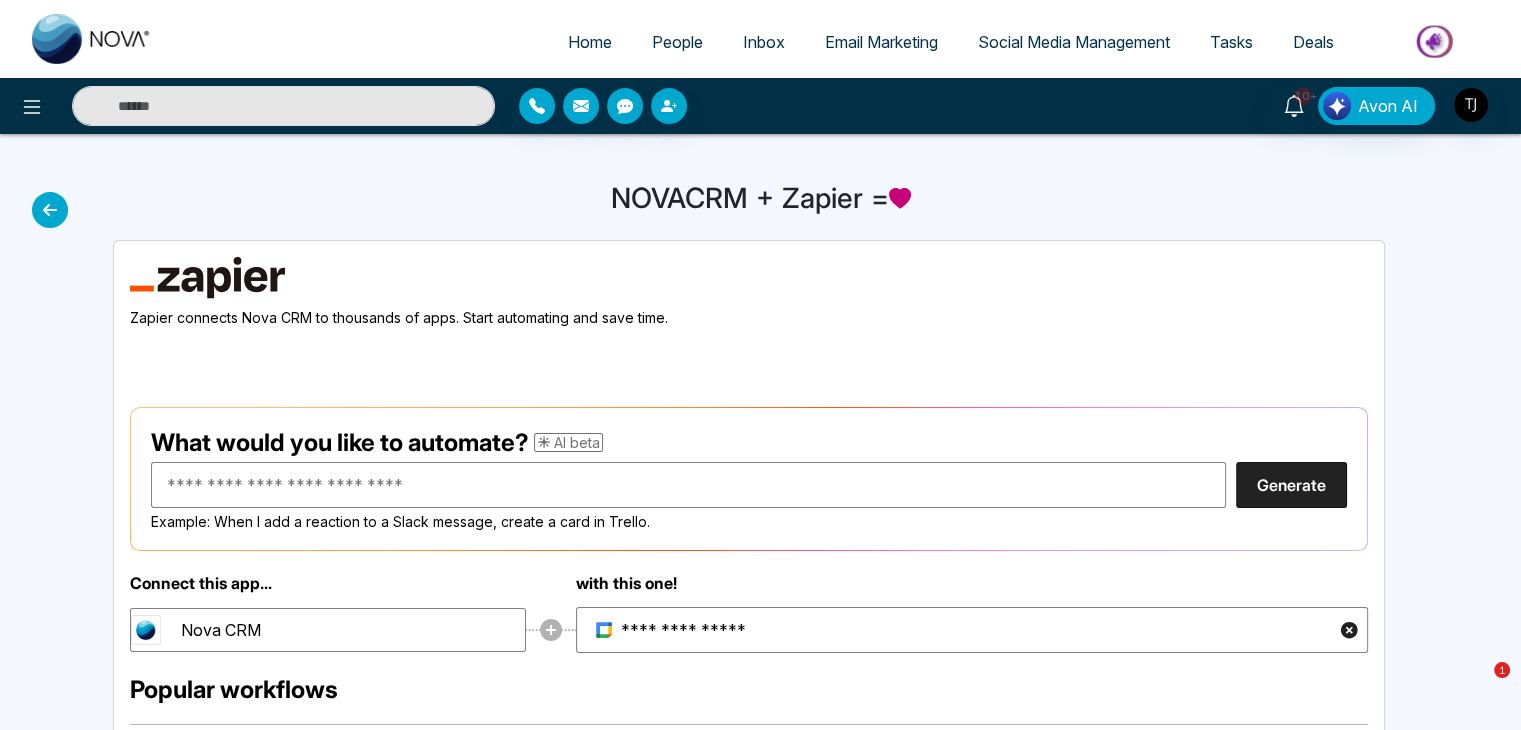 click on "Zapier" at bounding box center [749, 278] 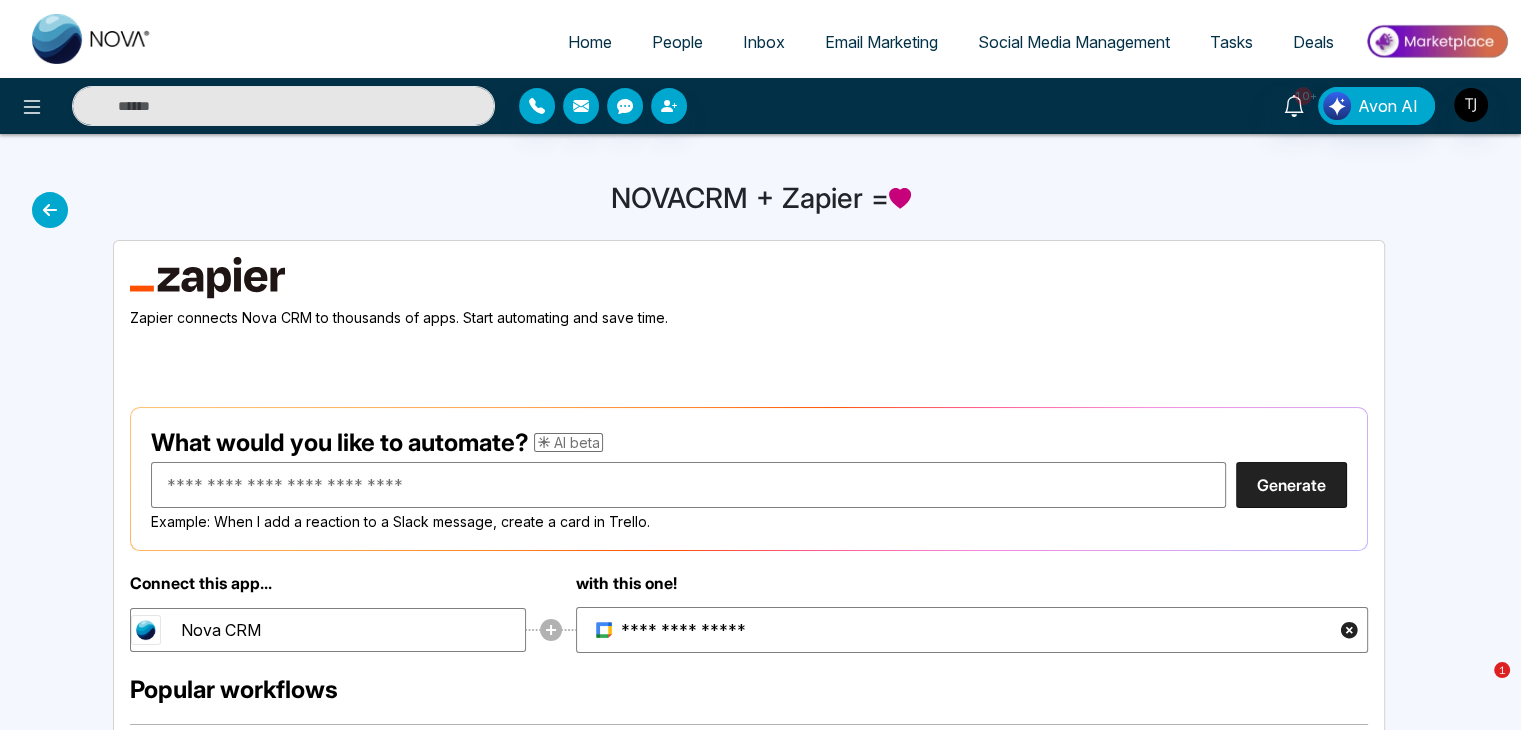 click at bounding box center (50, 210) 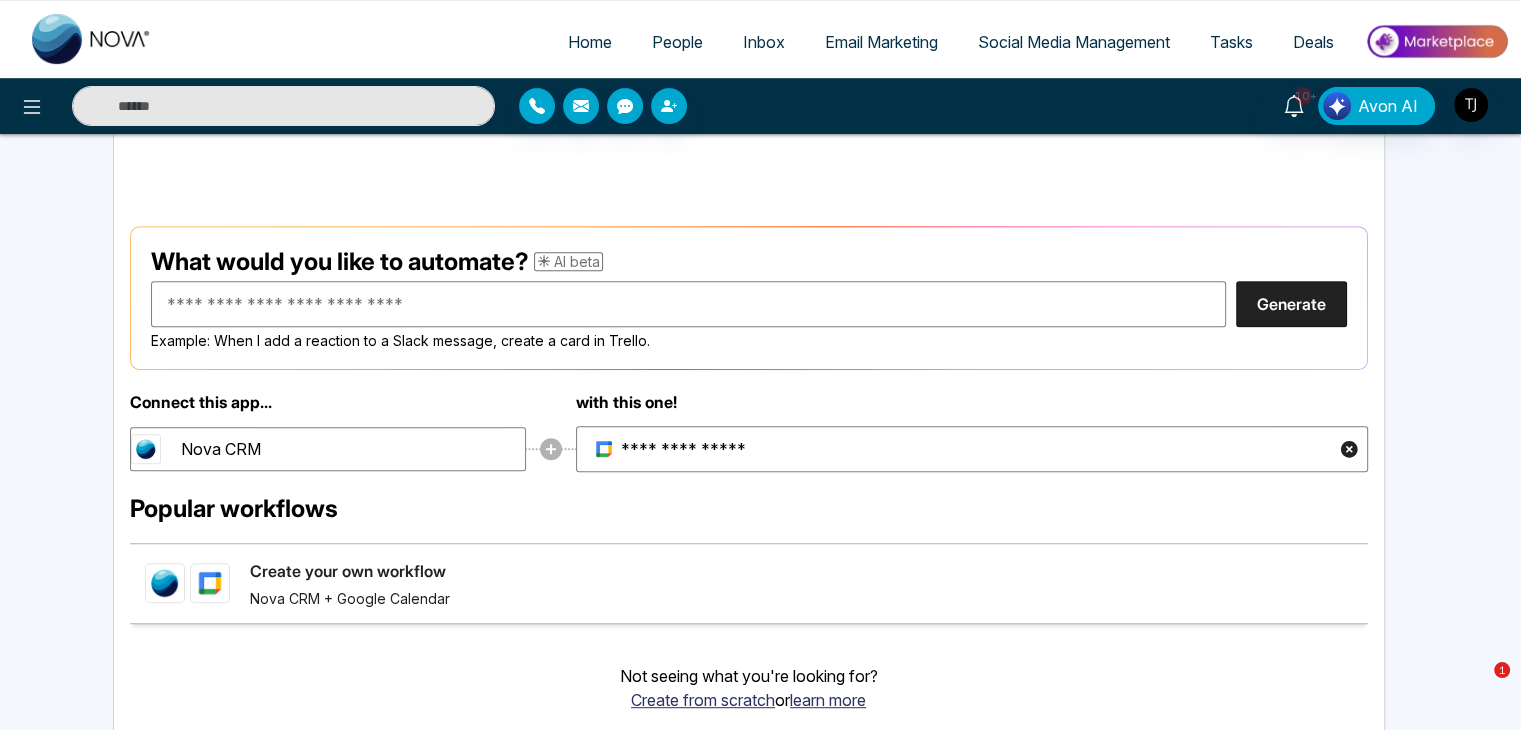 scroll, scrollTop: 782, scrollLeft: 0, axis: vertical 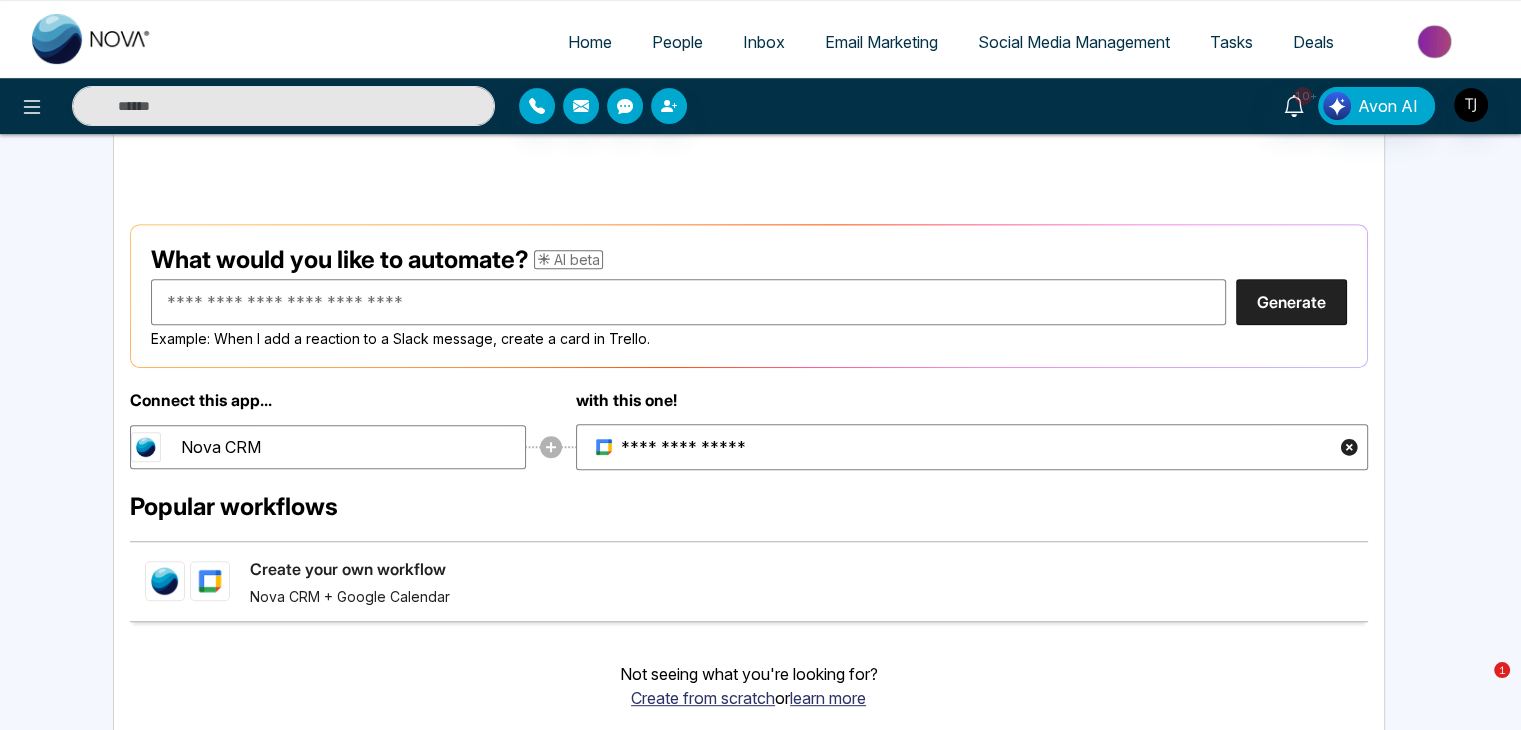 click on "Create your own workflow" 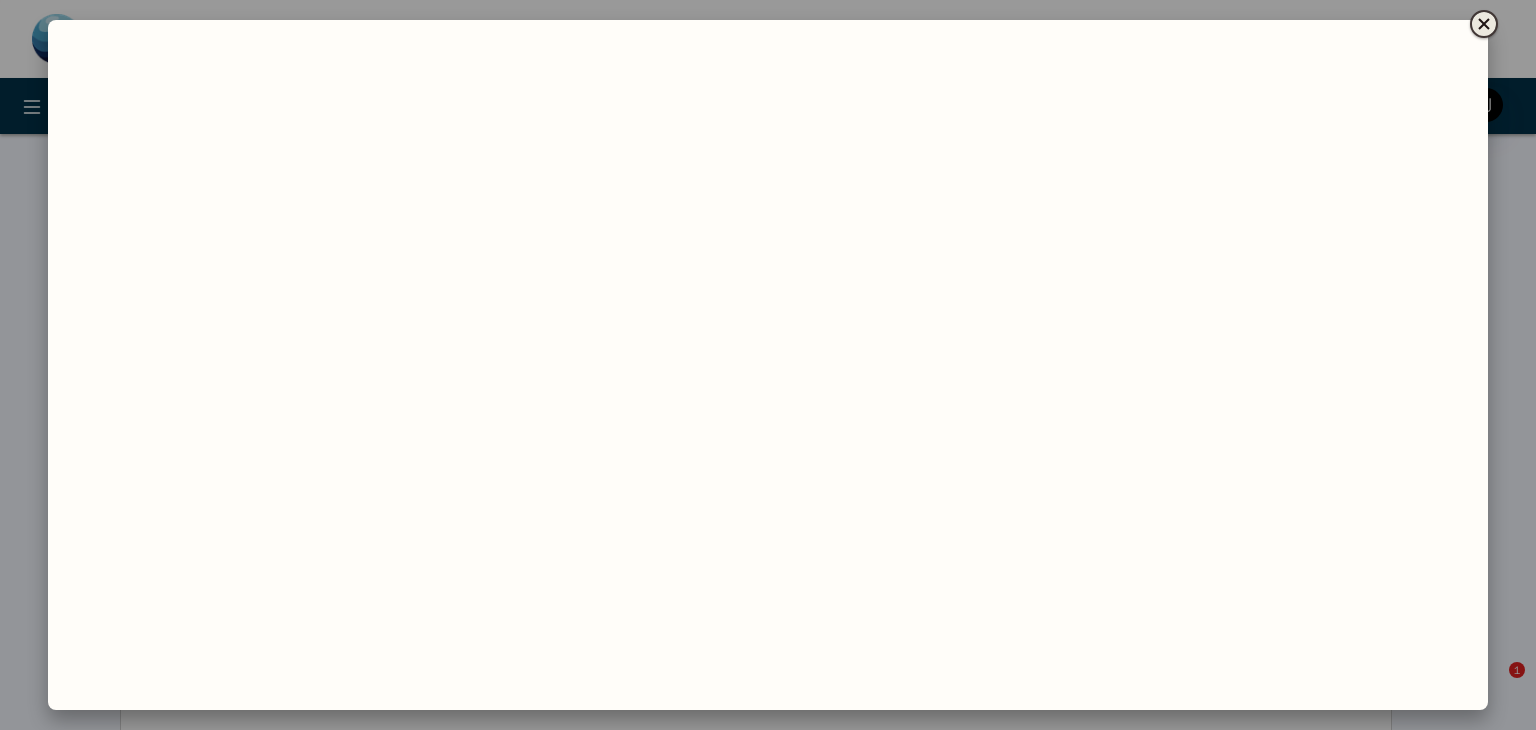 click 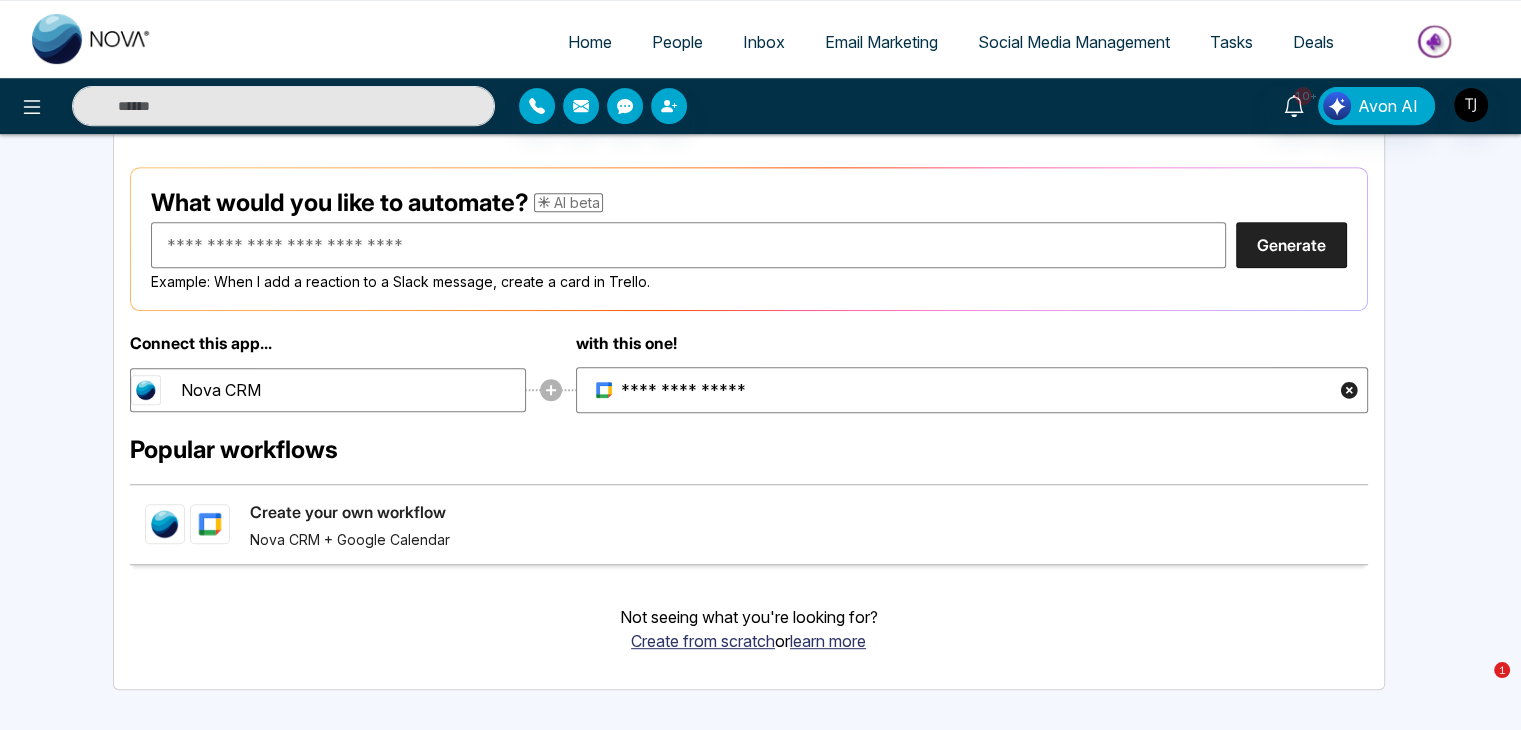 scroll, scrollTop: 844, scrollLeft: 0, axis: vertical 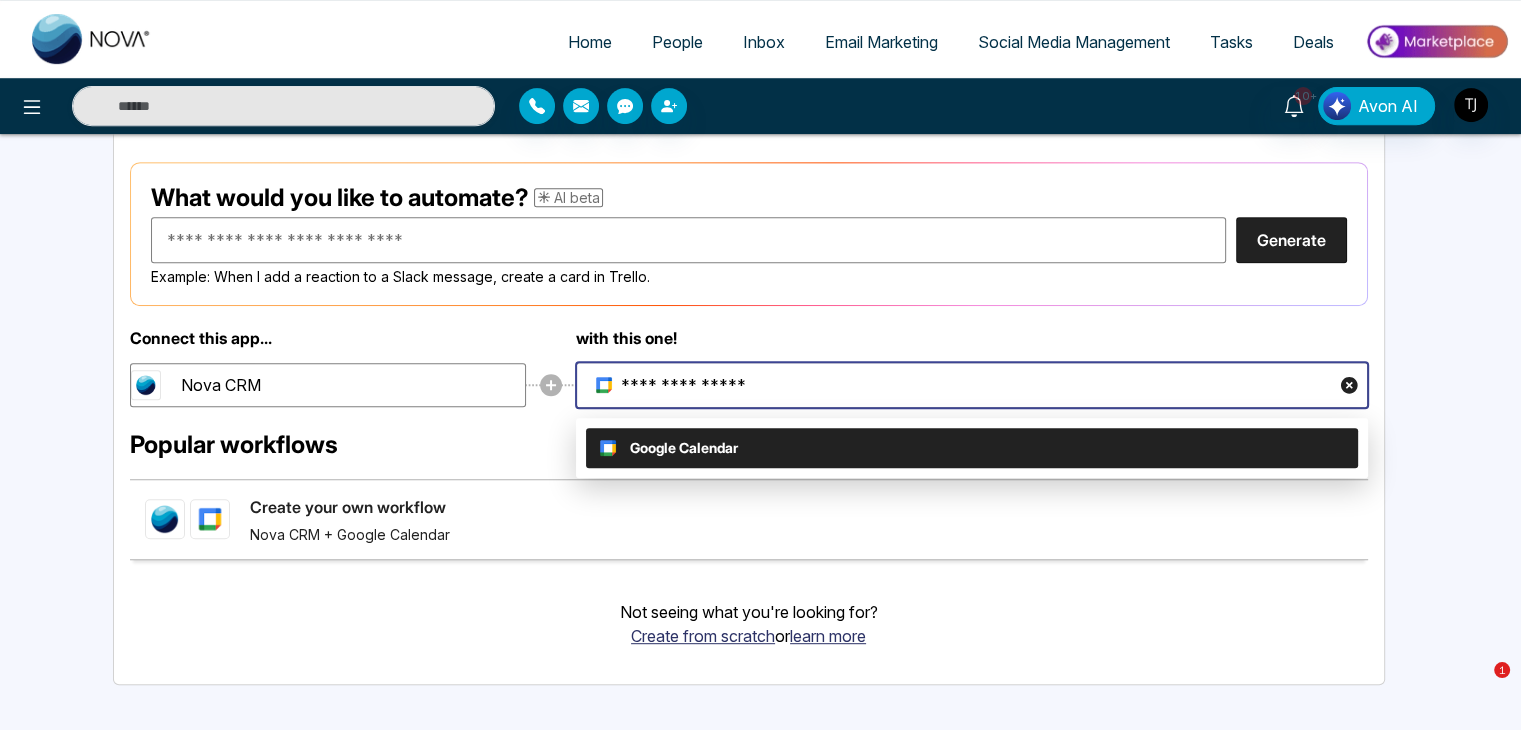 click on "**********" at bounding box center [962, 385] 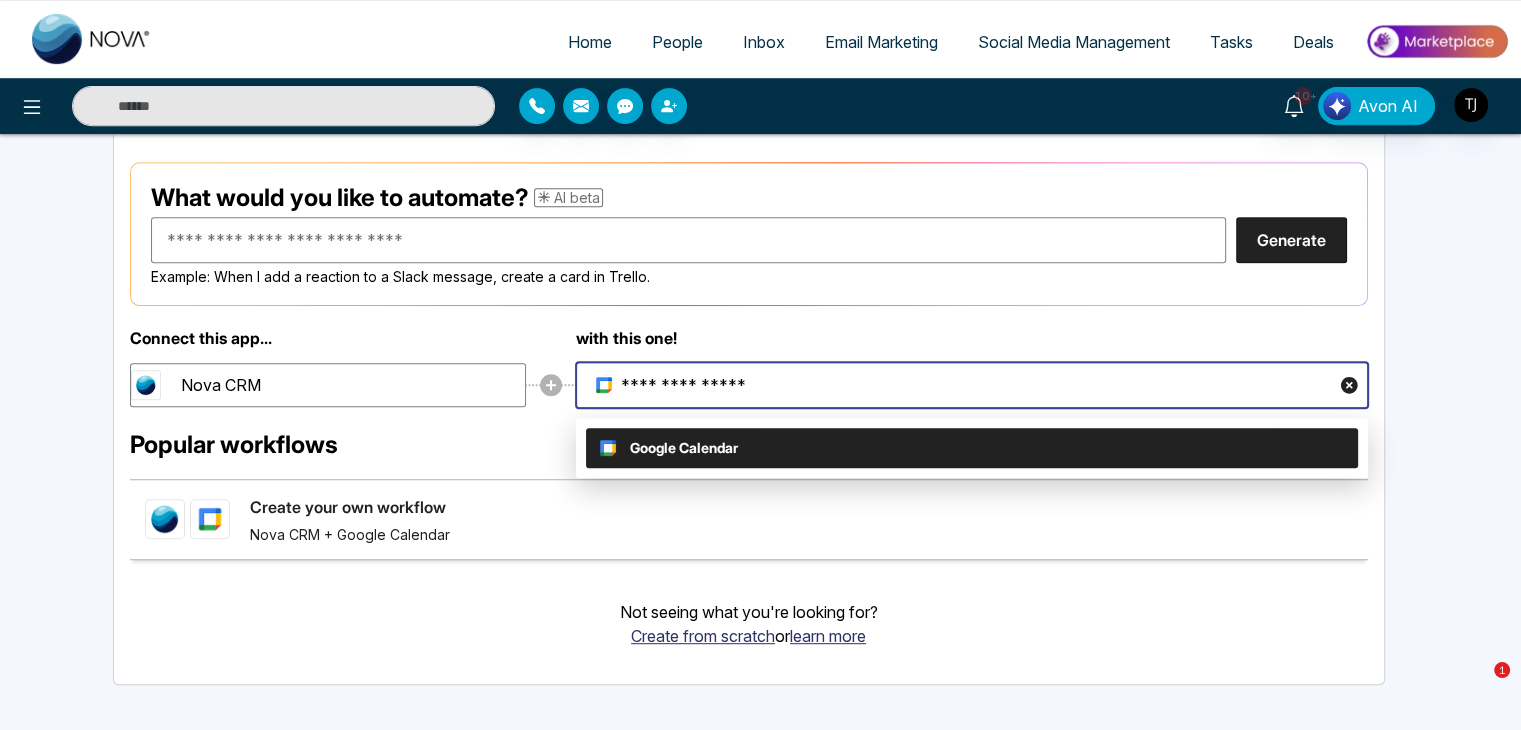 click on "**********" at bounding box center (962, 385) 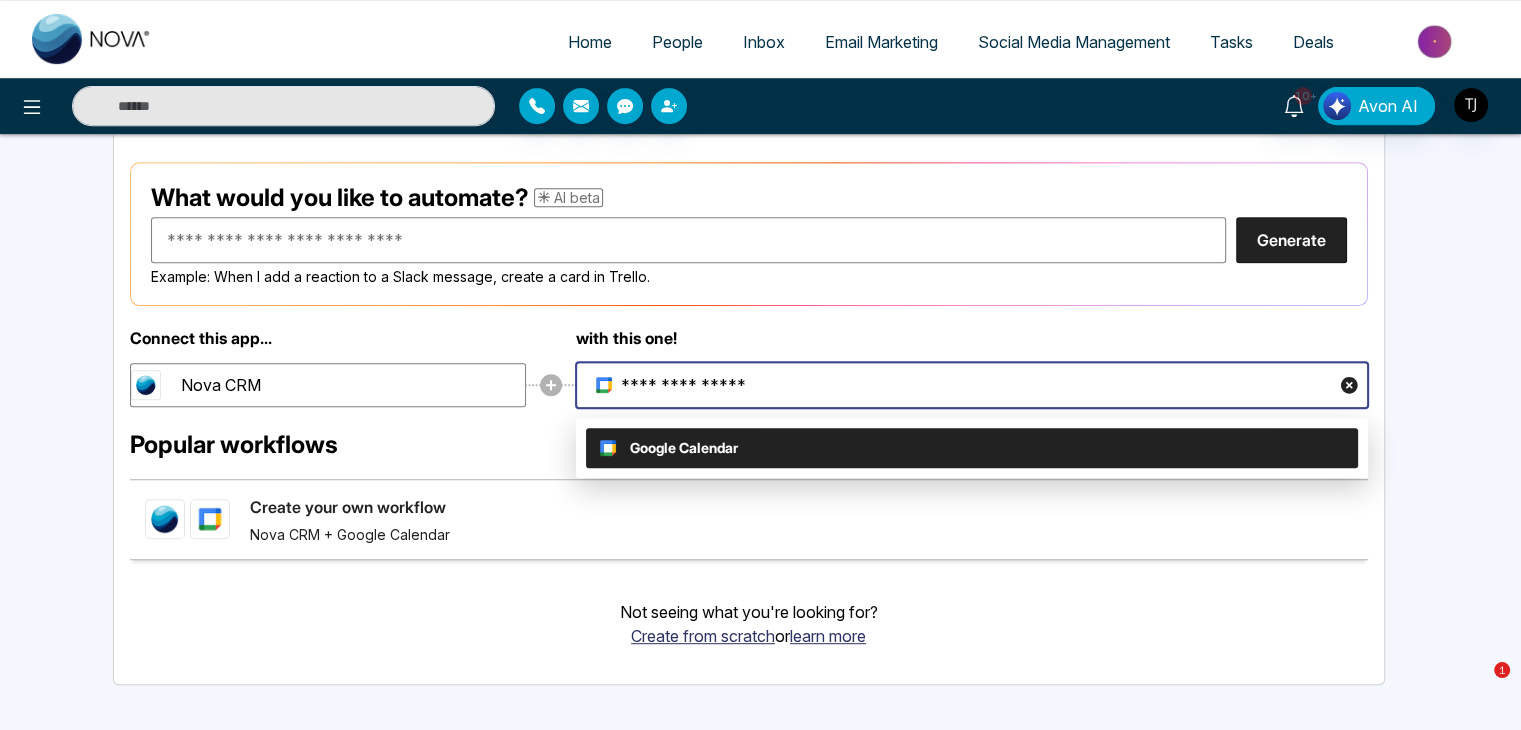 click on "**********" at bounding box center [962, 385] 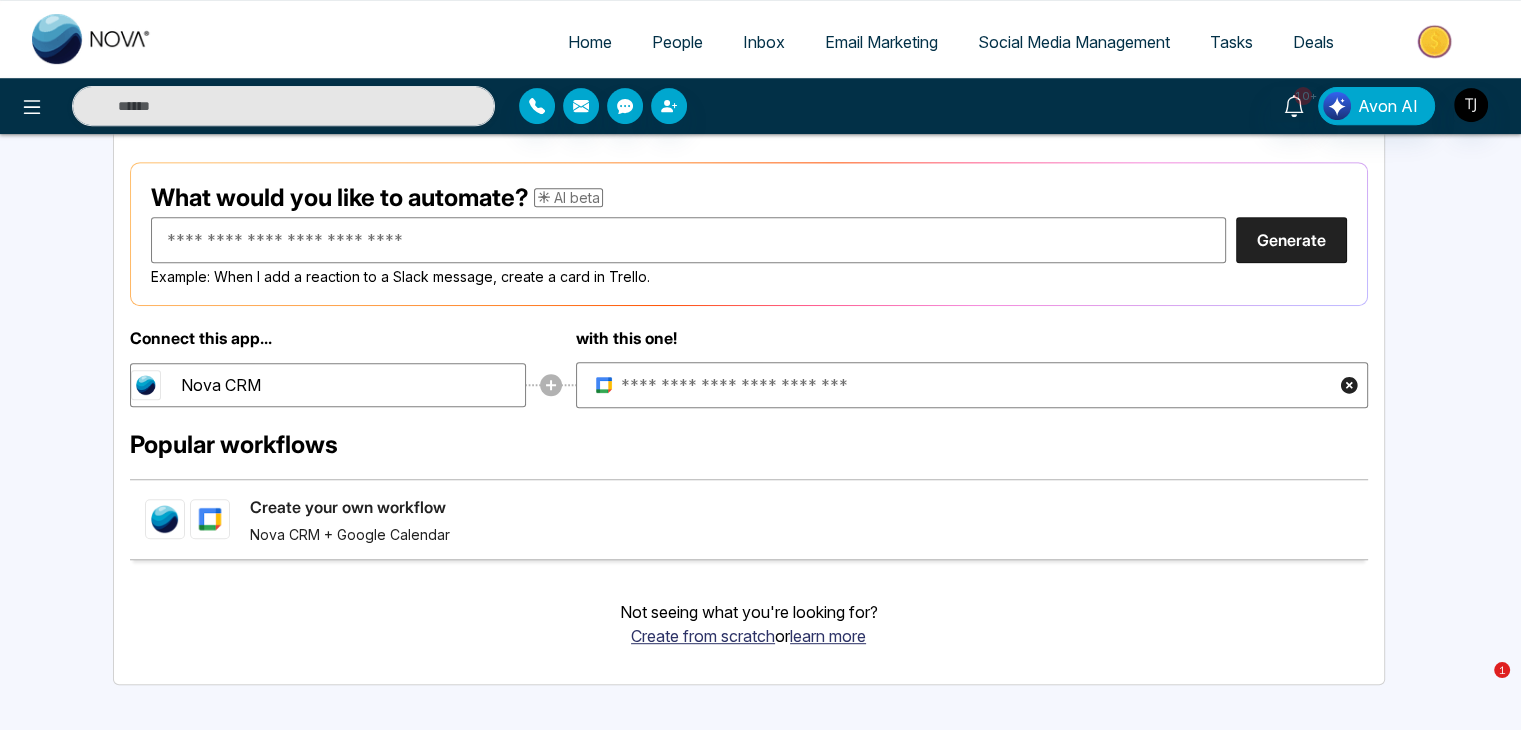 click on "with this one!" at bounding box center [972, 338] 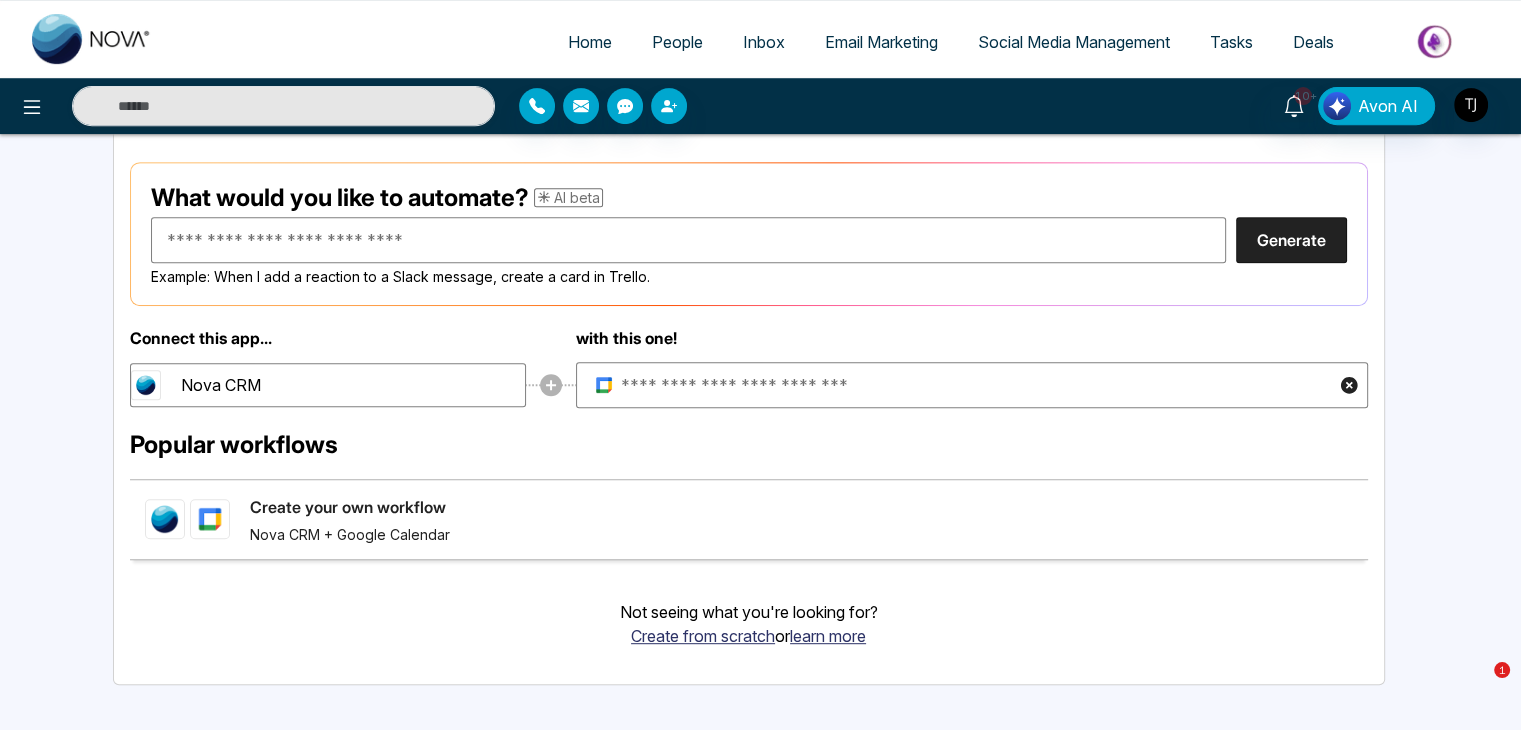 type on "**********" 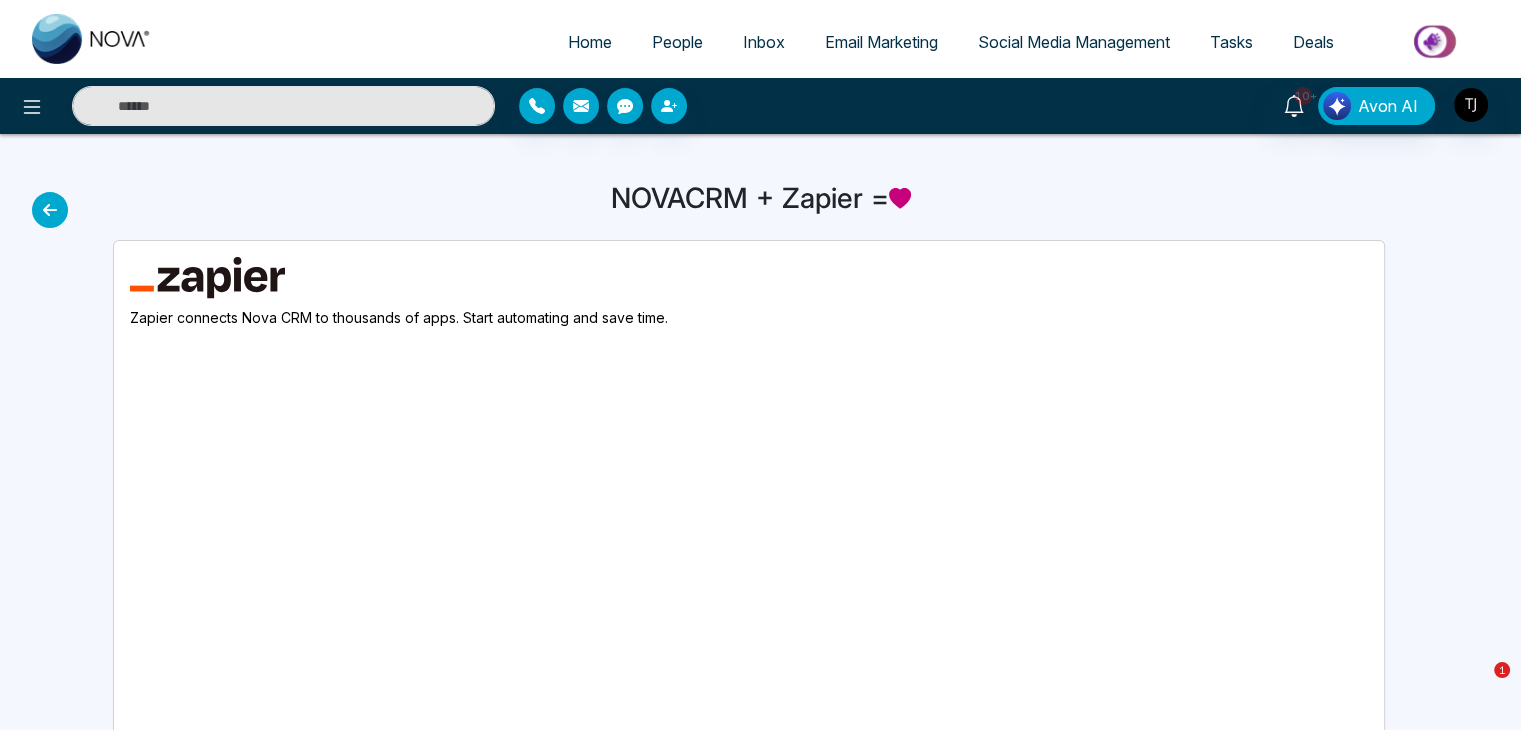scroll, scrollTop: 0, scrollLeft: 0, axis: both 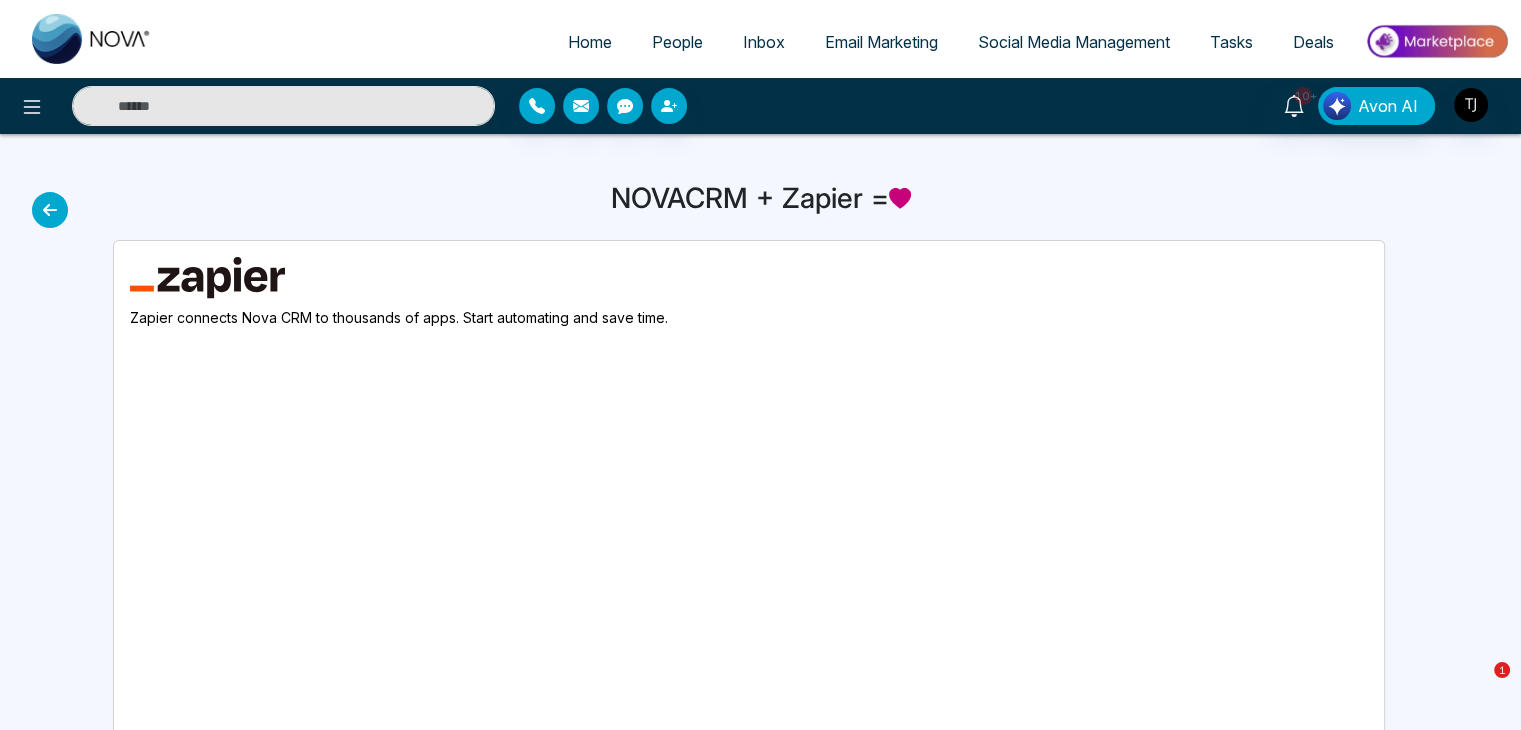 click on "Home" at bounding box center [590, 42] 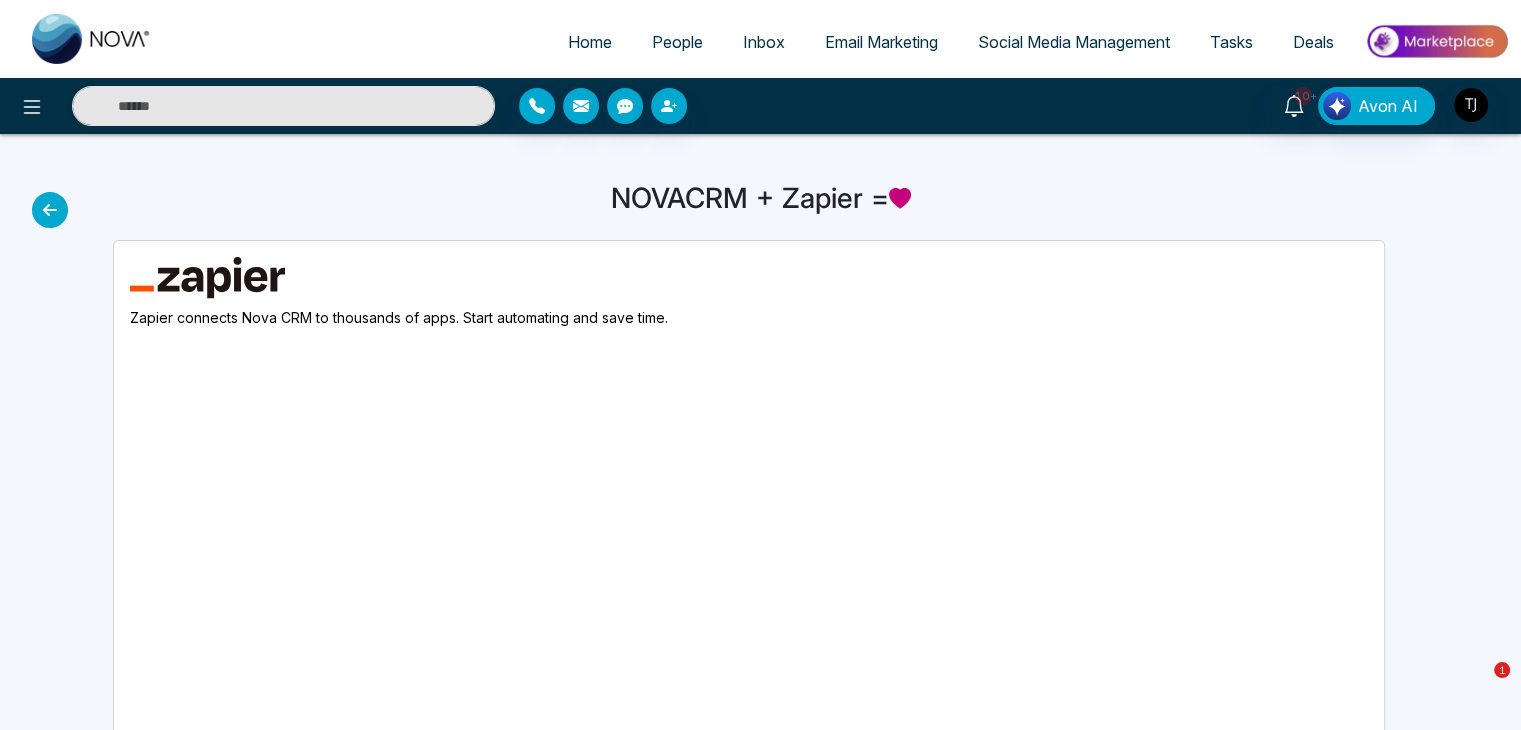 select on "*" 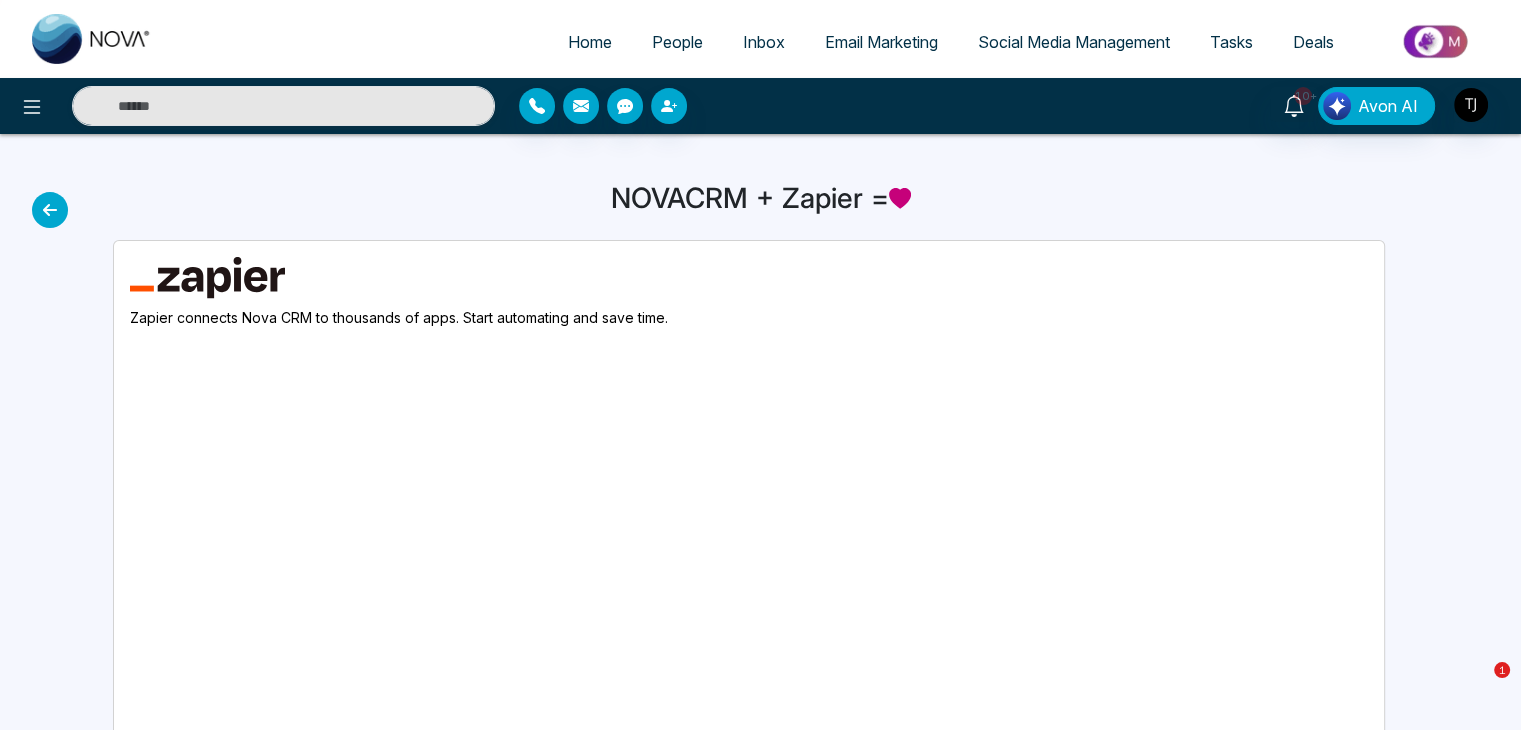 select on "*" 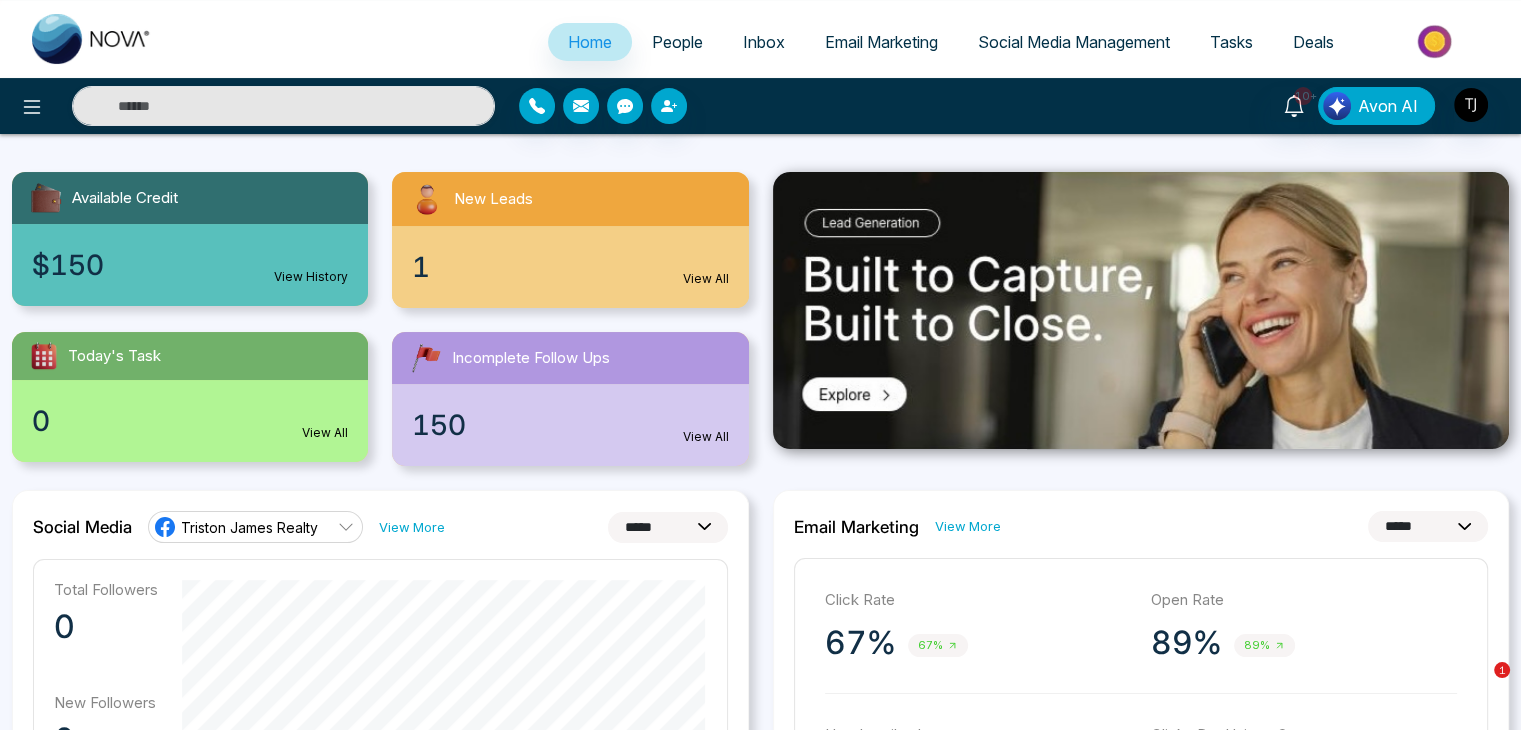 scroll, scrollTop: 0, scrollLeft: 0, axis: both 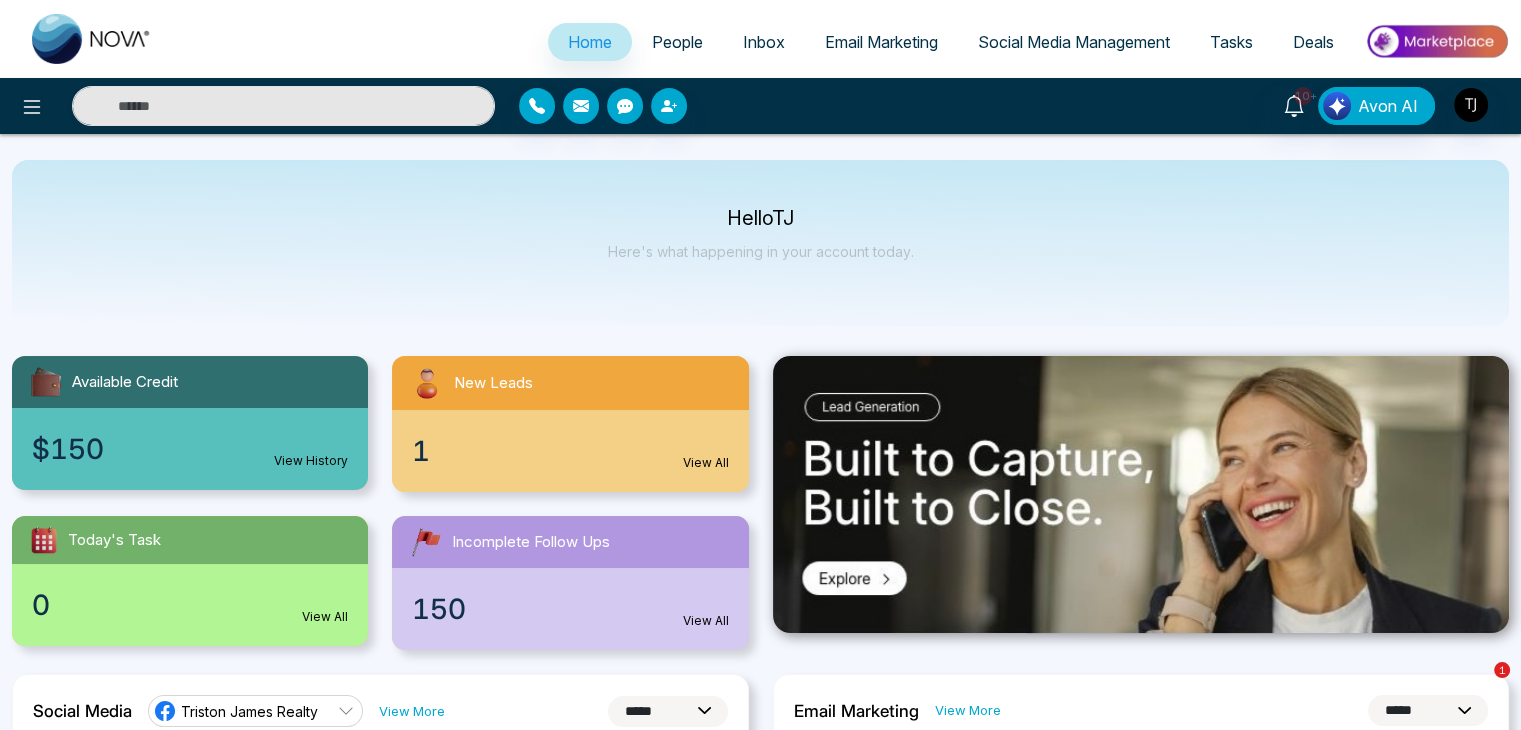 click at bounding box center [253, 106] 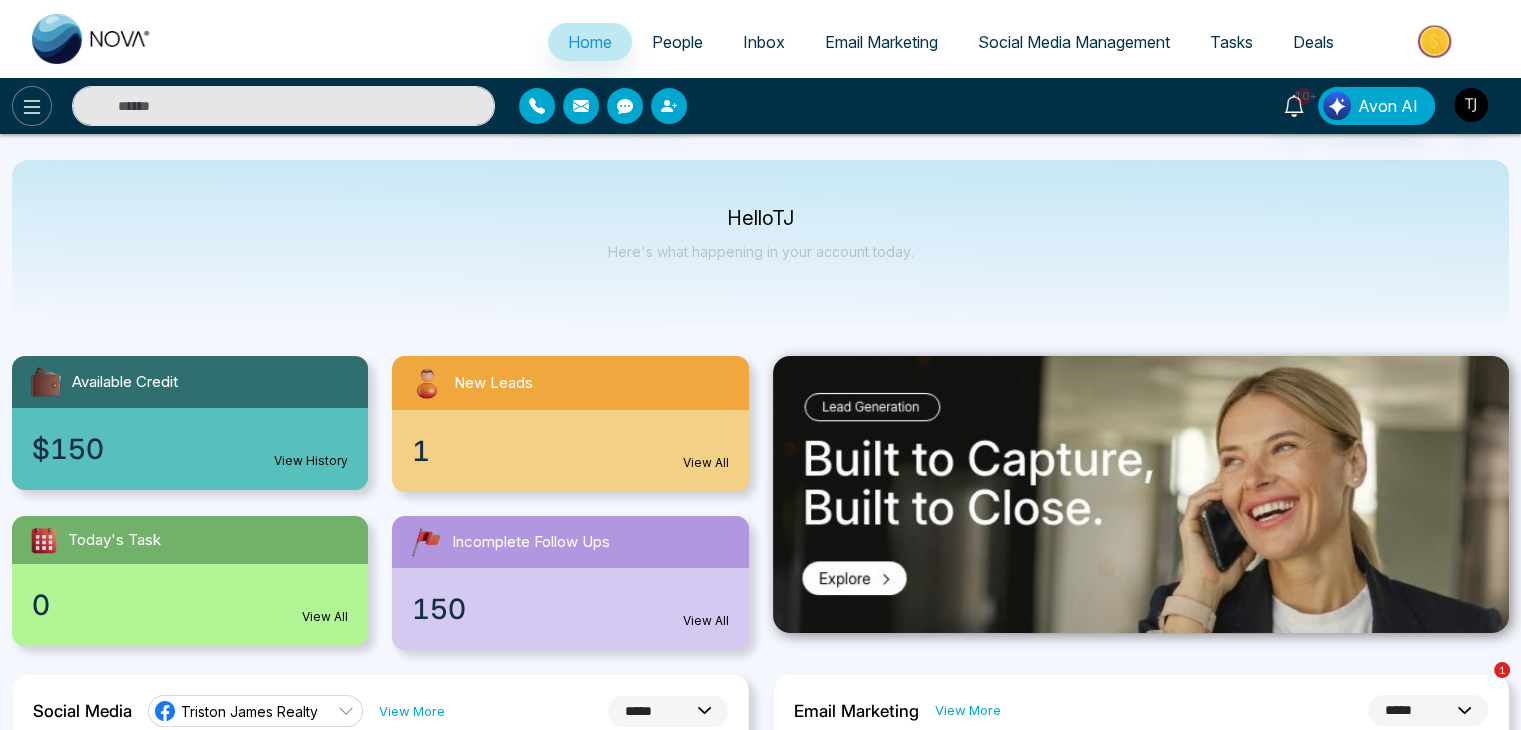 click 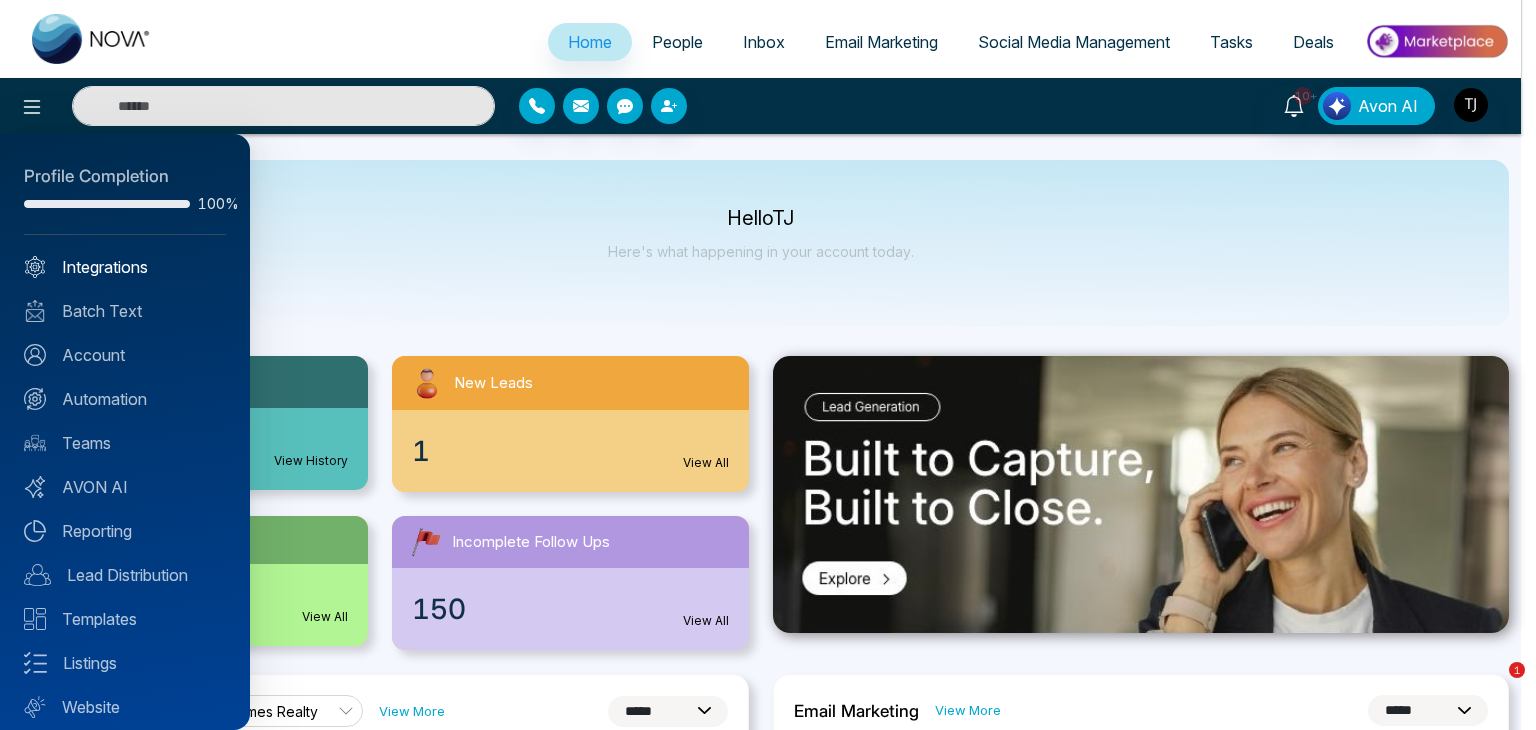 click on "Integrations" at bounding box center (125, 267) 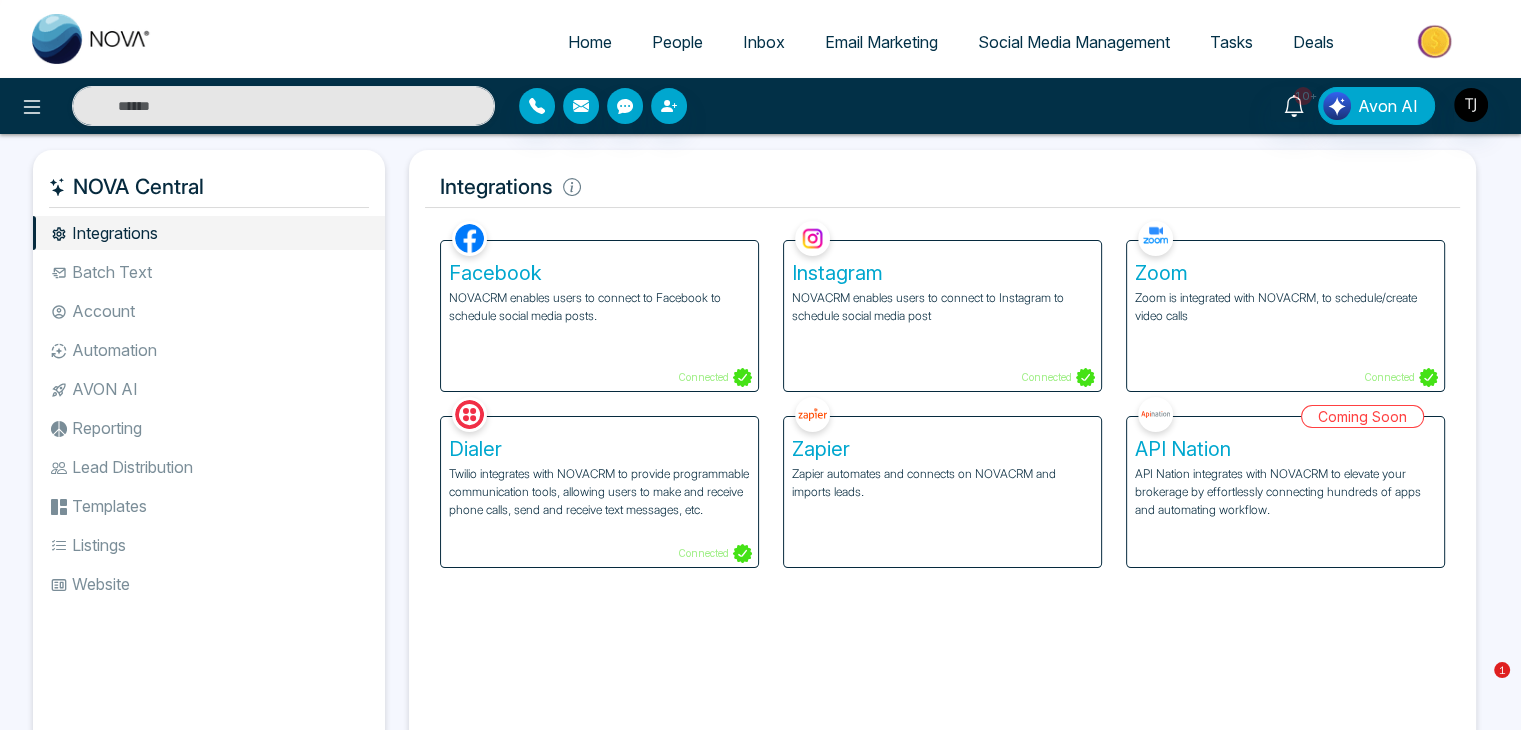 click on "Zapier Zapier automates and connects on NOVACRM and imports leads." at bounding box center (942, 492) 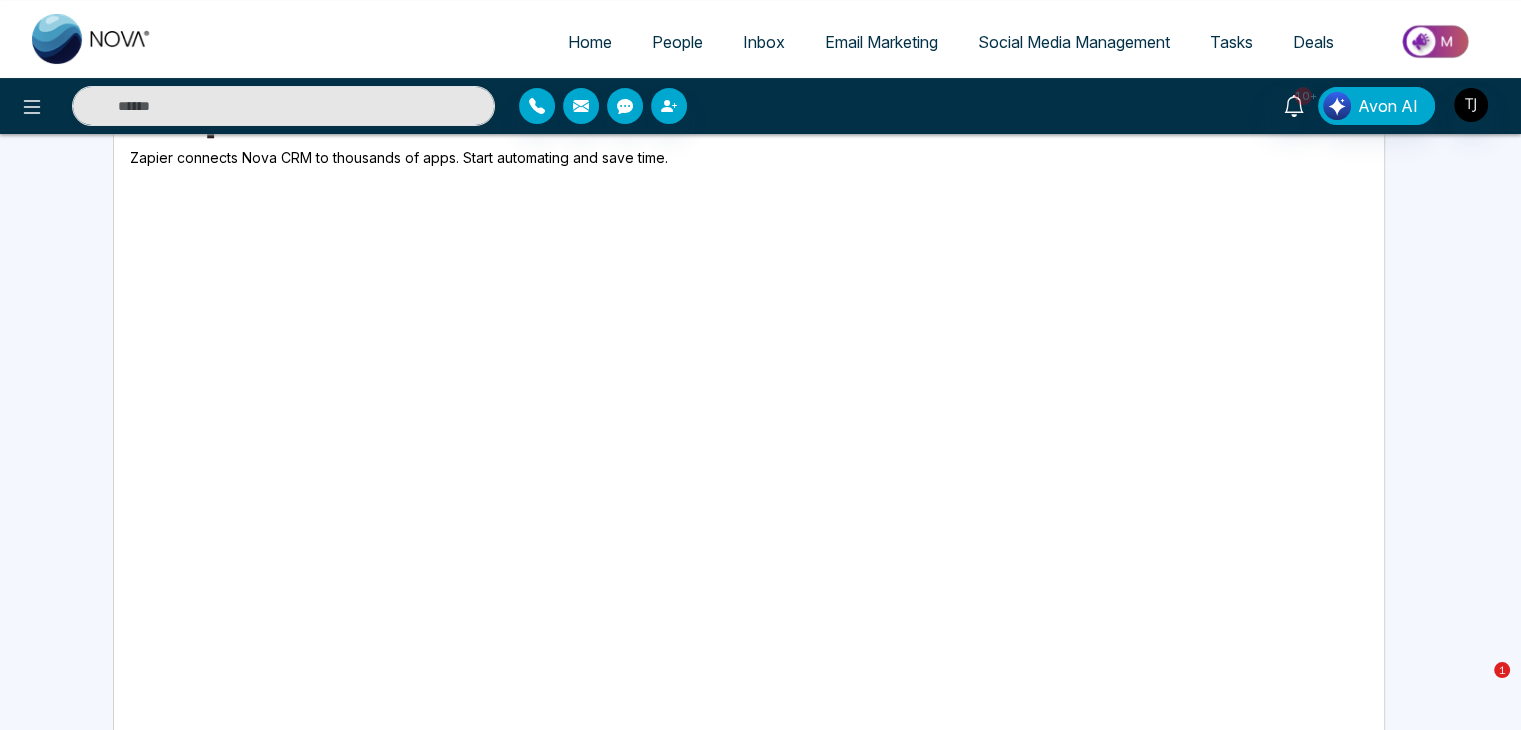 scroll, scrollTop: 0, scrollLeft: 0, axis: both 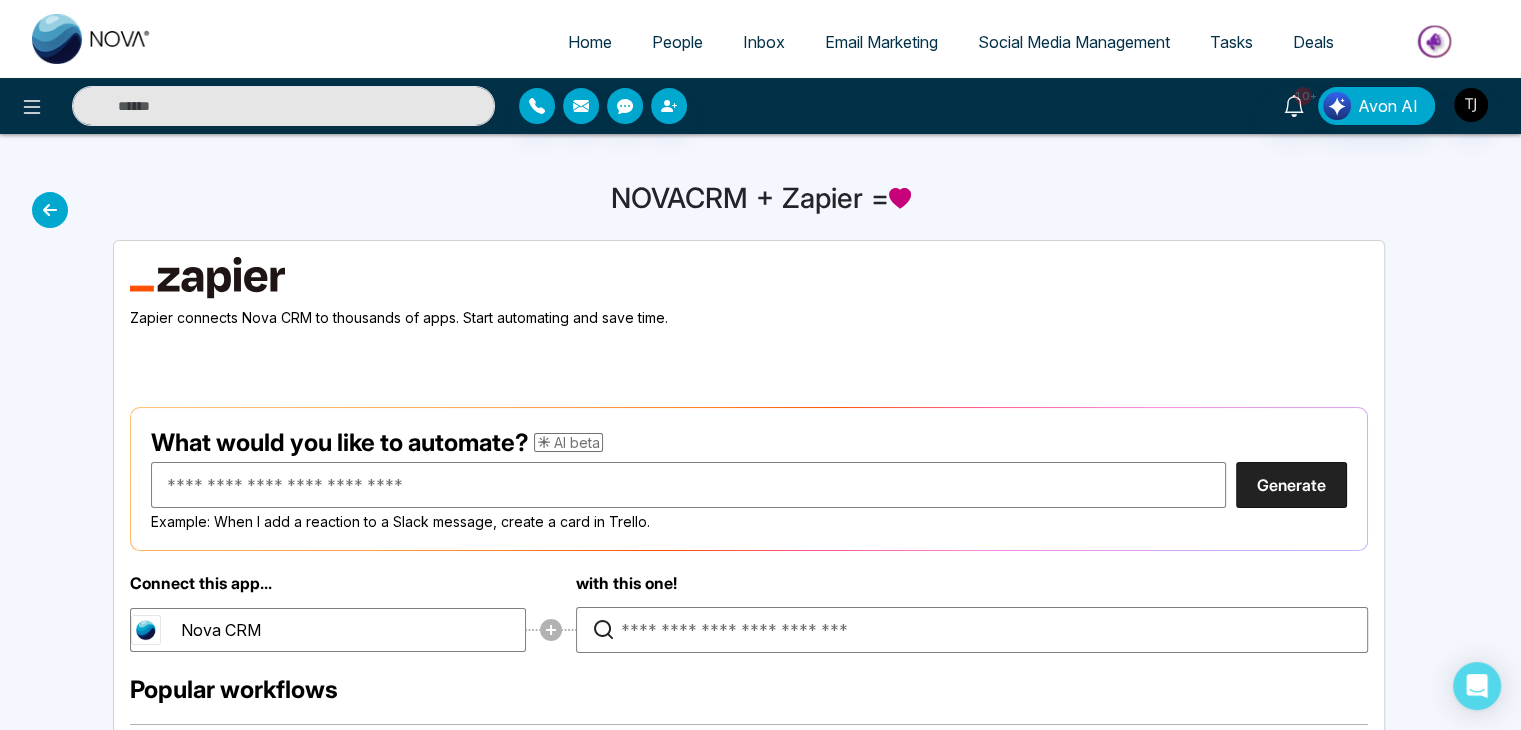 click on "Home" at bounding box center [590, 42] 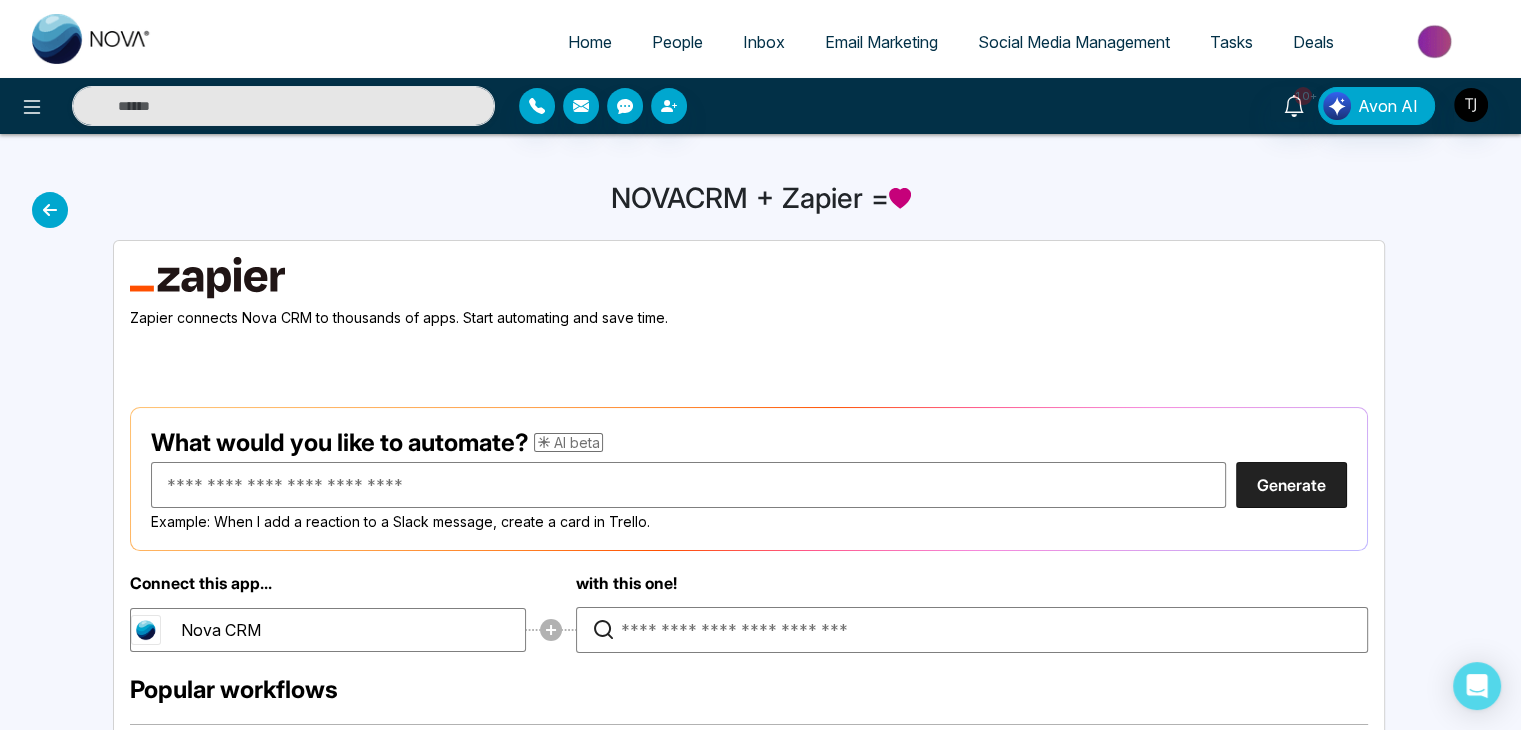 select on "*" 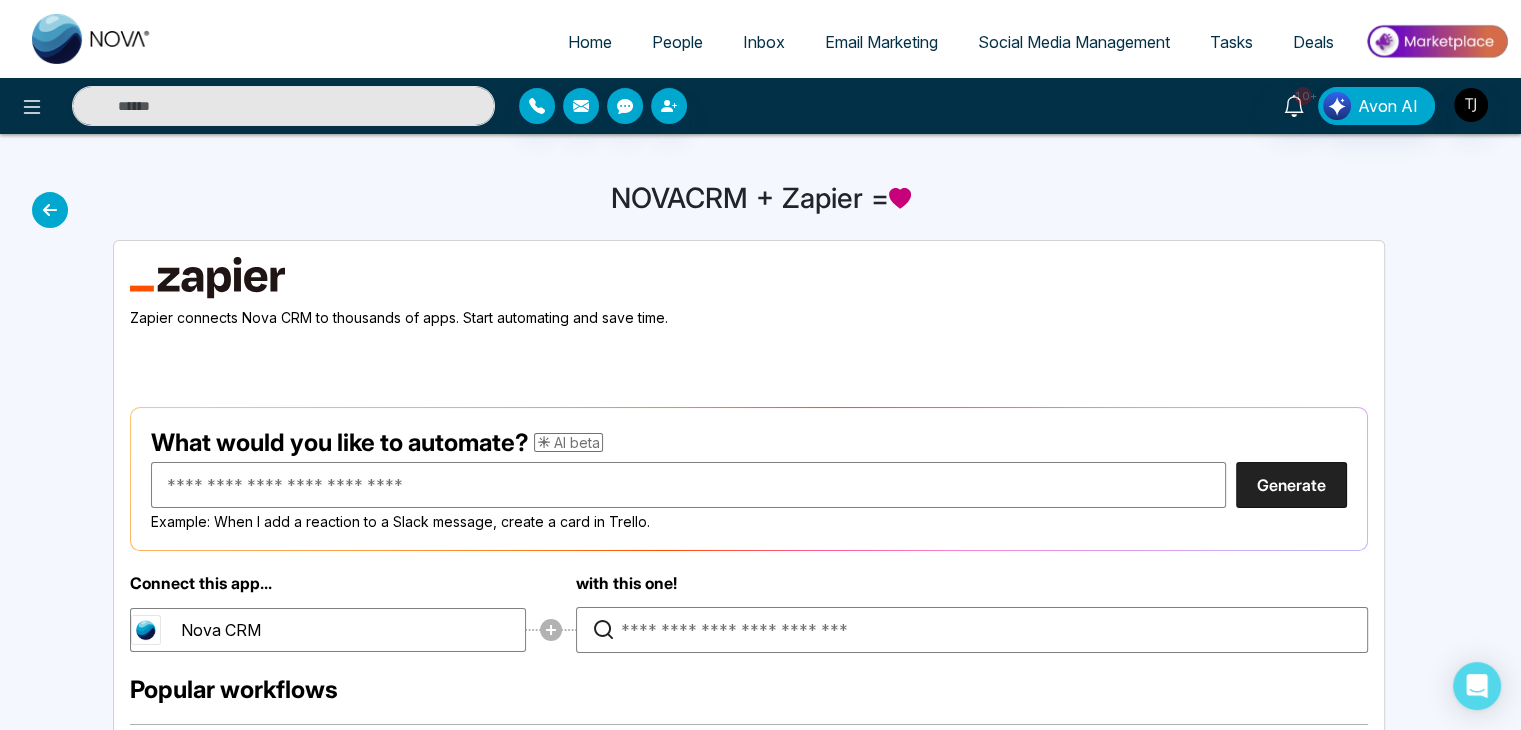 select on "*" 